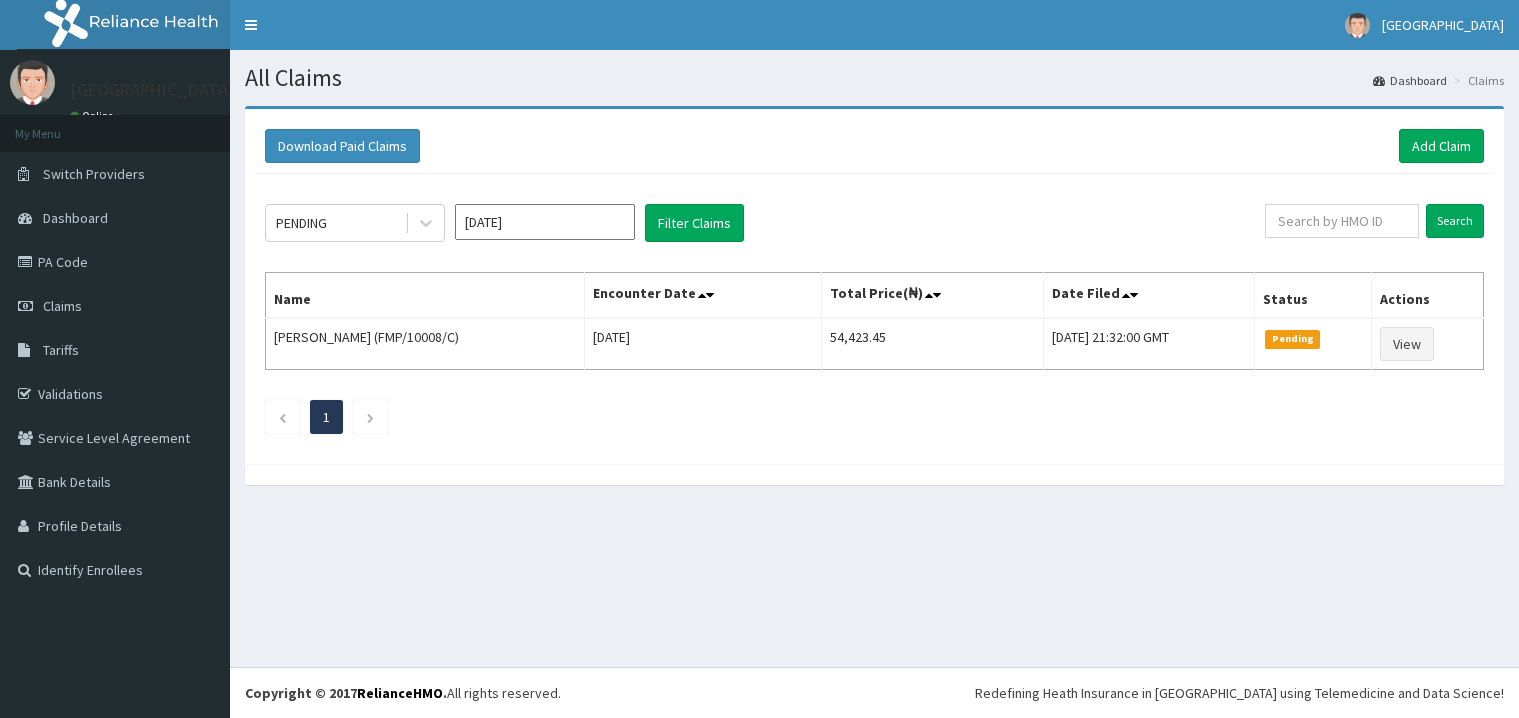 scroll, scrollTop: 0, scrollLeft: 0, axis: both 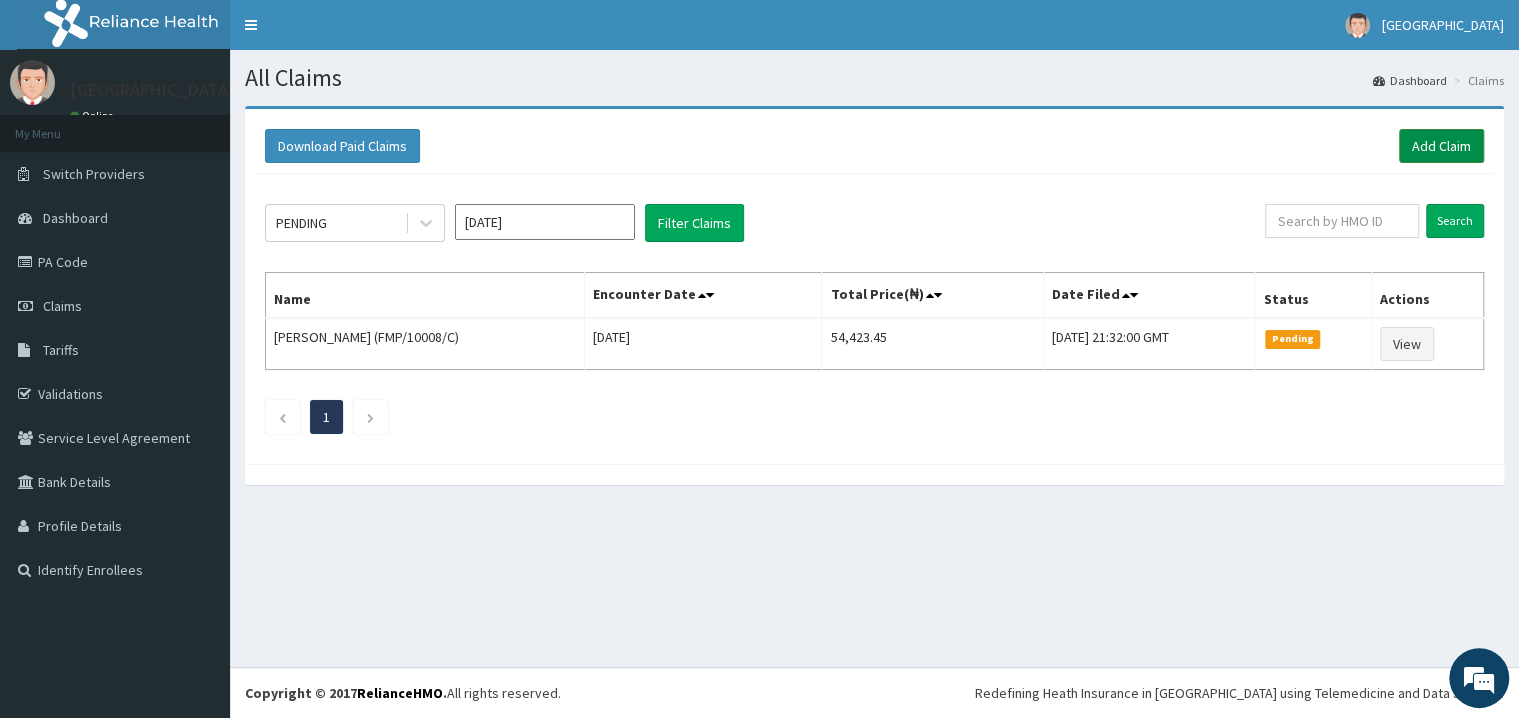 click on "Add Claim" at bounding box center [1441, 146] 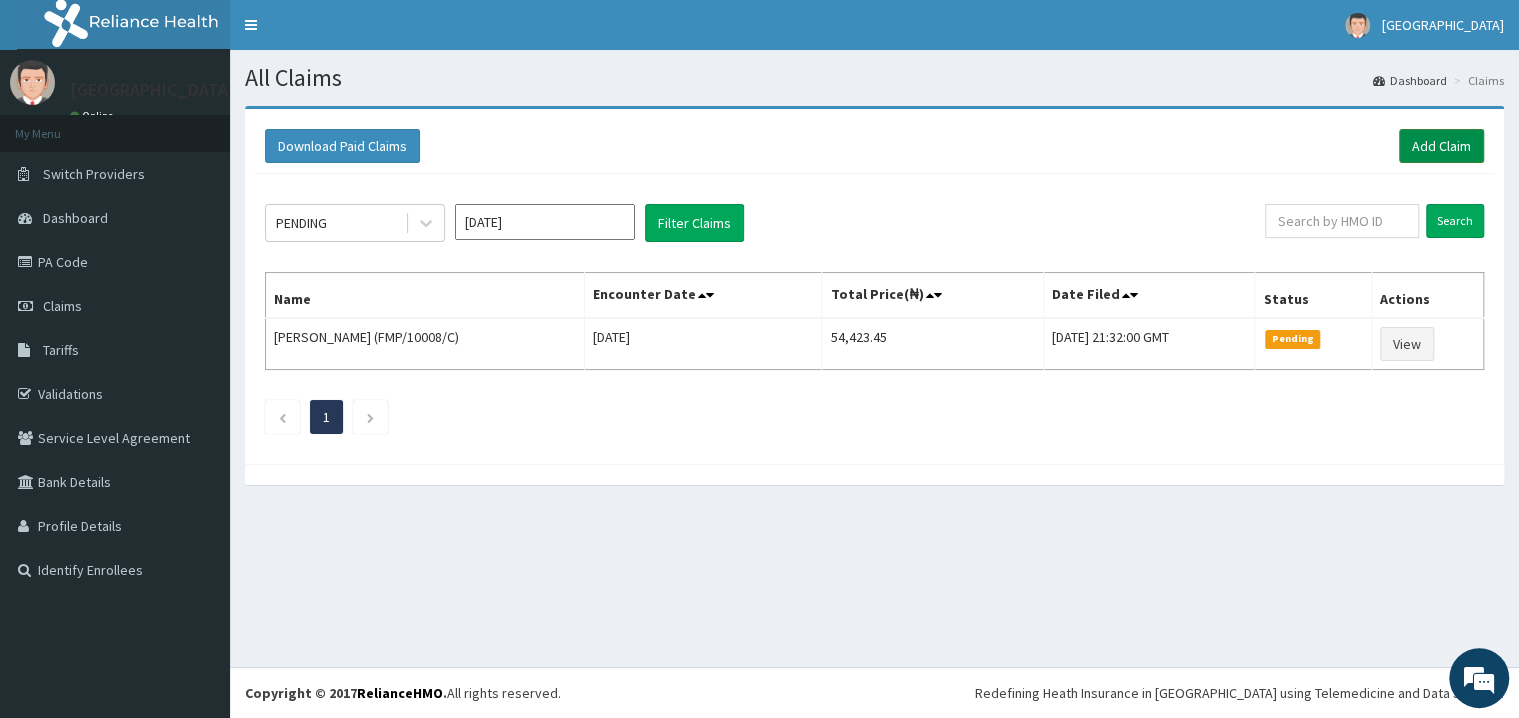 click on "Add Claim" at bounding box center (1441, 146) 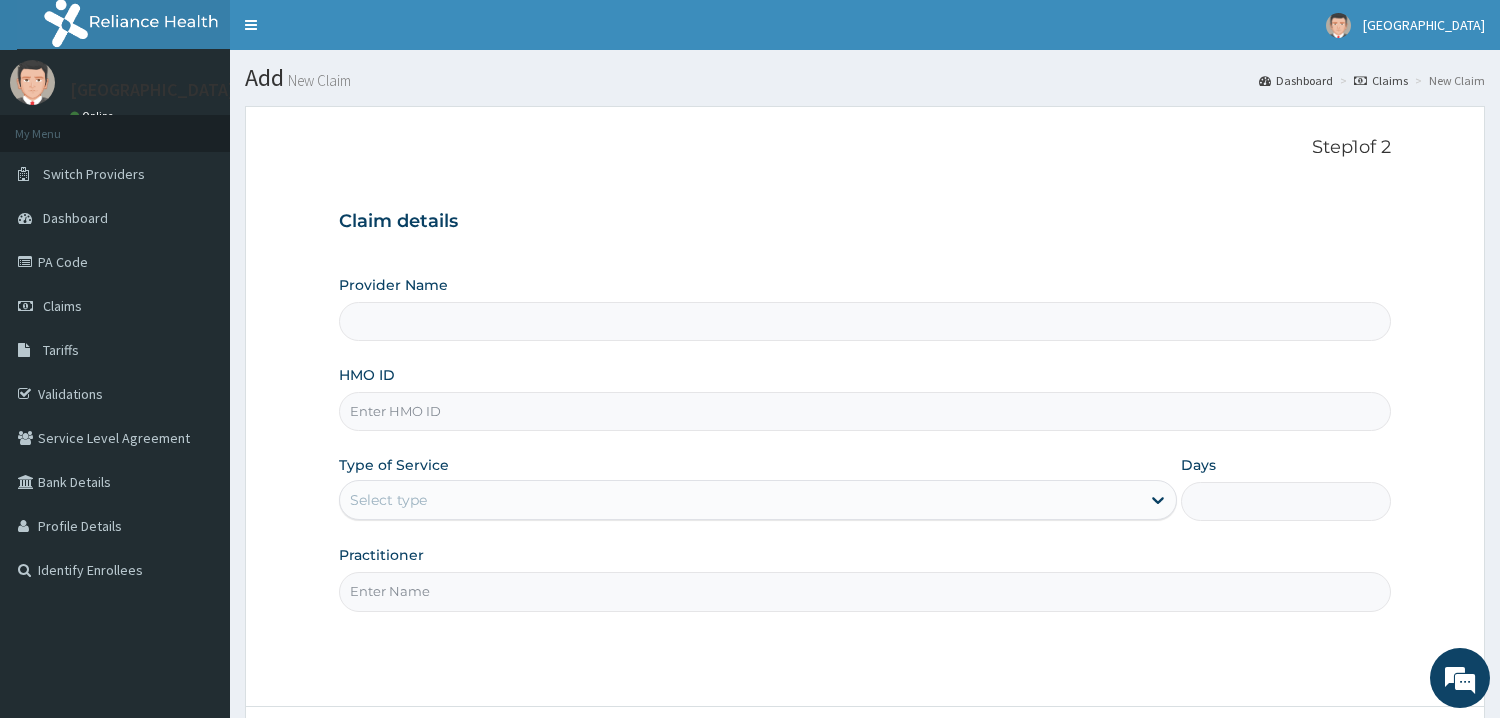 scroll, scrollTop: 0, scrollLeft: 0, axis: both 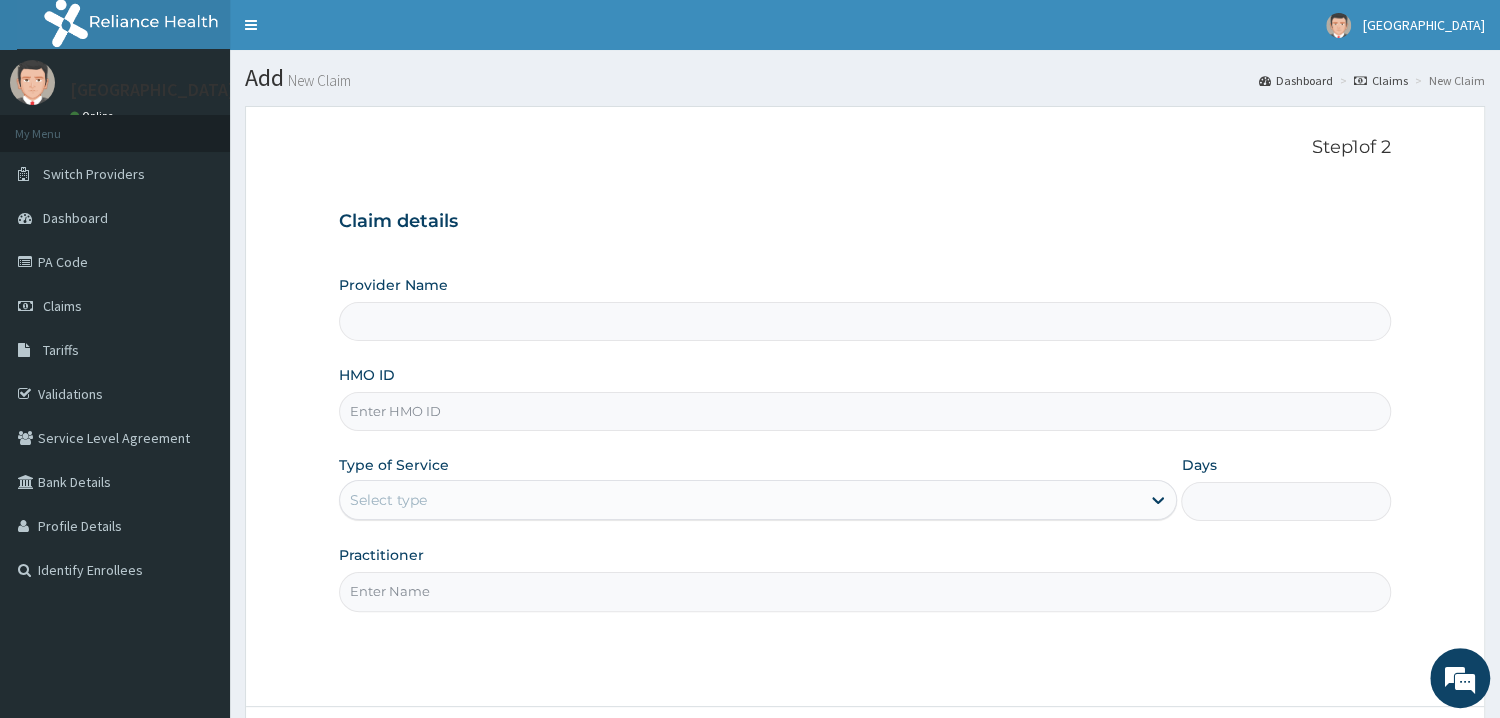 type on "Mother and Child Hospital - [GEOGRAPHIC_DATA]" 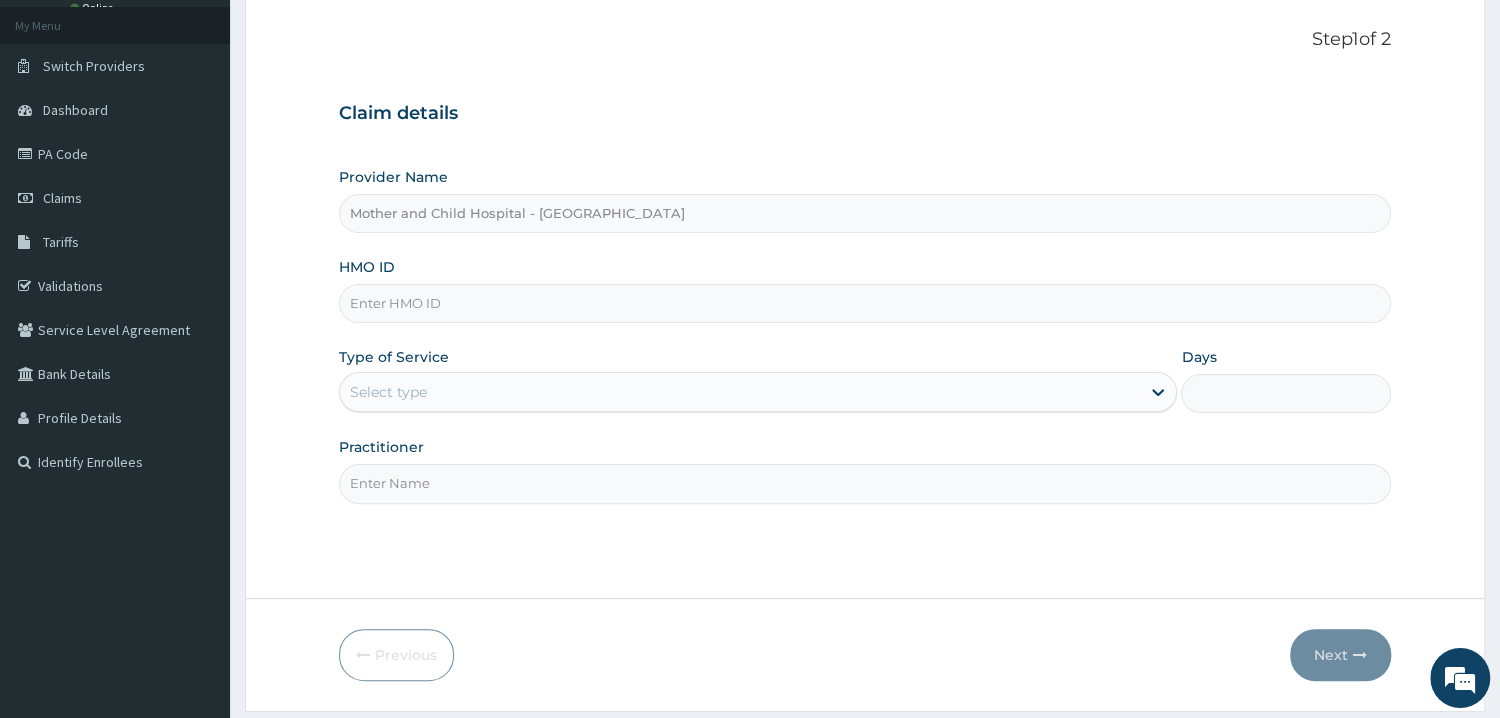 scroll, scrollTop: 168, scrollLeft: 0, axis: vertical 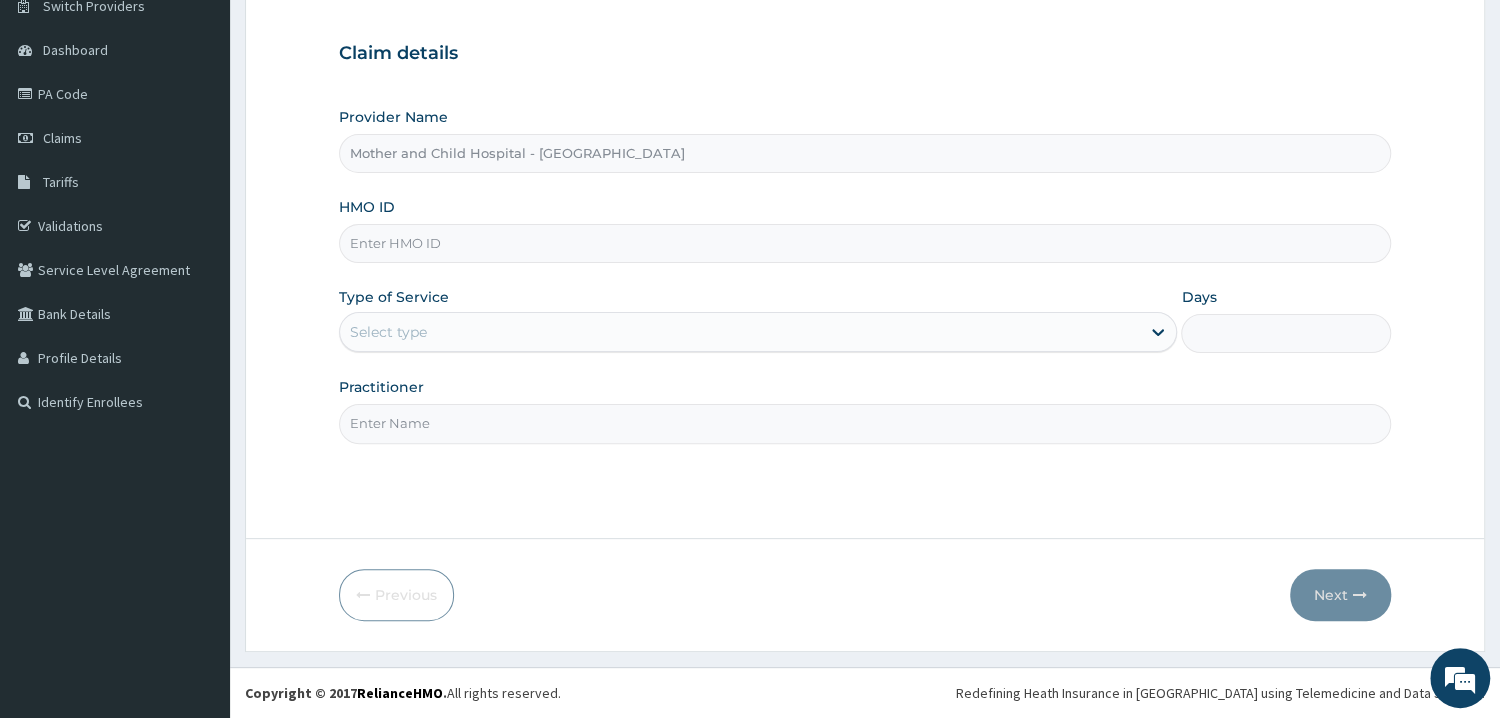 click 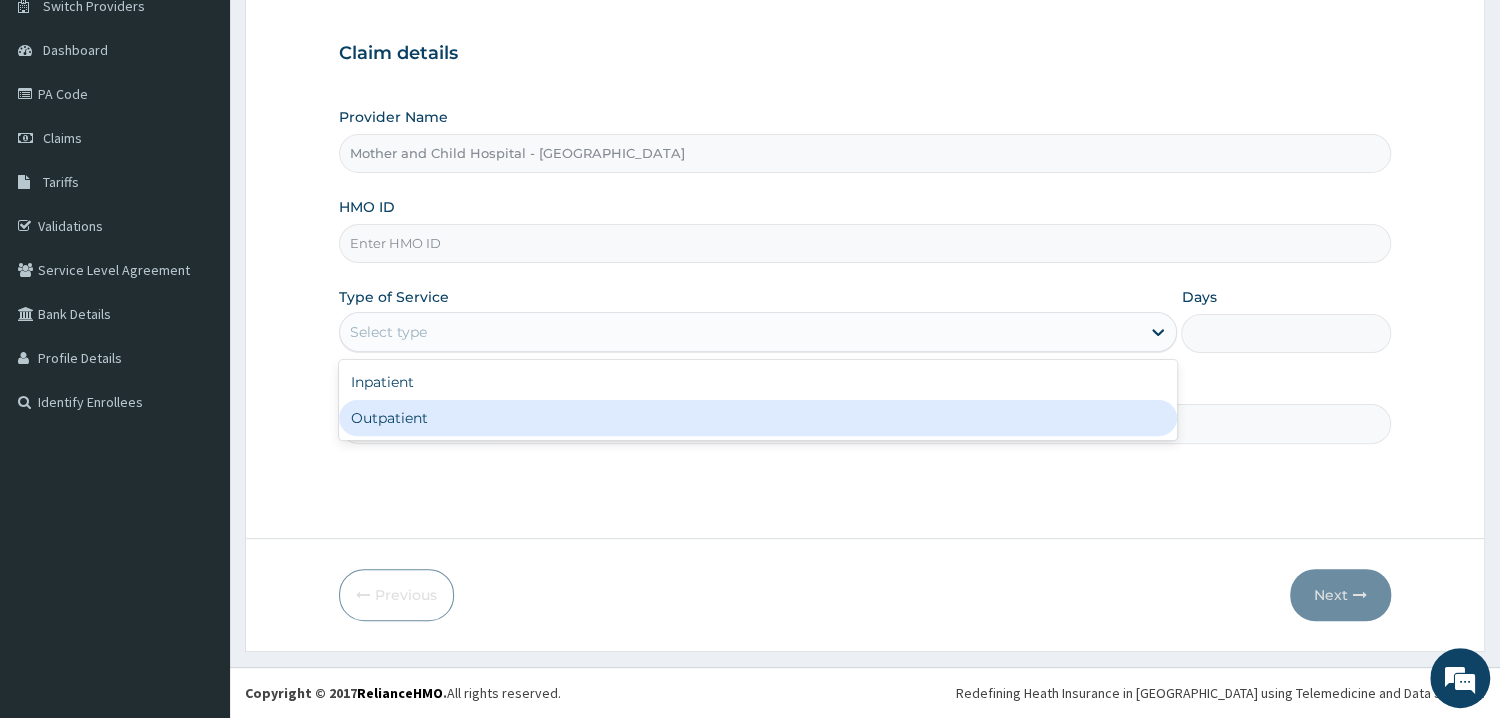click on "Outpatient" at bounding box center (758, 418) 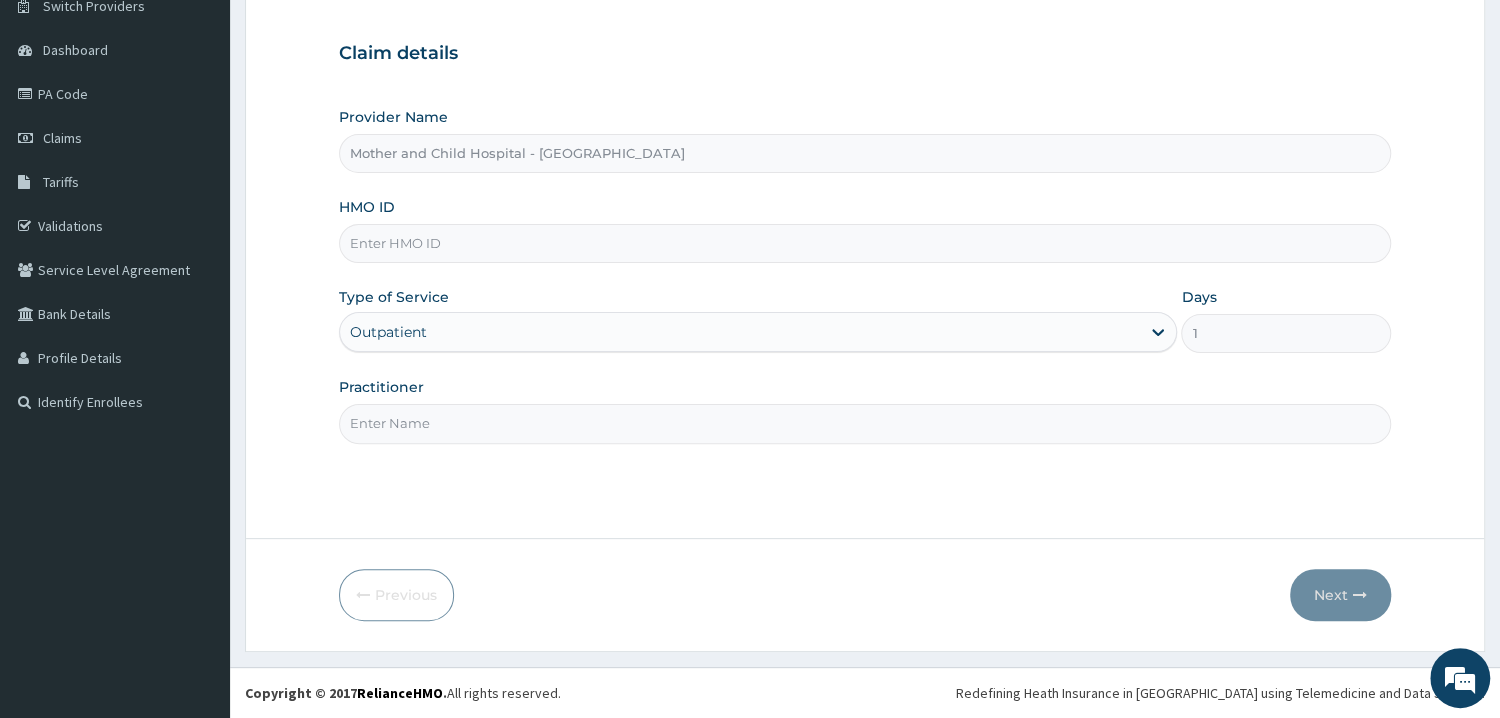click on "Practitioner" at bounding box center (865, 423) 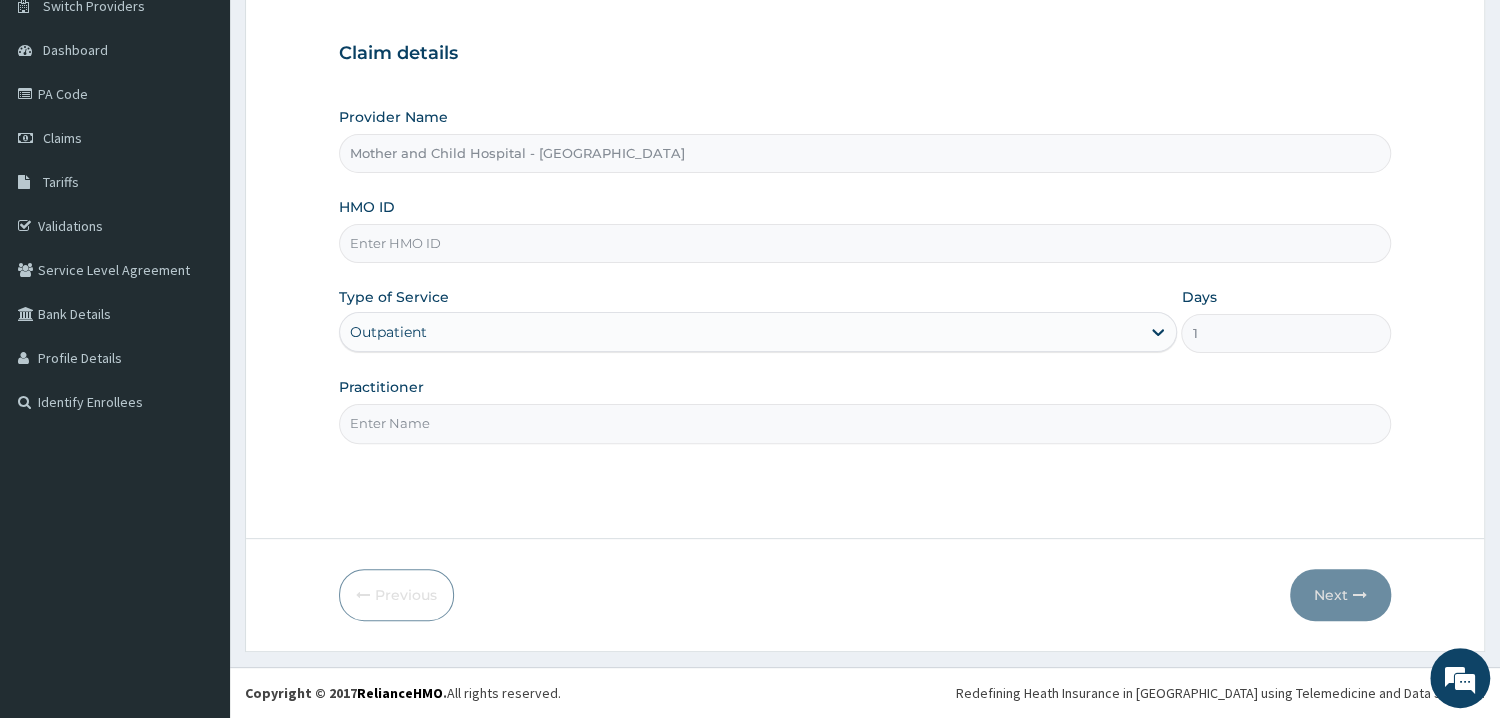 paste on "[MEDICAL_DATA]" 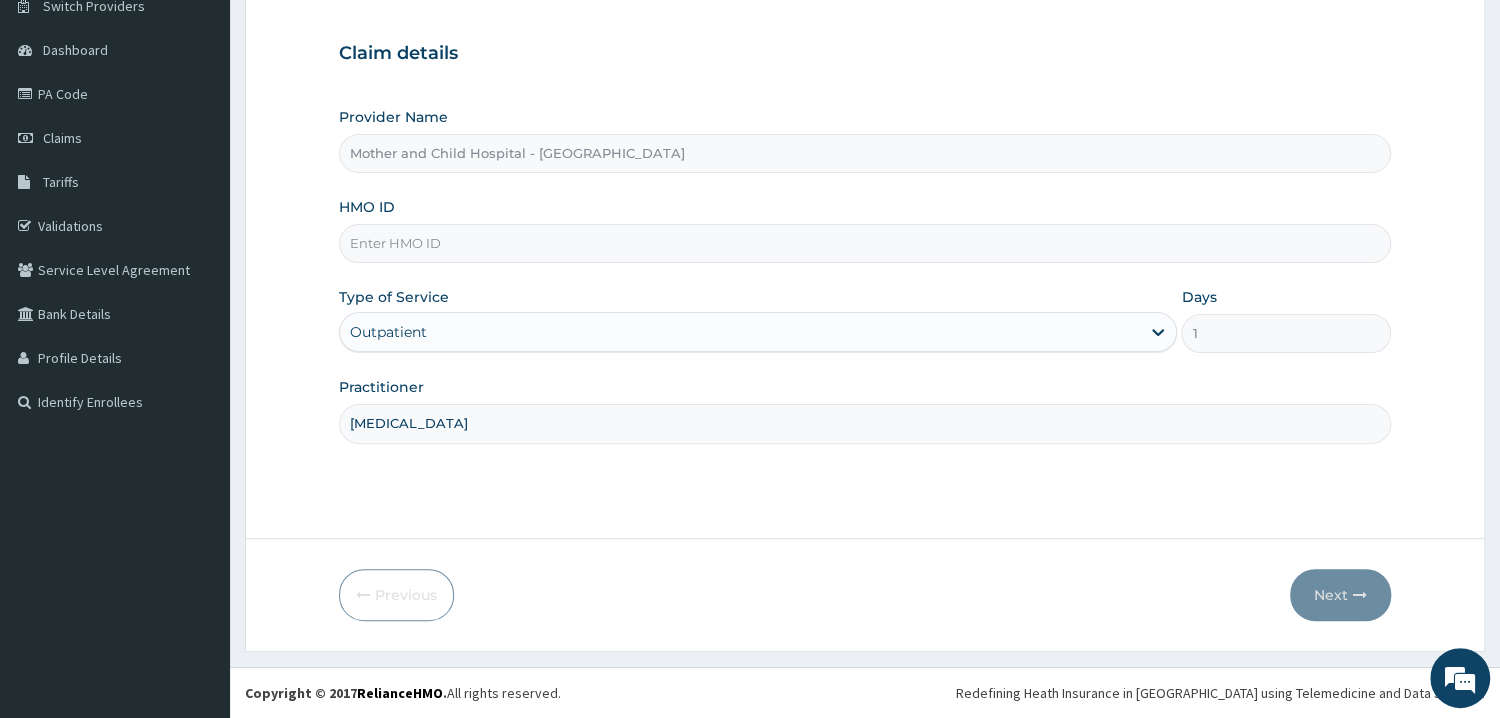 click on "OSTEOARTHRITIS" at bounding box center (865, 423) 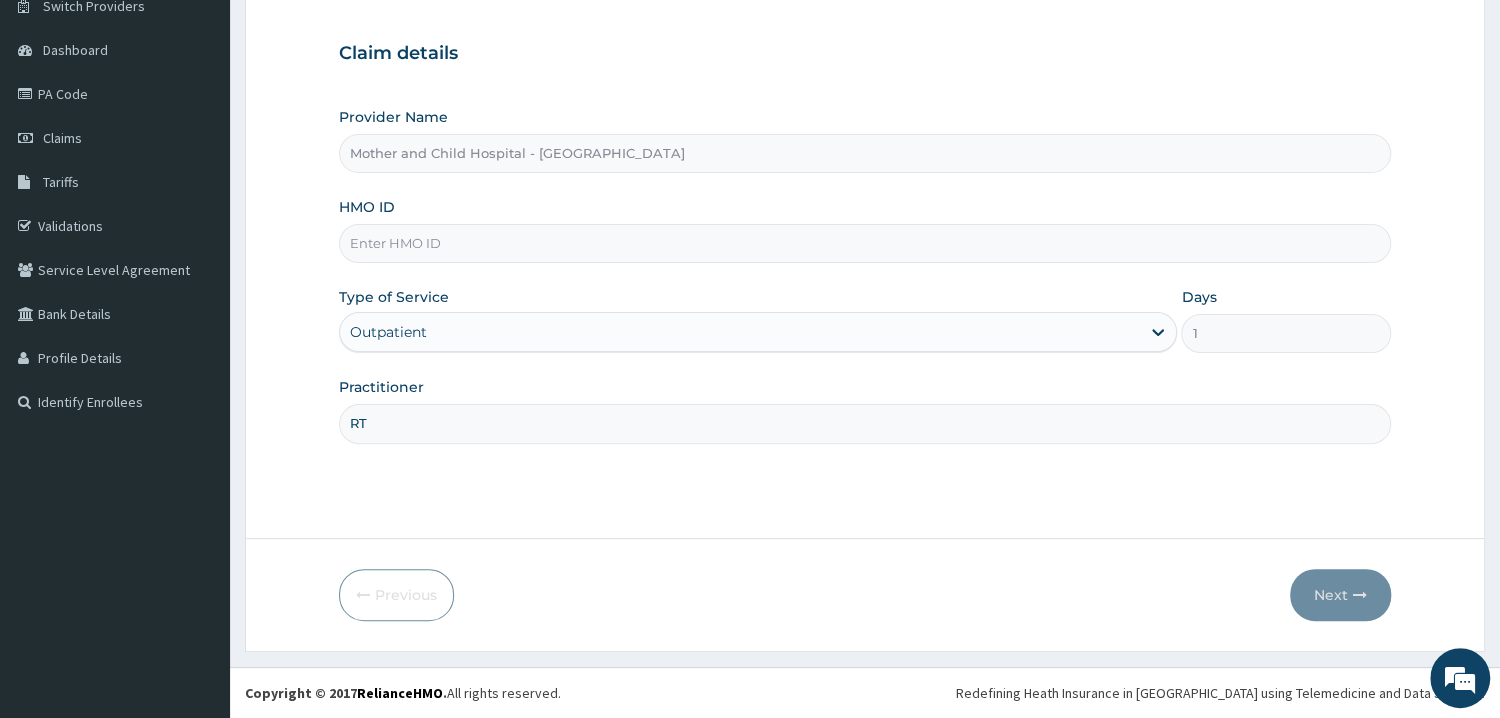 type on "R" 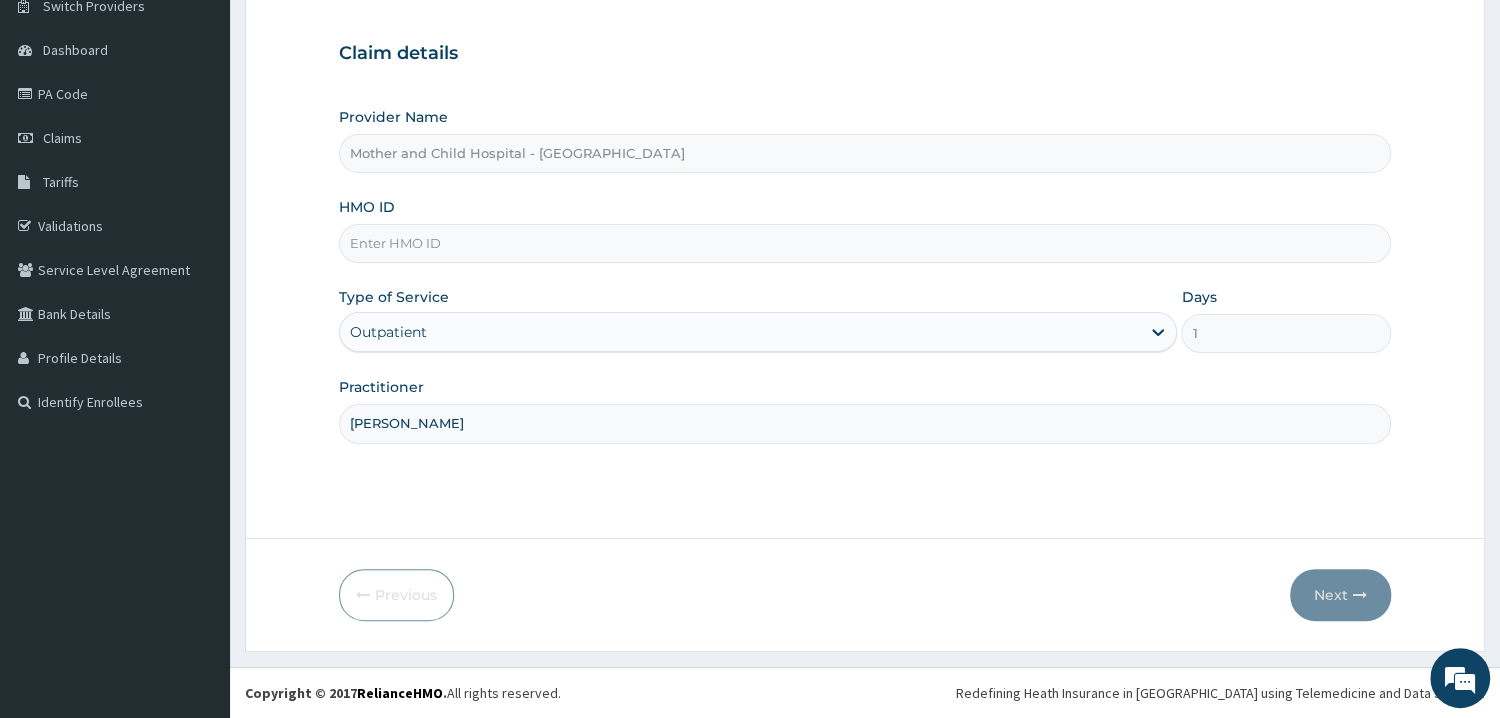 type on "DR FALANA" 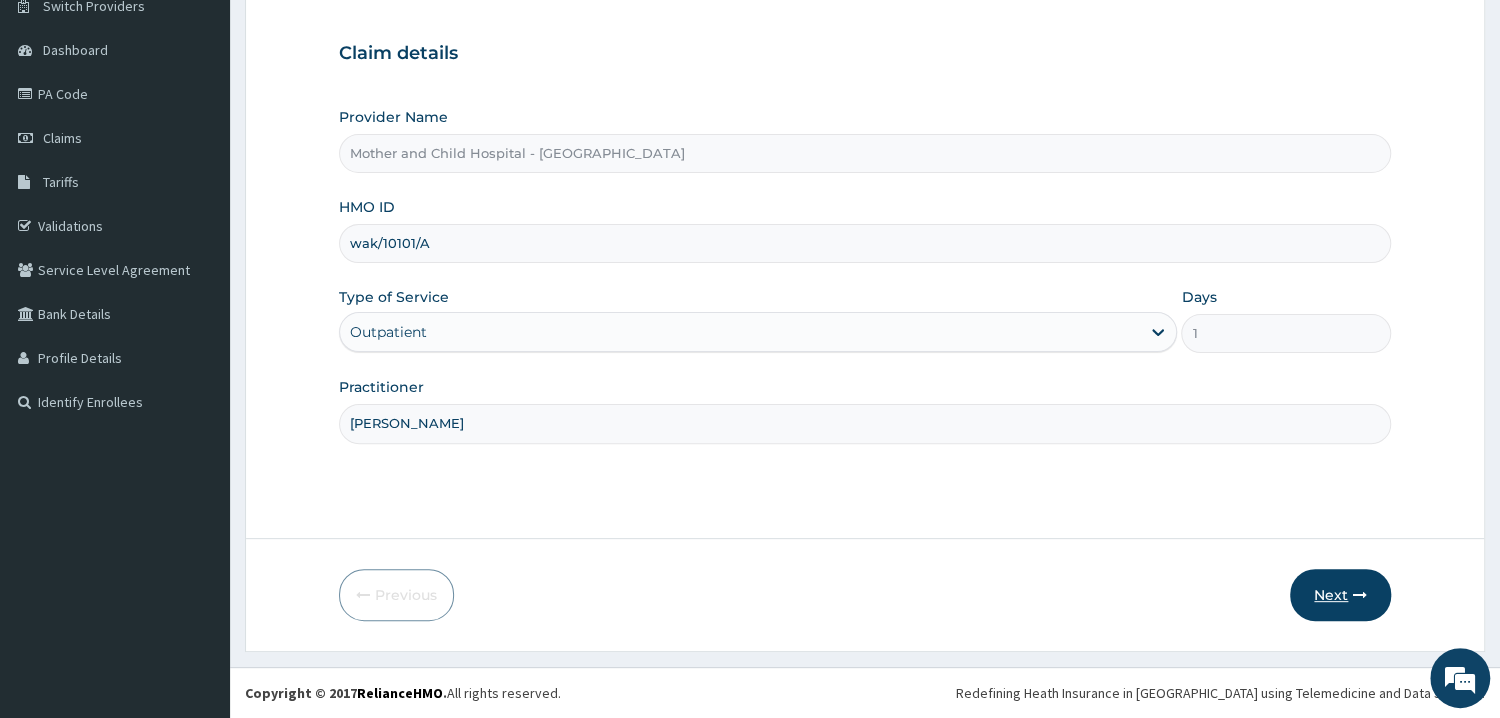 type on "wak/10101/A" 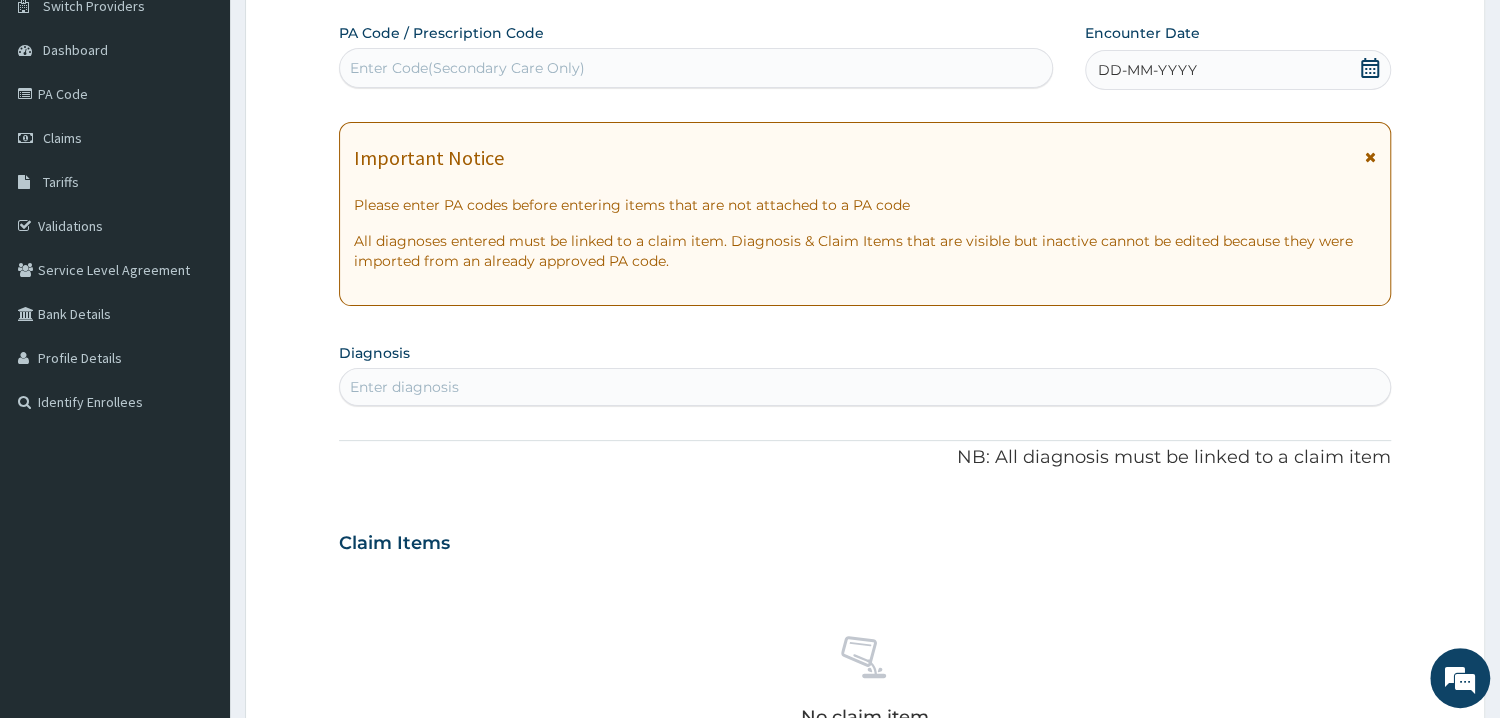 click 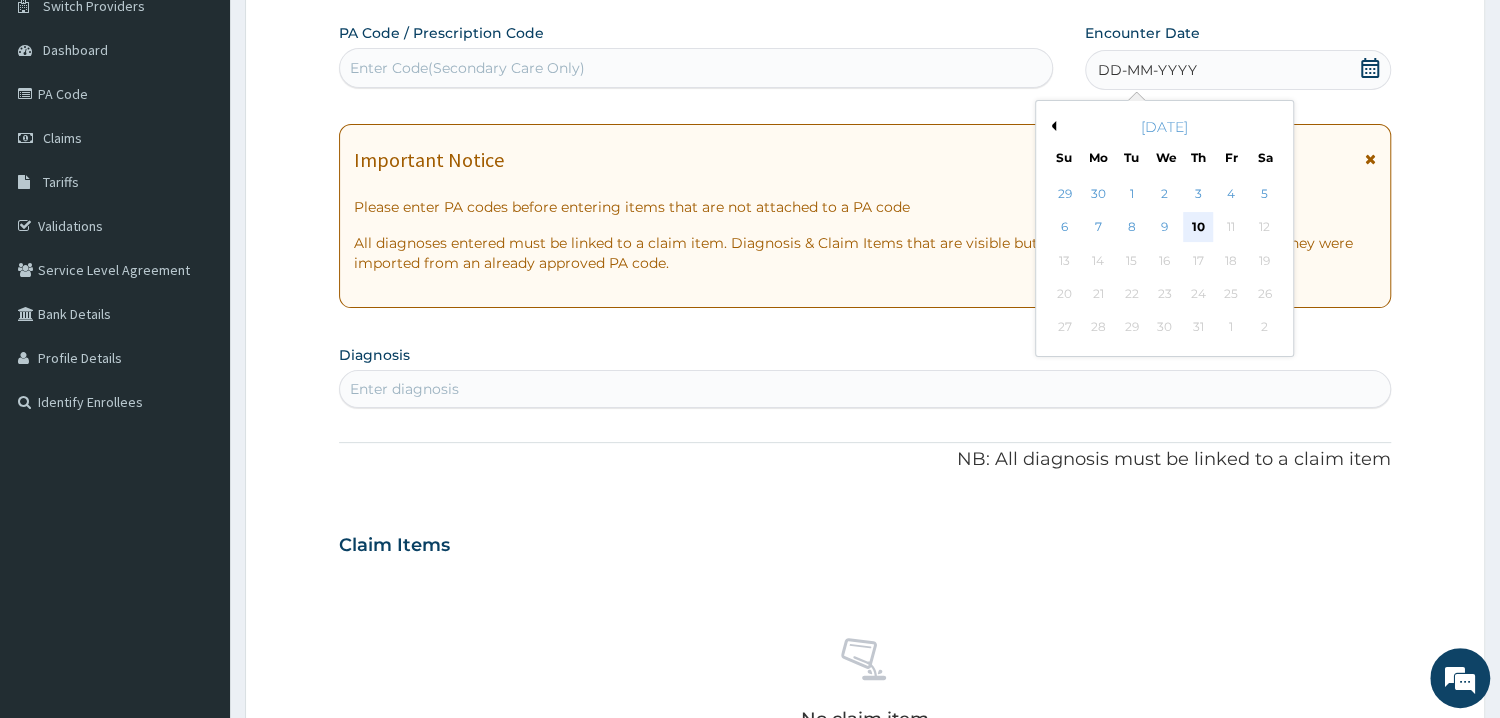 click on "10" at bounding box center [1198, 228] 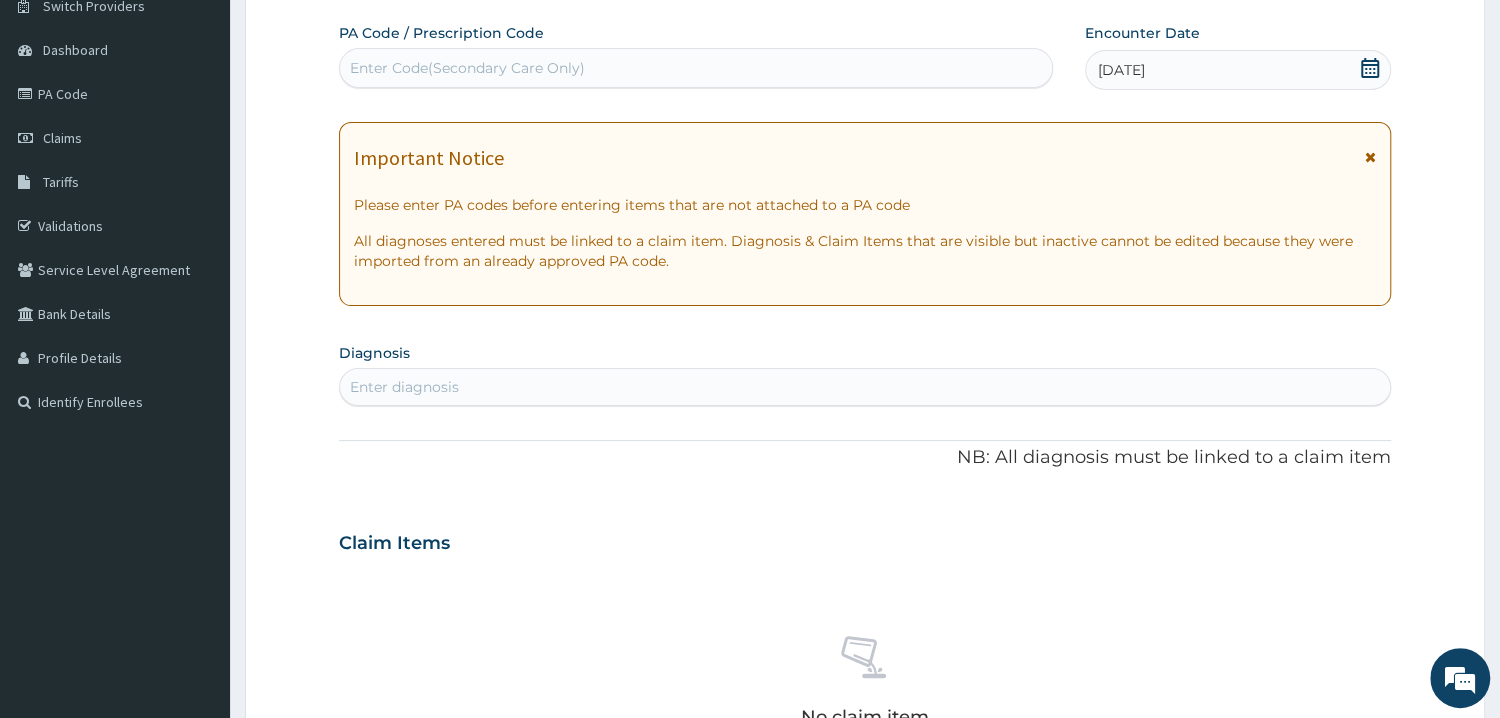 click on "Enter Code(Secondary Care Only)" at bounding box center (696, 68) 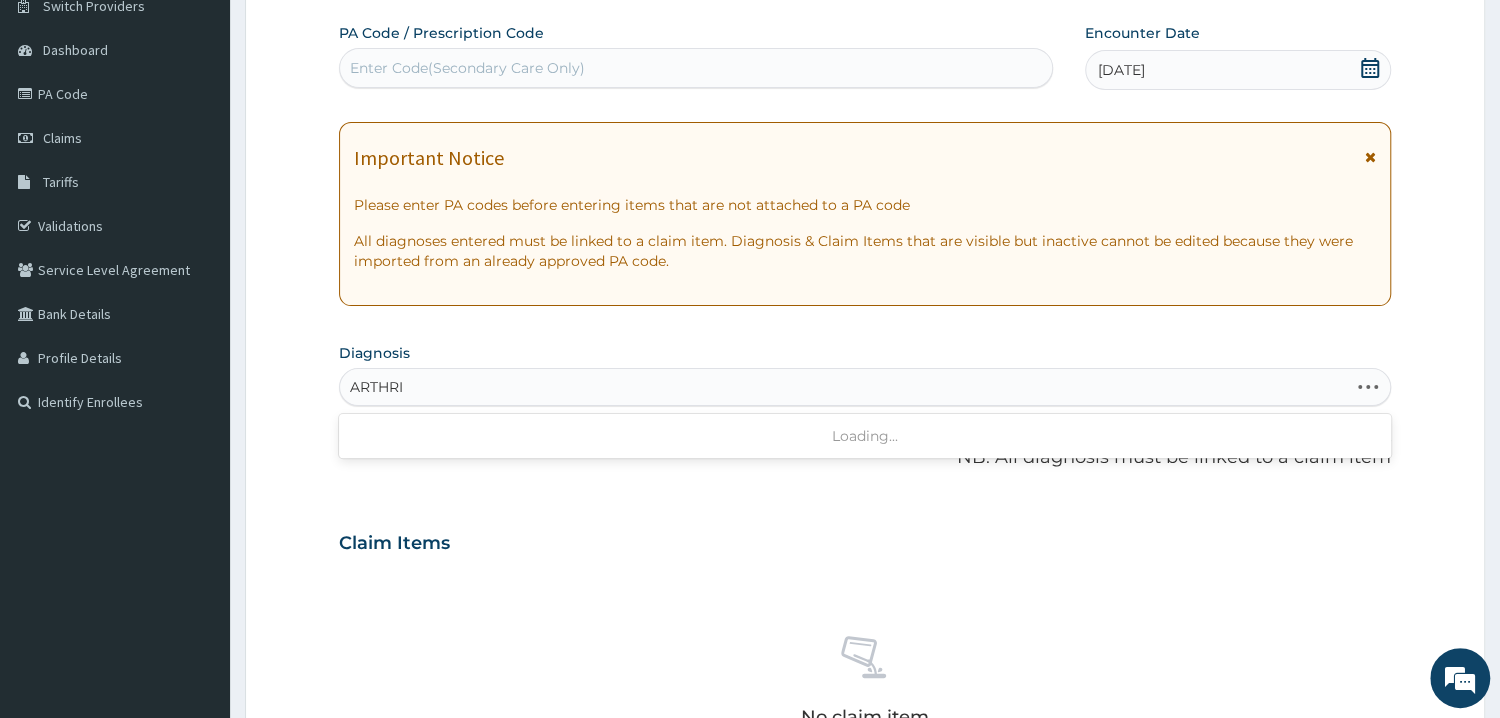 type on "ARTHR" 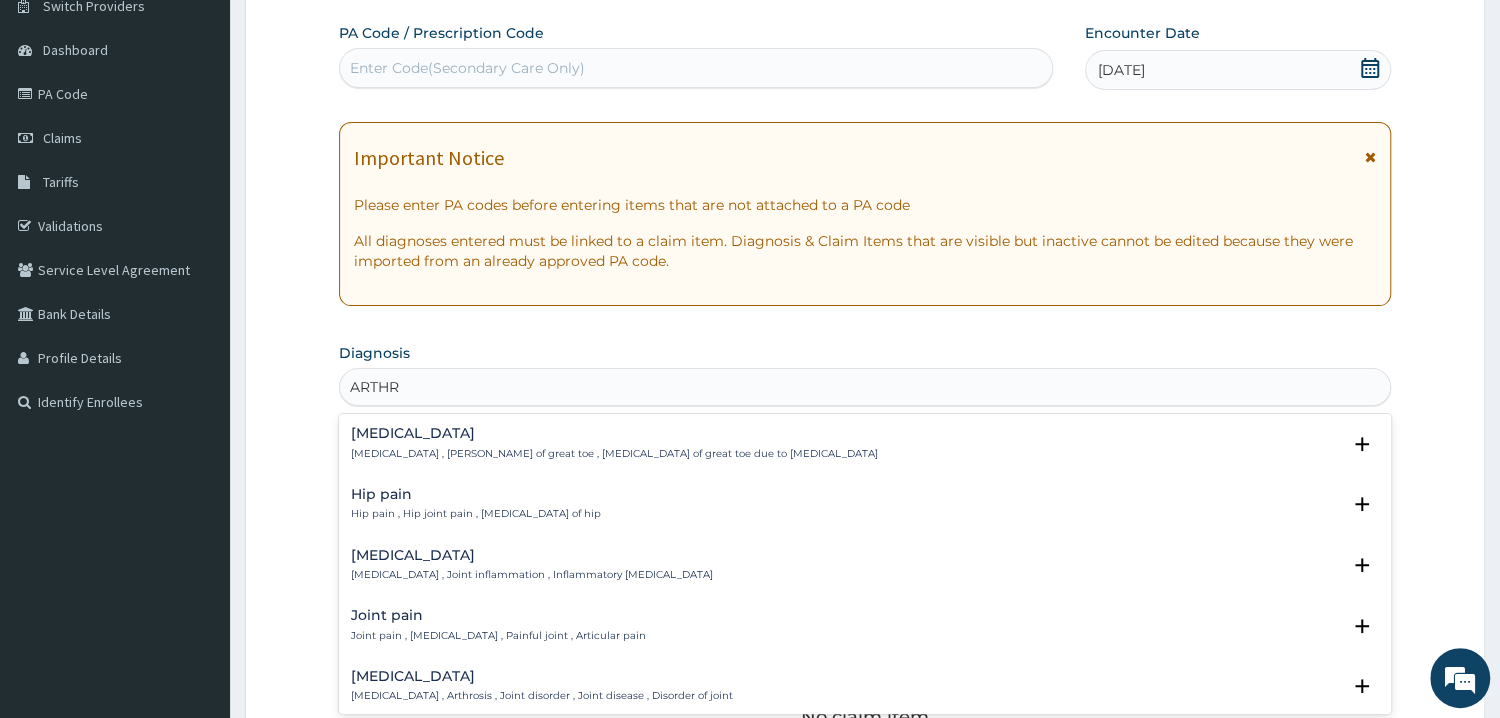 click on "Arthritis , Joint inflammation , Inflammatory arthritis" at bounding box center [532, 575] 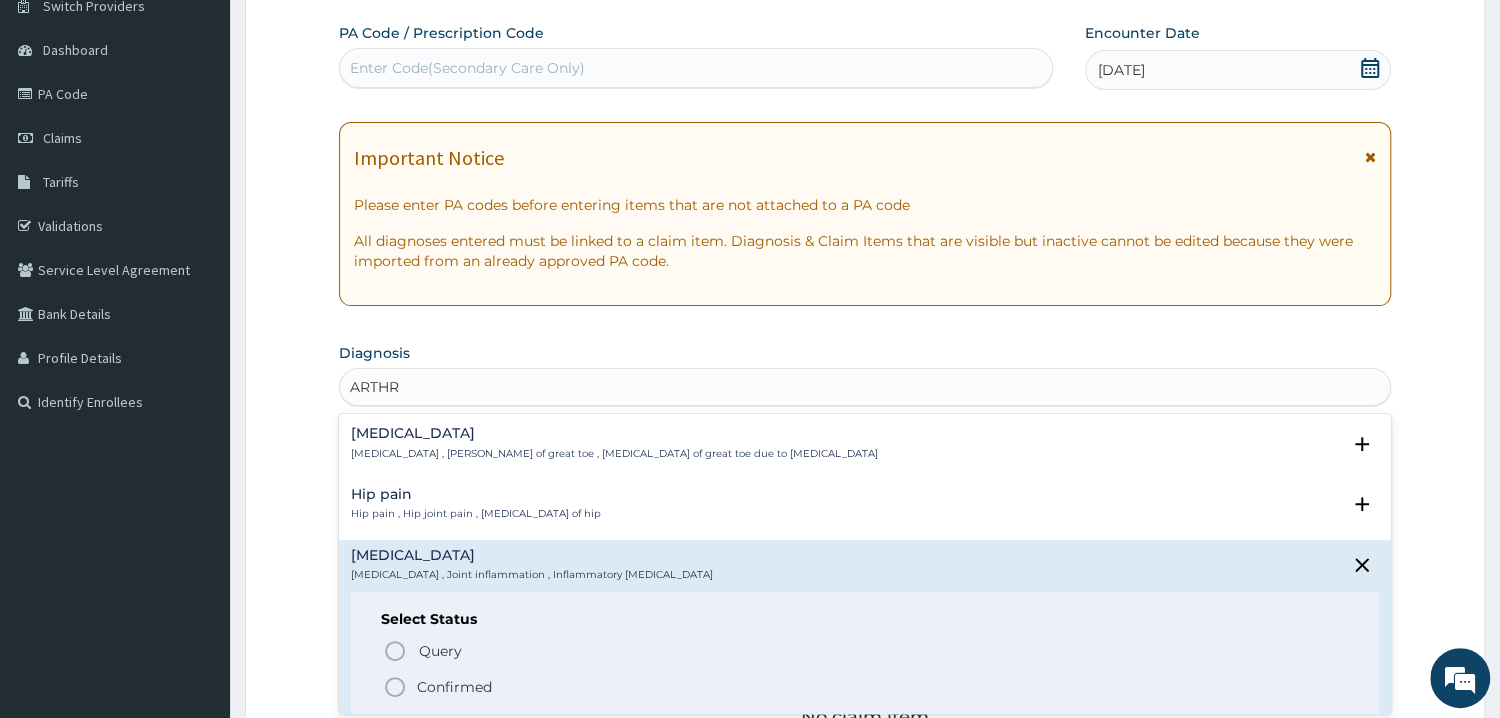 click 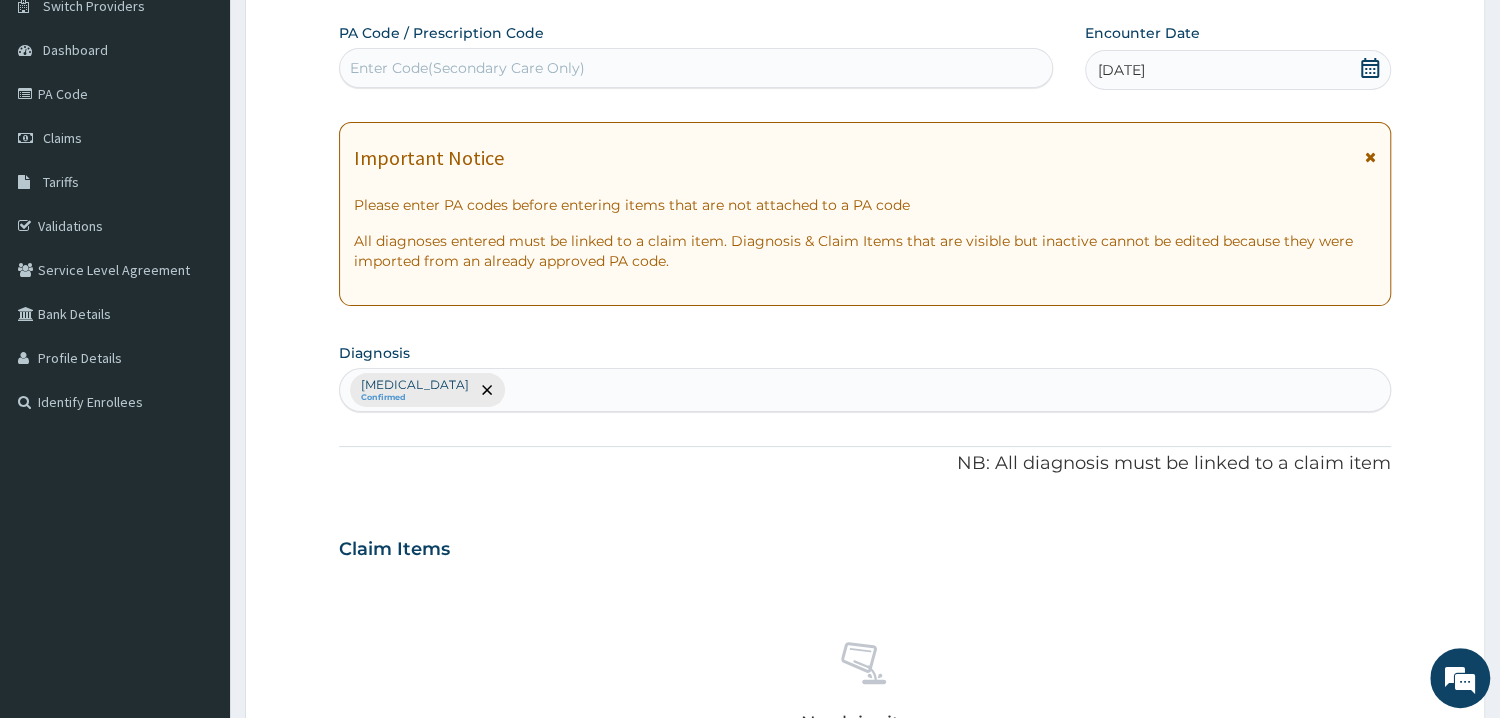 paste on "O" 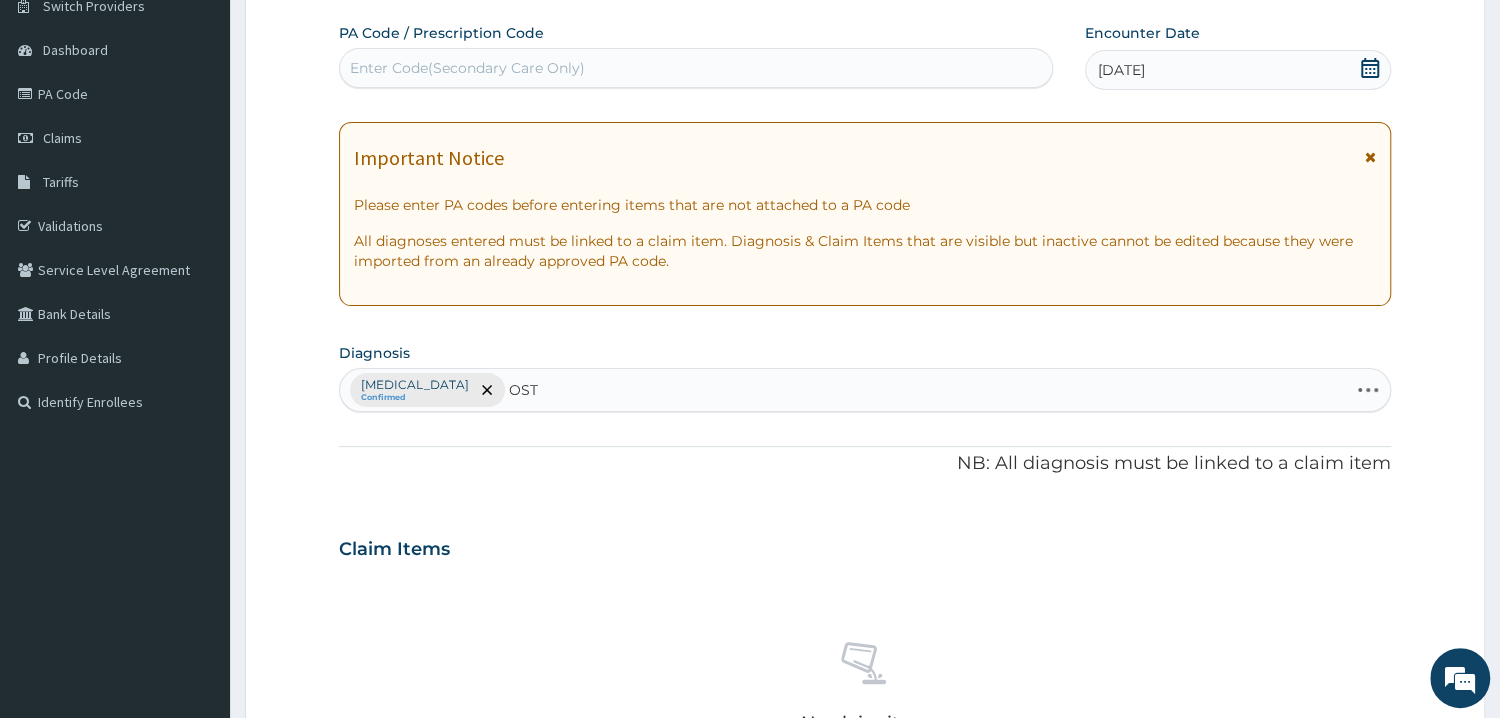 type on "OSTE" 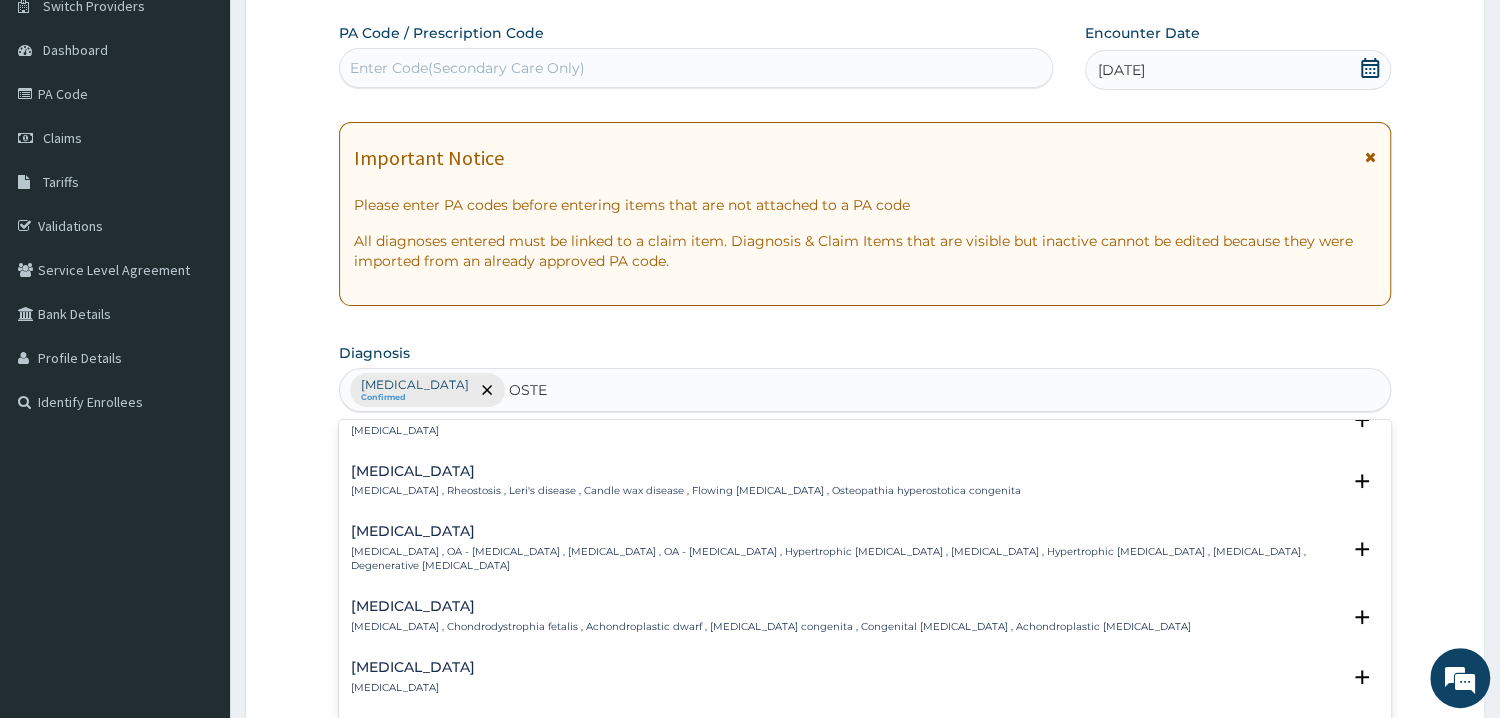 scroll, scrollTop: 1407, scrollLeft: 0, axis: vertical 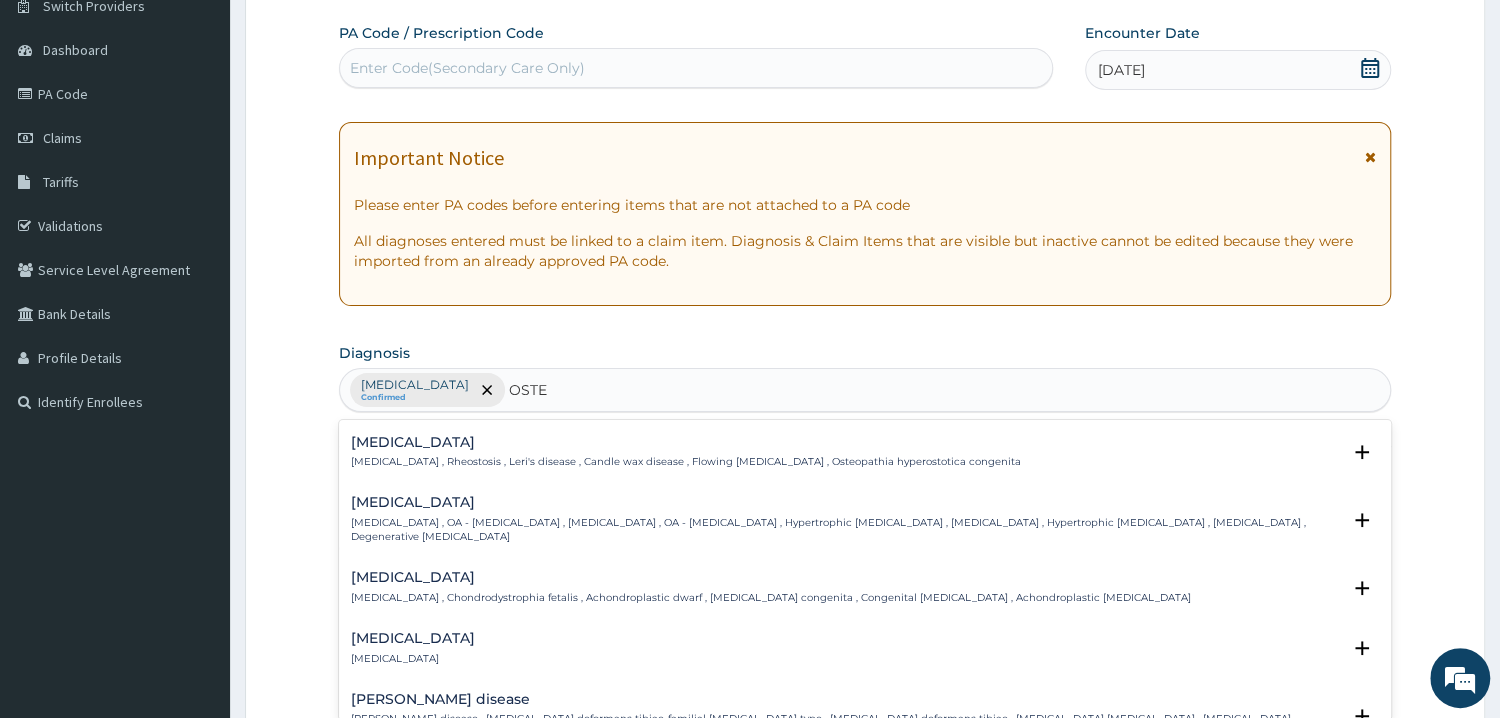 click on "Osteoarthritis" at bounding box center [845, 502] 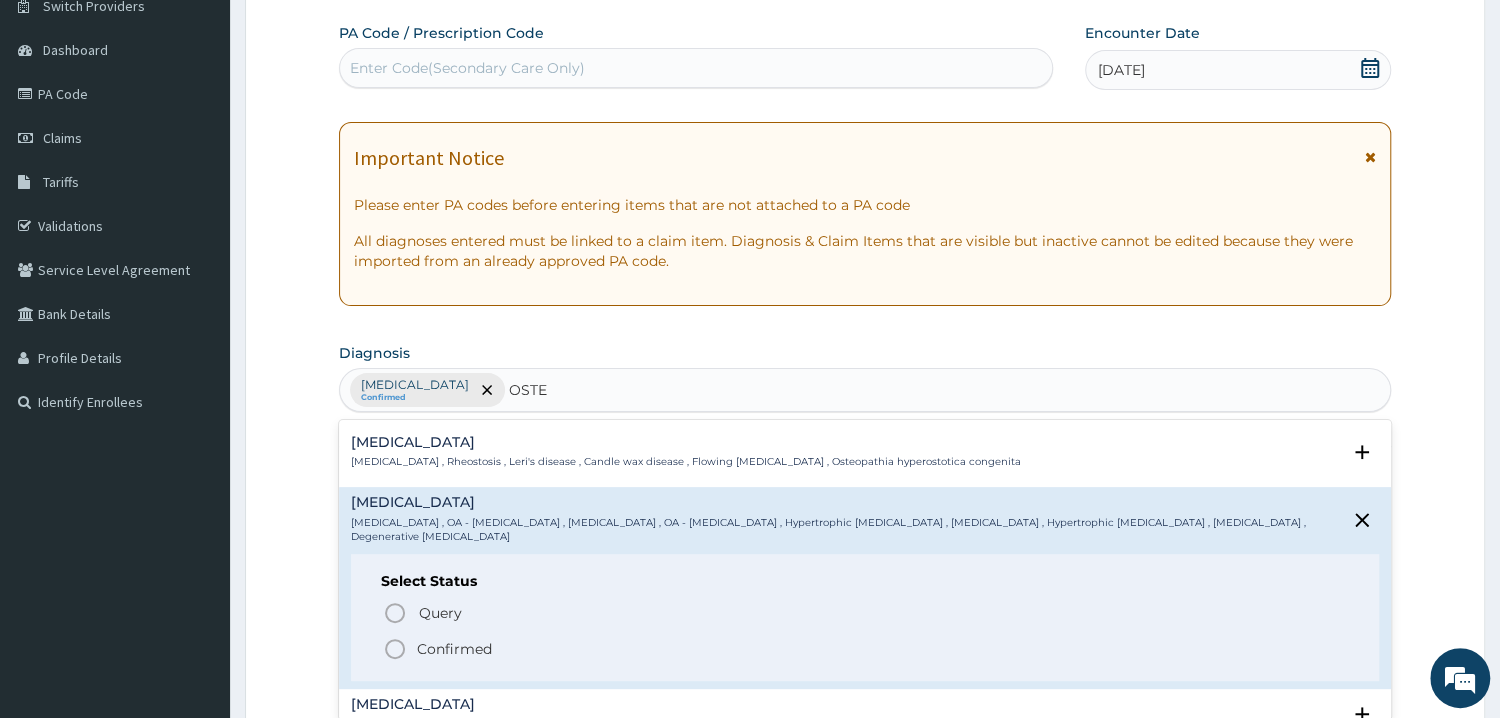 click 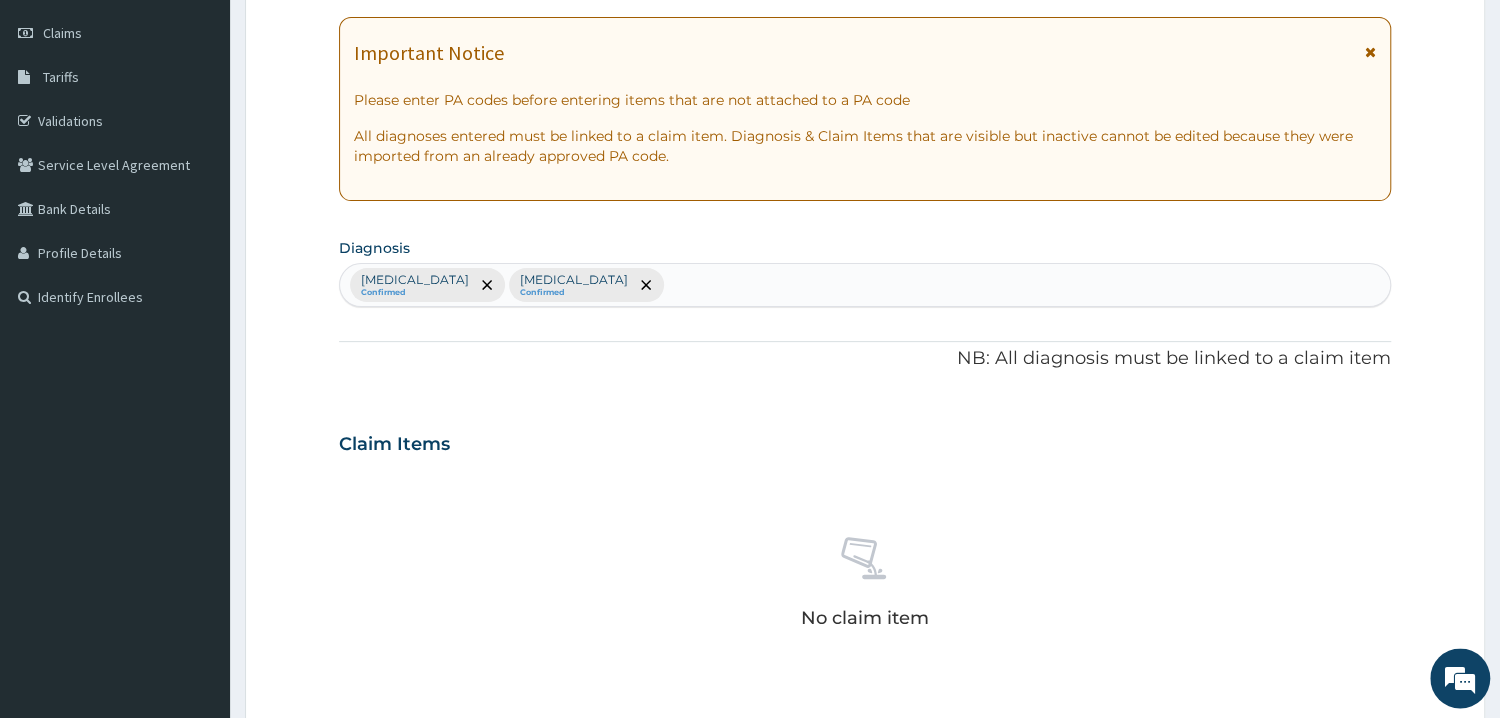 scroll, scrollTop: 597, scrollLeft: 0, axis: vertical 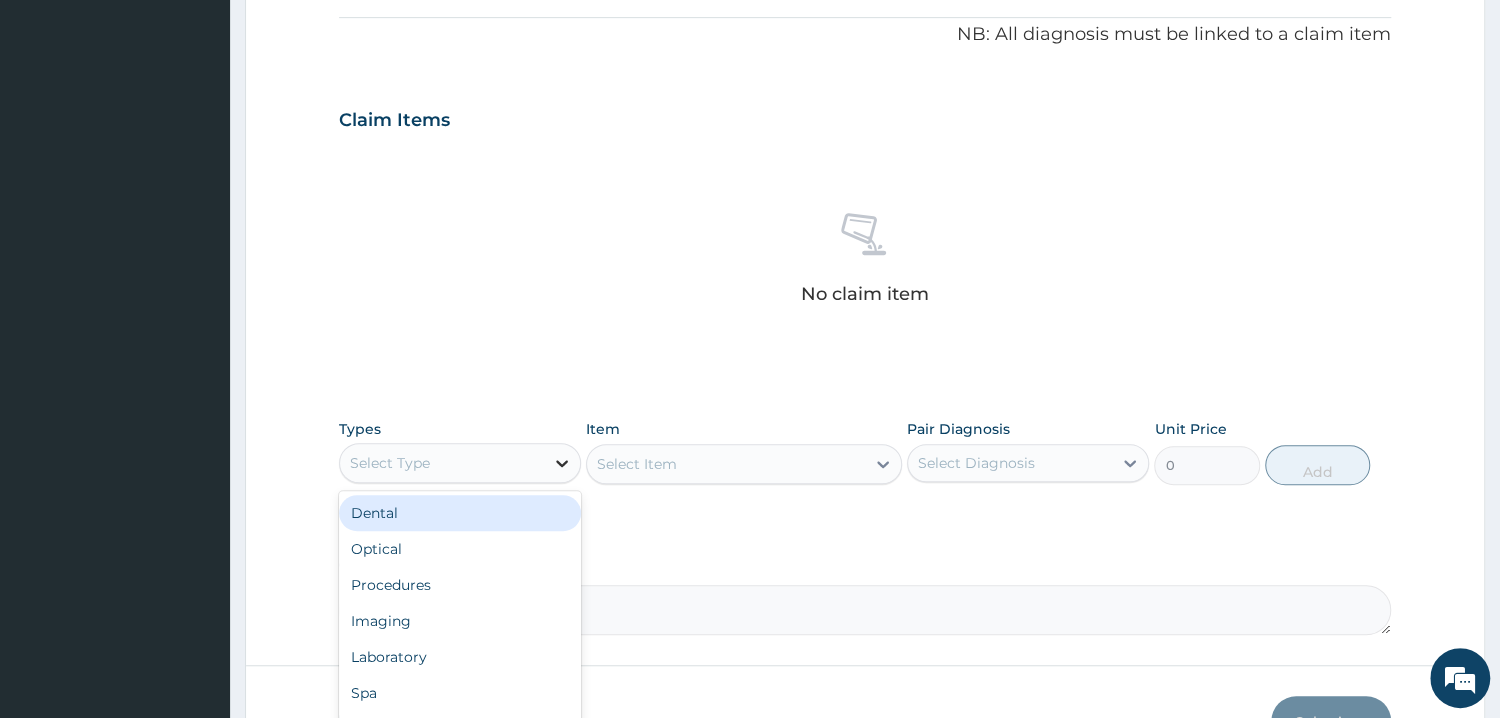 click at bounding box center (562, 463) 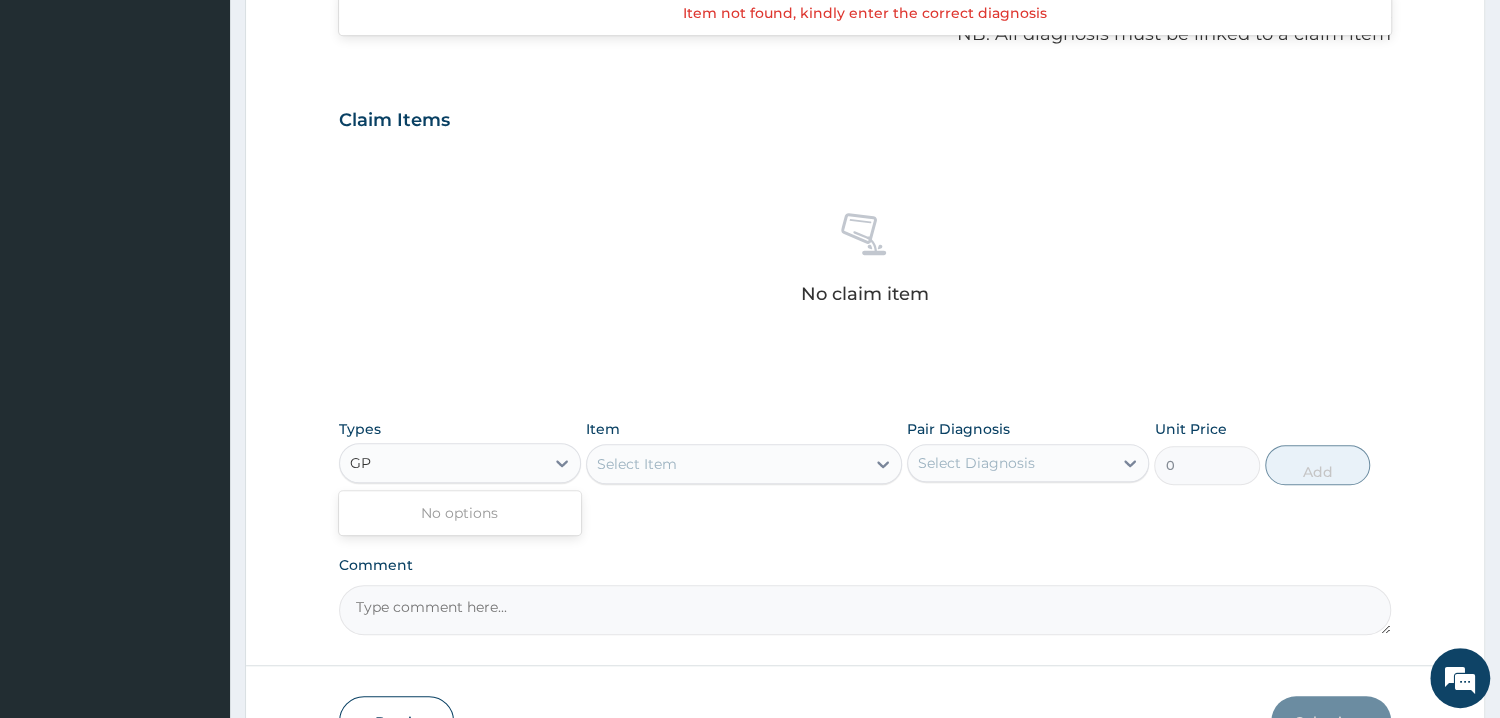 type on "G" 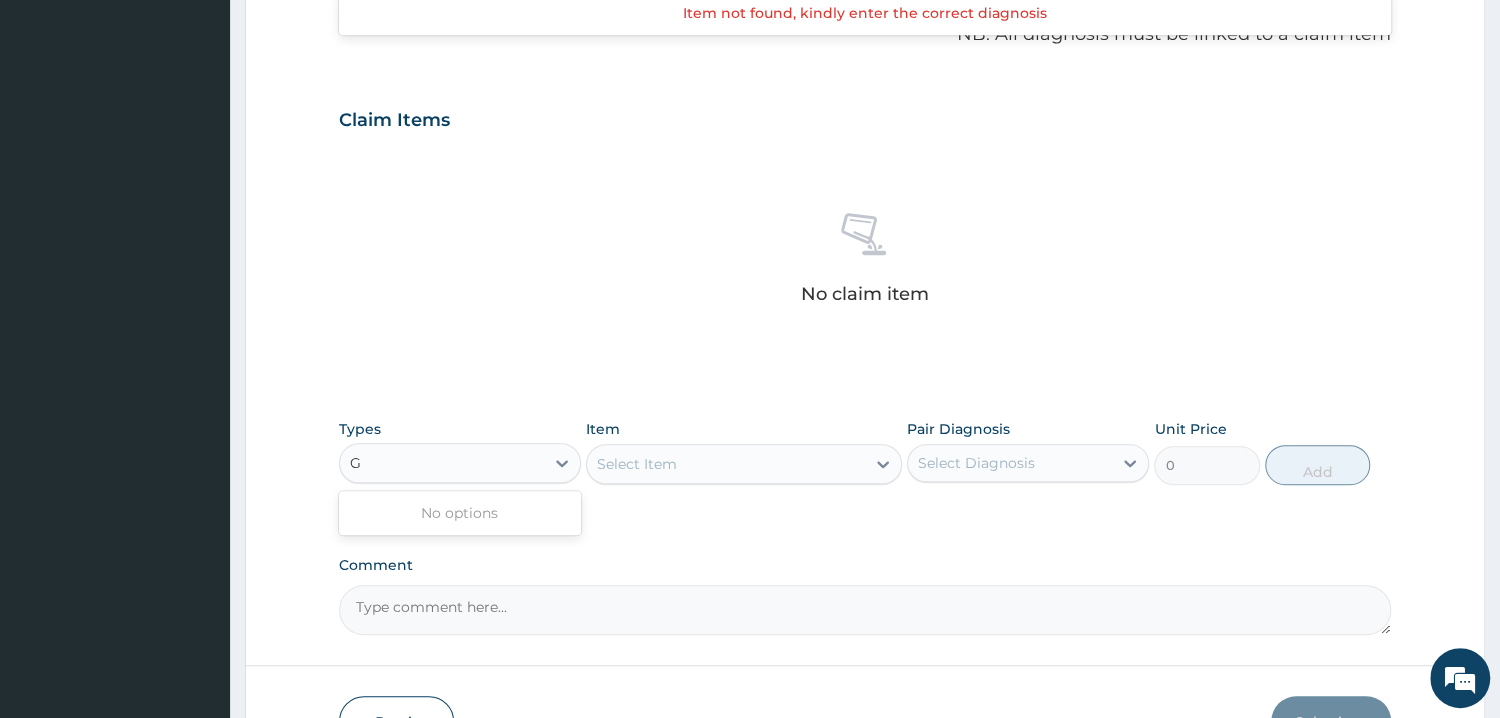type 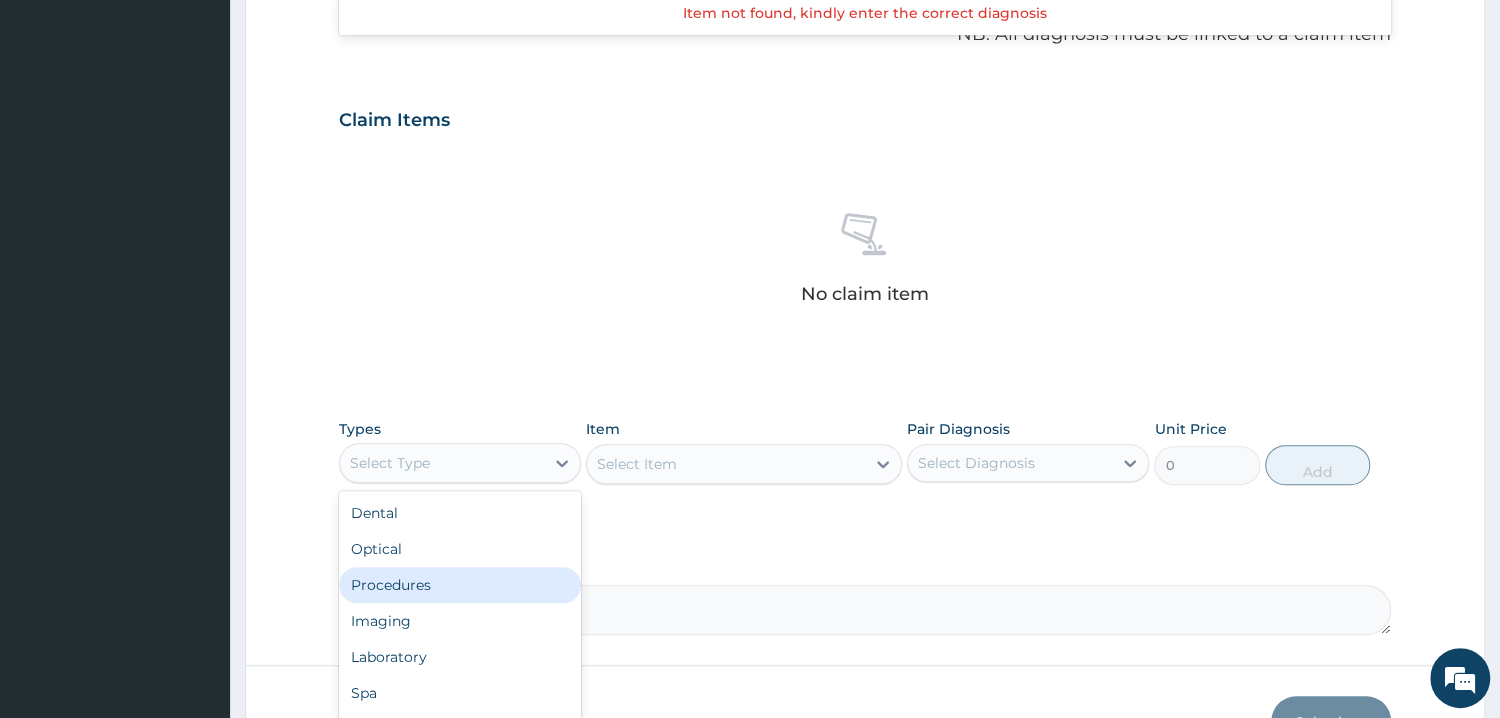 click on "Procedures" at bounding box center (460, 585) 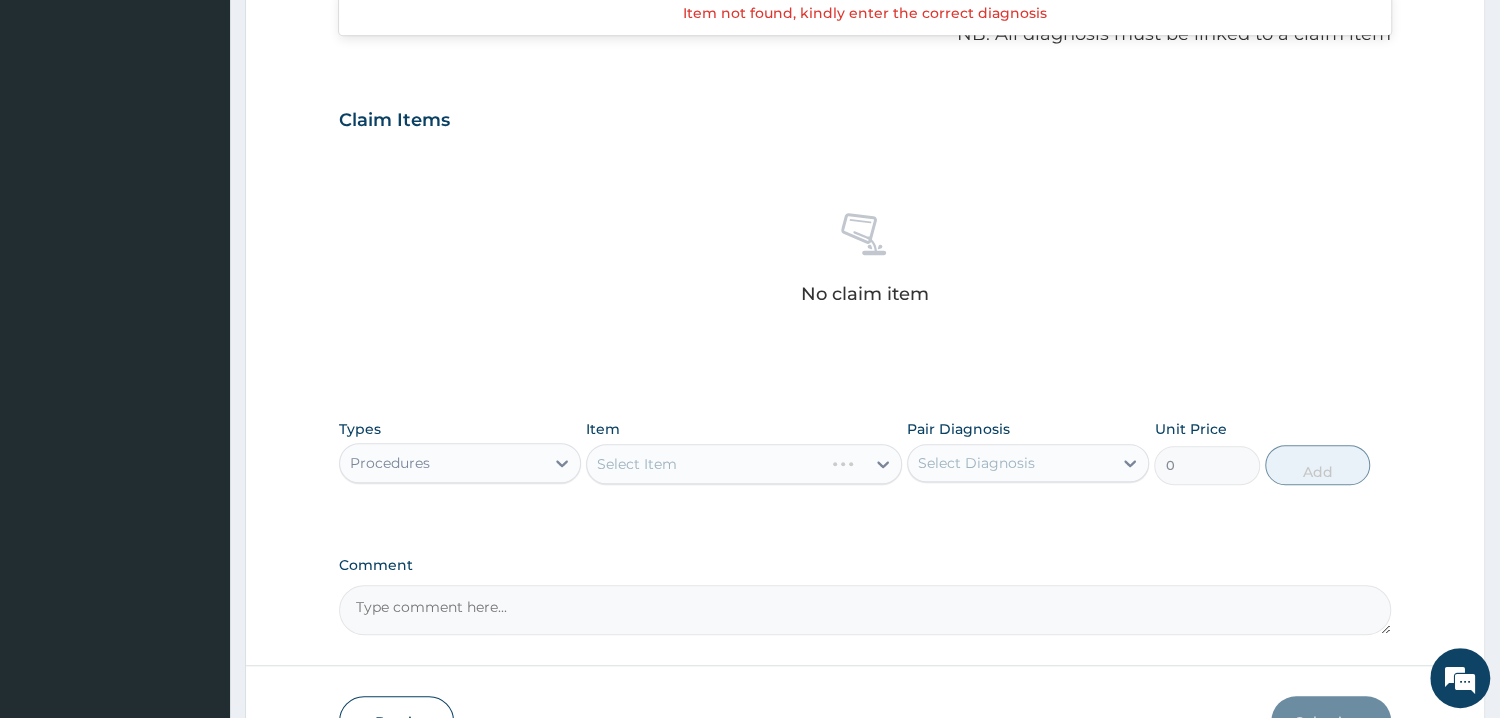 click on "Select Item" at bounding box center (744, 464) 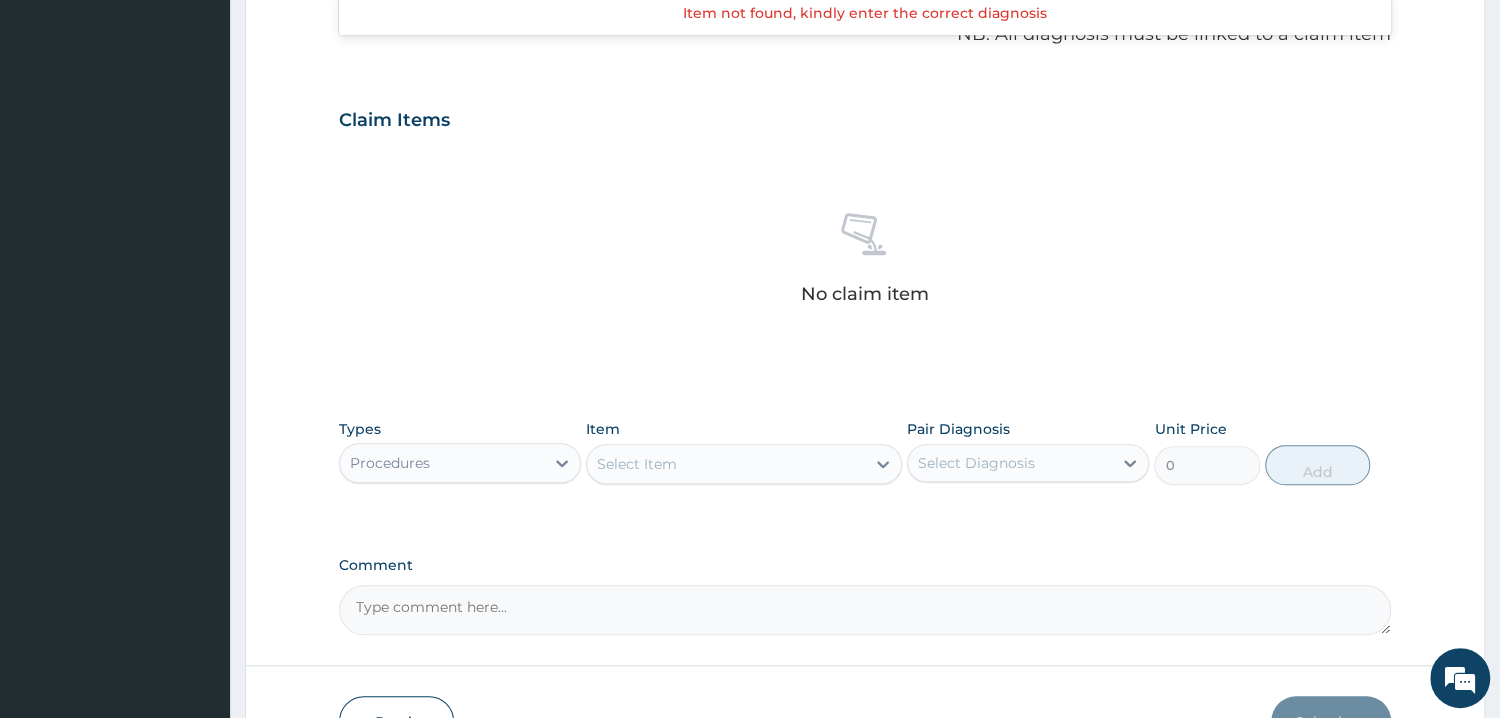 click on "Select Item" at bounding box center [726, 464] 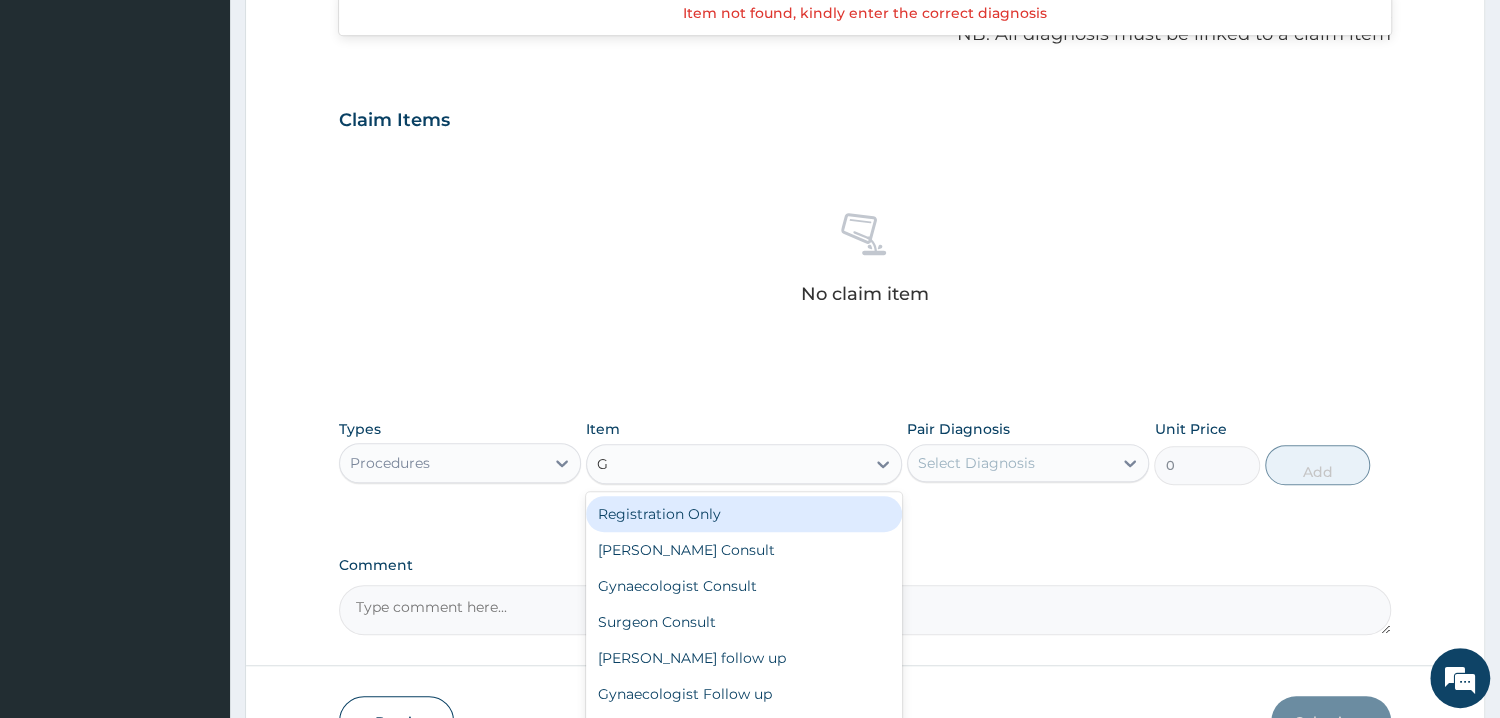 type on "GP" 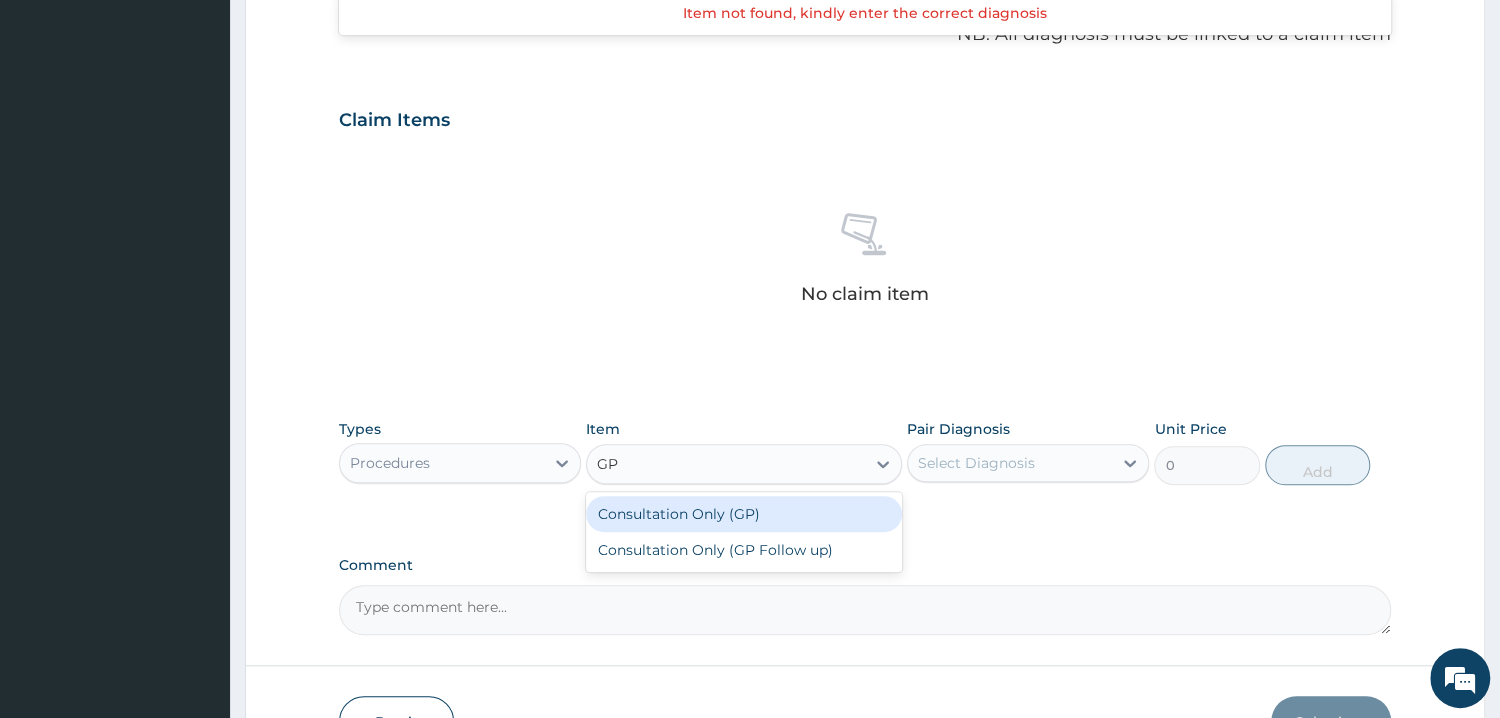 click on "Consultation Only (GP)" at bounding box center (744, 514) 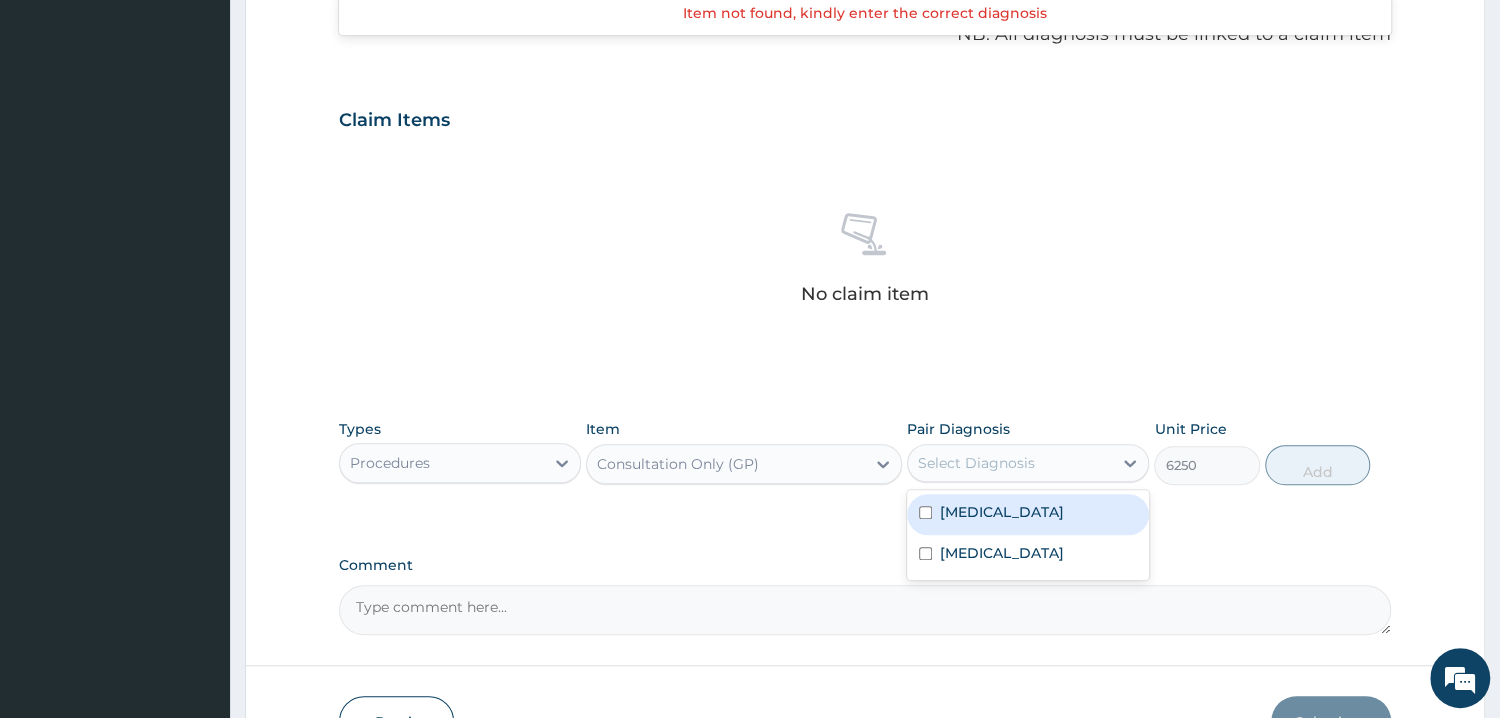 click on "Select Diagnosis" at bounding box center [976, 463] 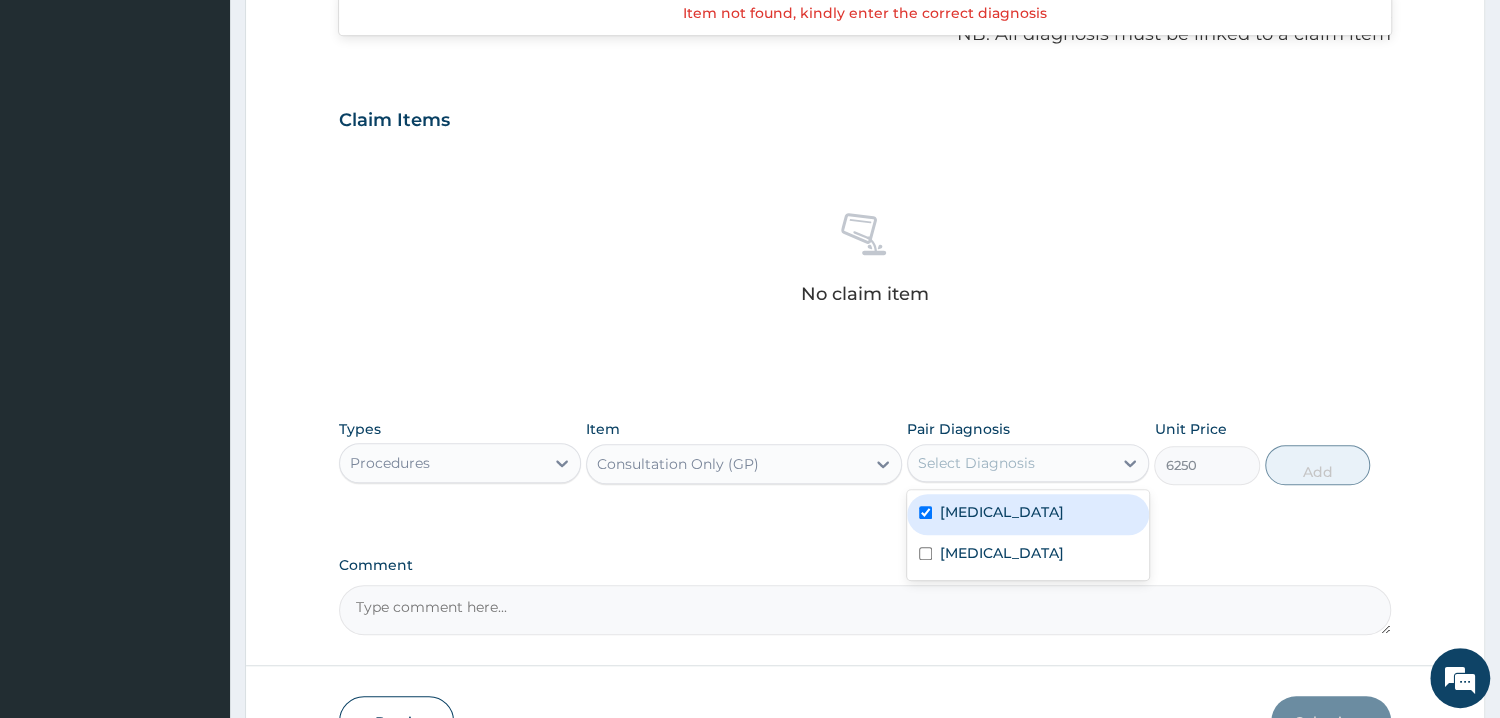 checkbox on "true" 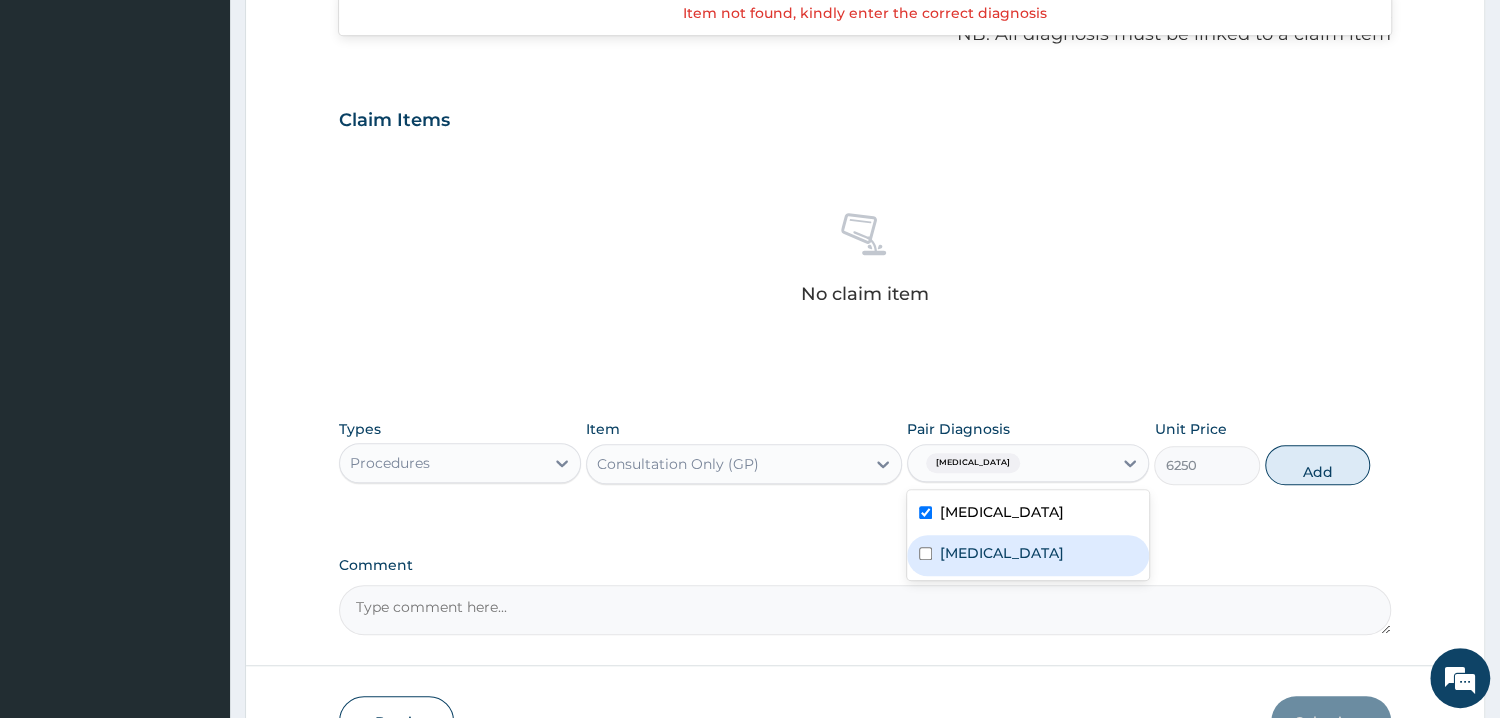 click at bounding box center (925, 553) 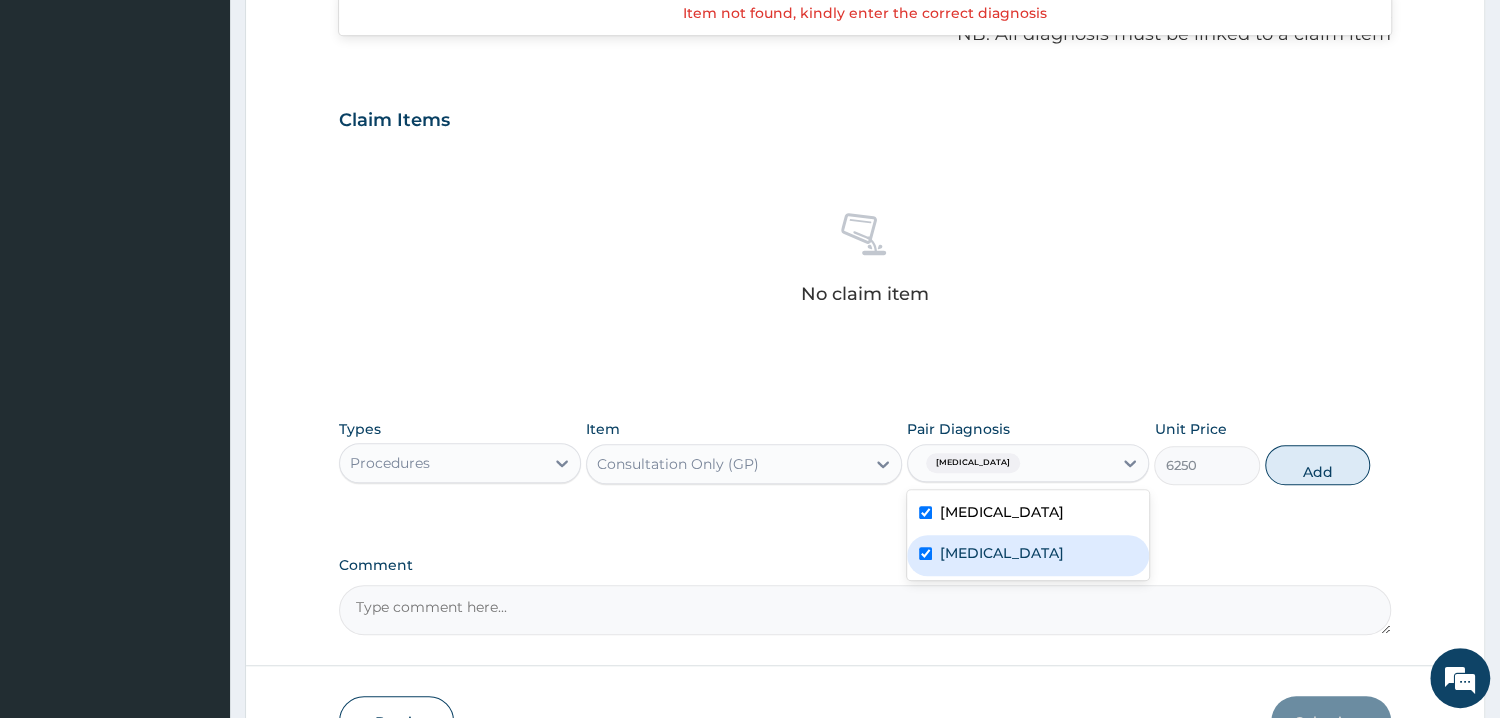 checkbox on "true" 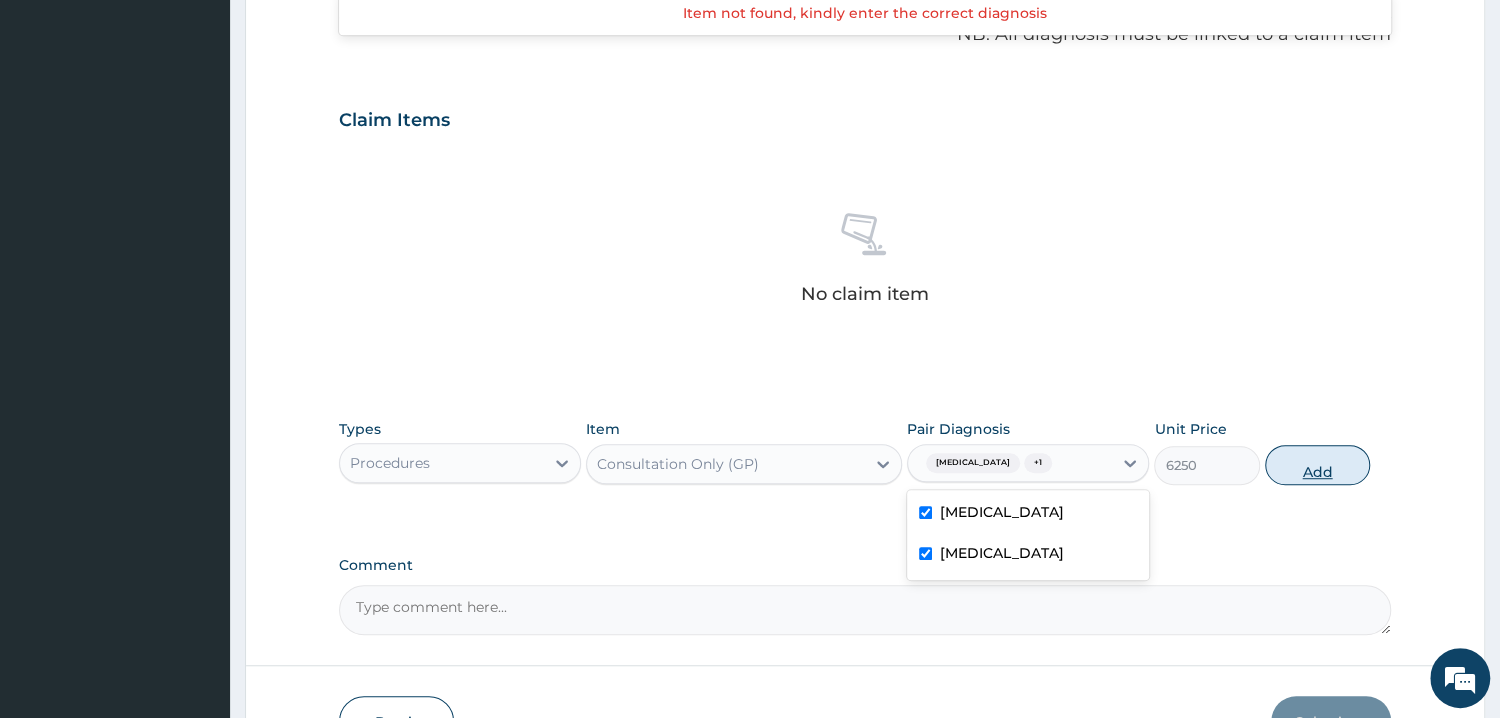 click on "Add" at bounding box center [1317, 465] 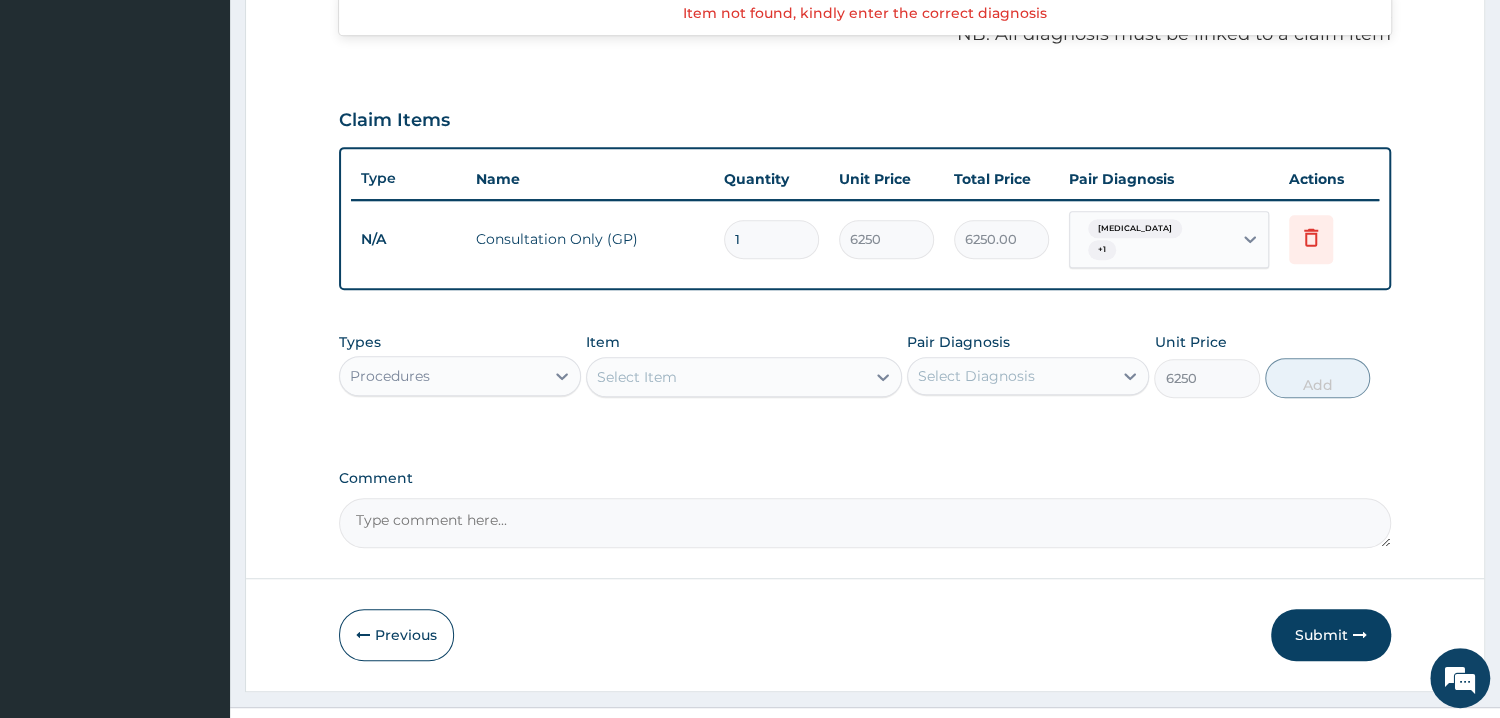 type on "0" 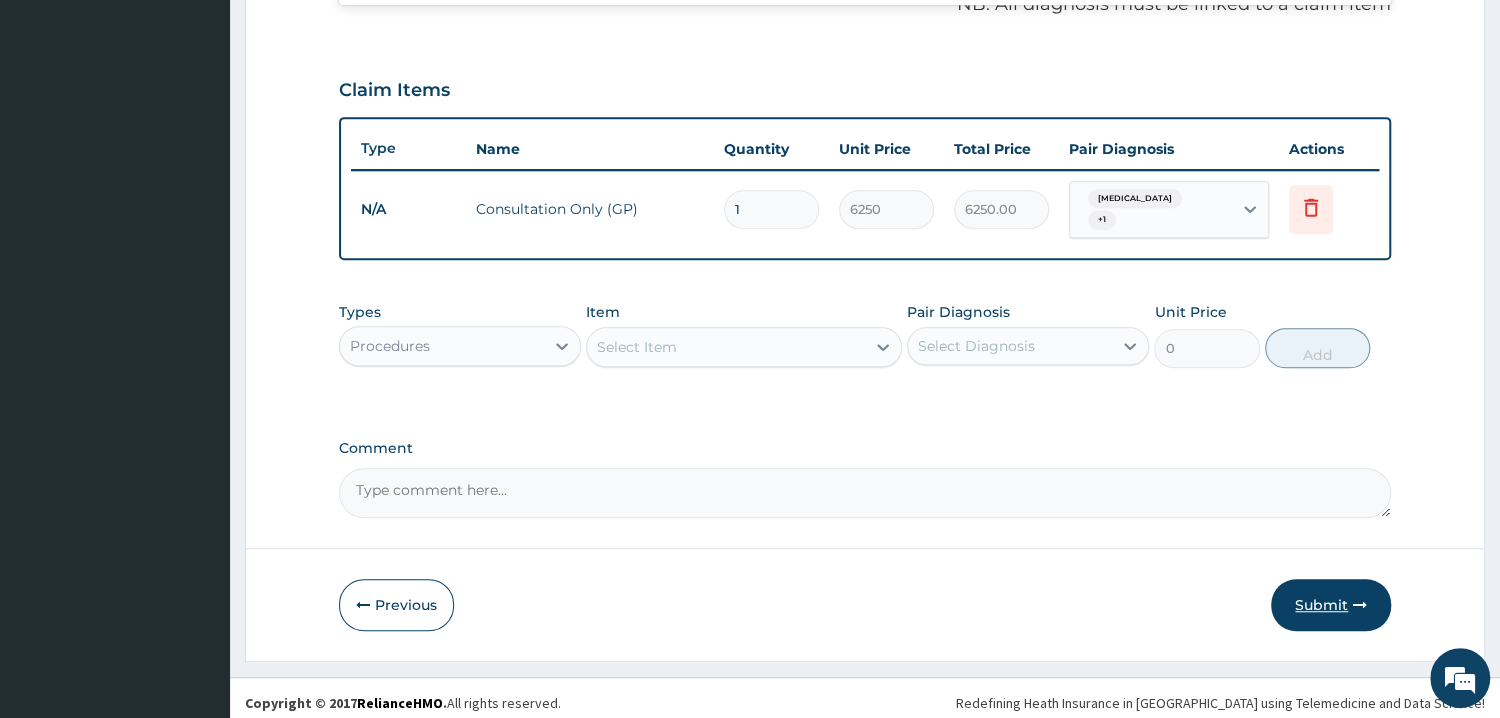 click at bounding box center [1360, 605] 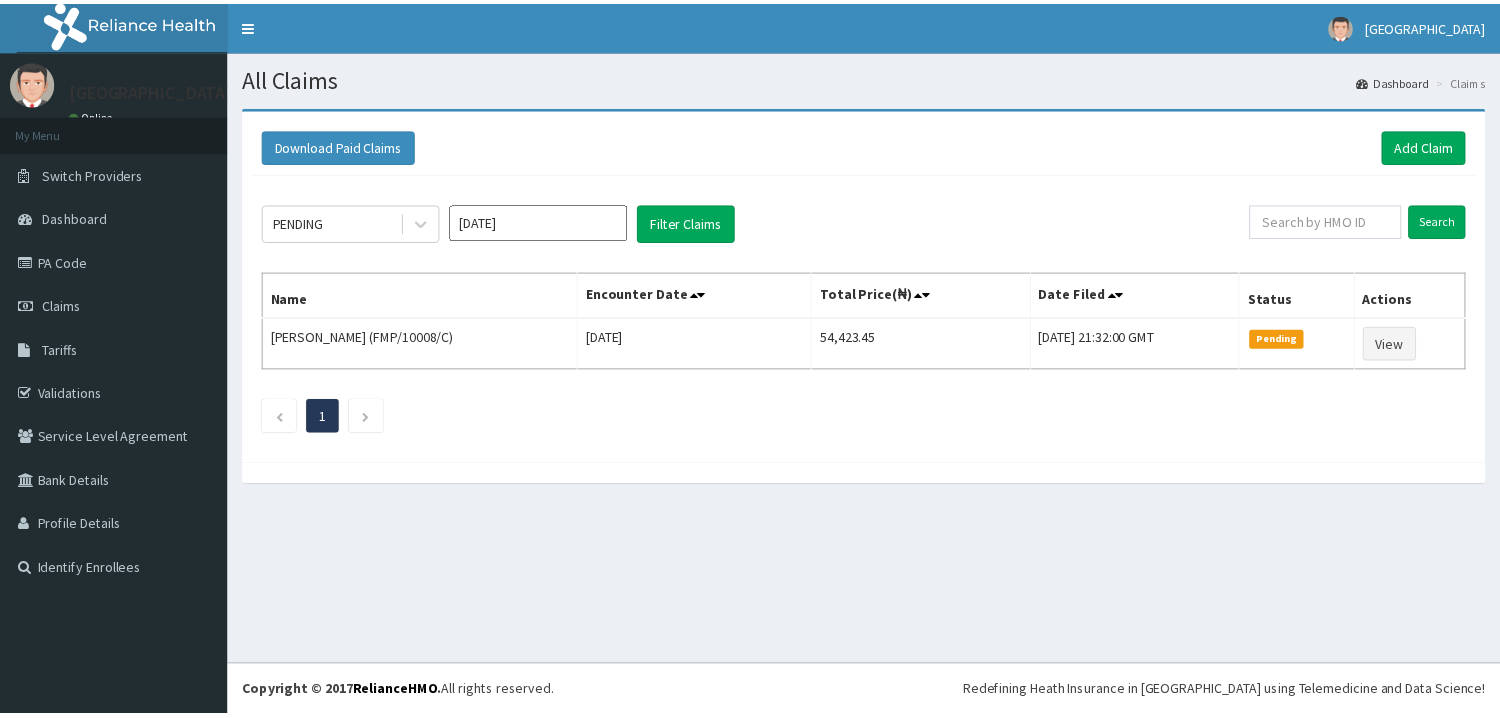 scroll, scrollTop: 0, scrollLeft: 0, axis: both 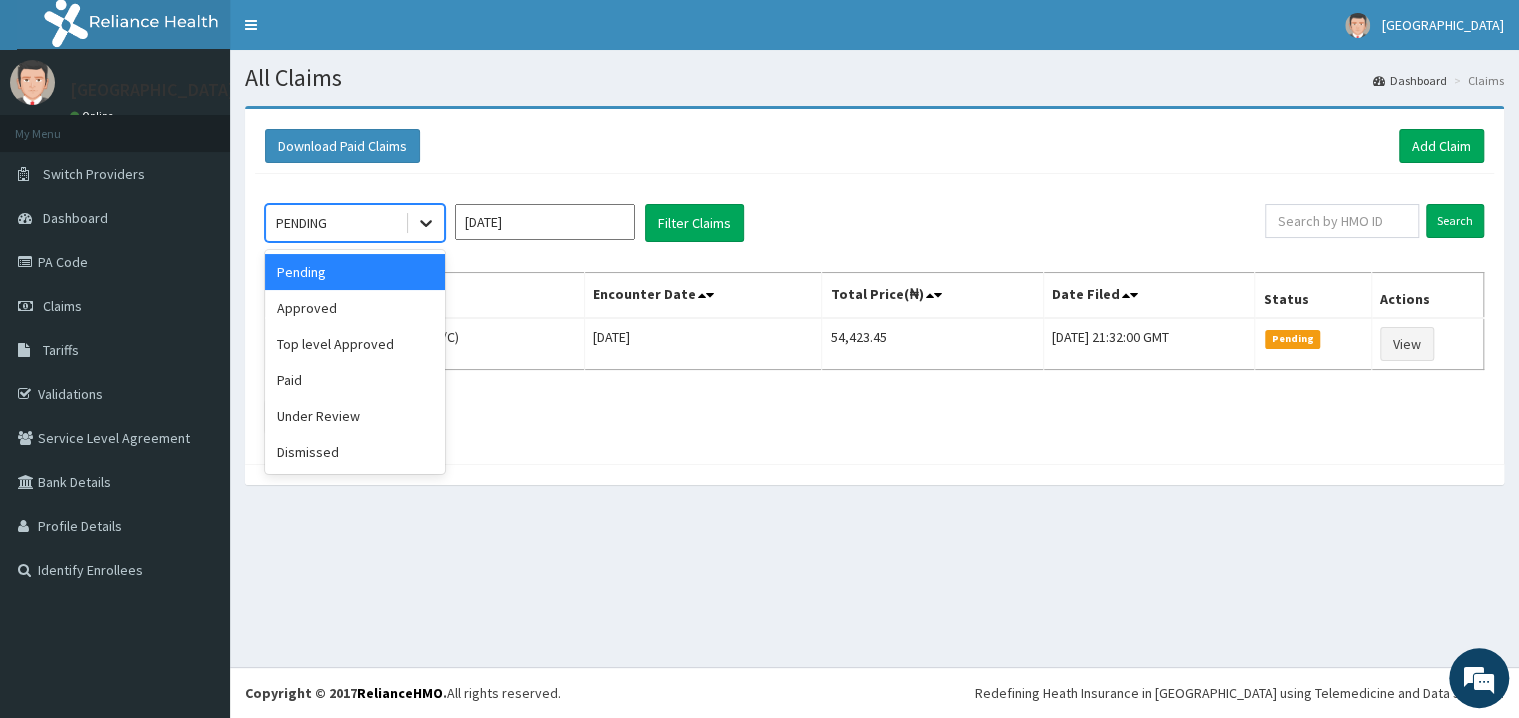 click at bounding box center (426, 223) 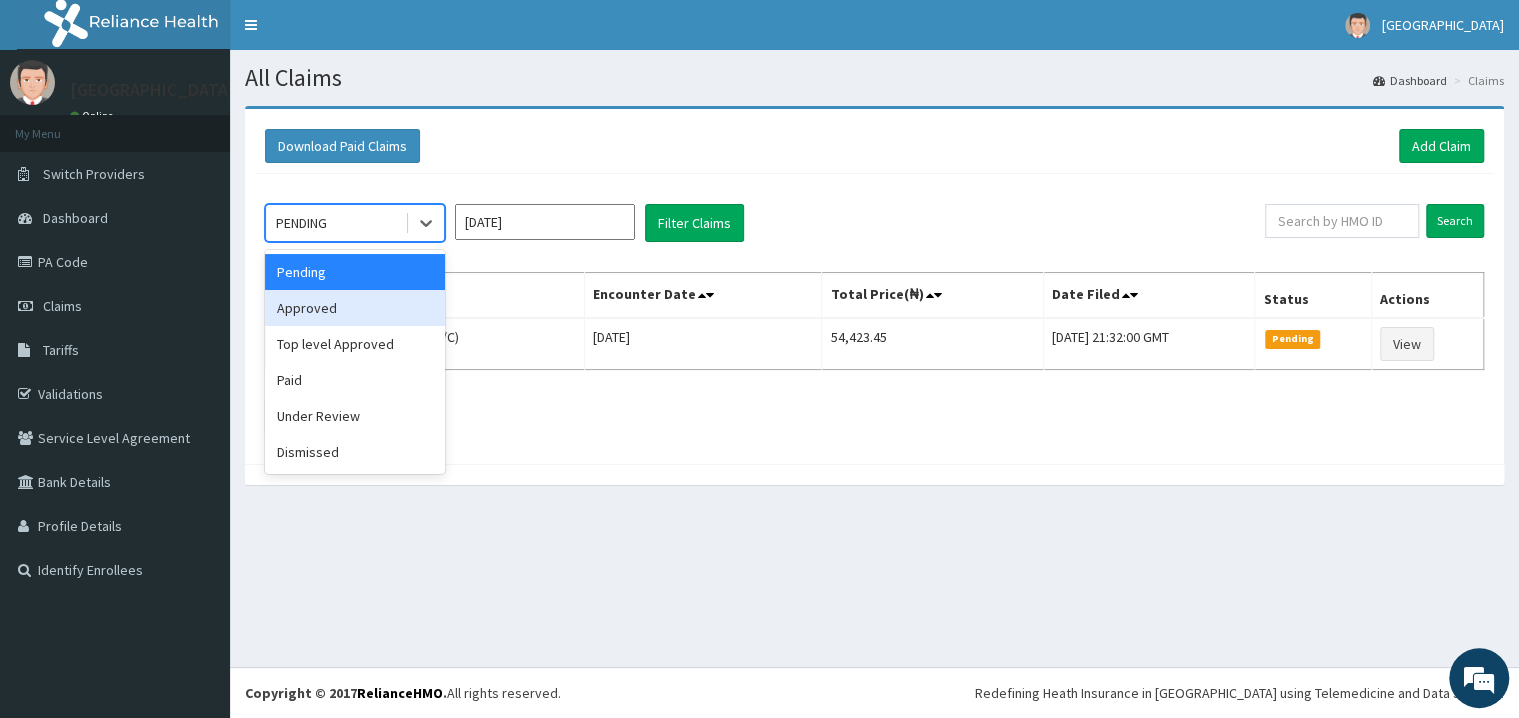 click on "Approved" at bounding box center (355, 308) 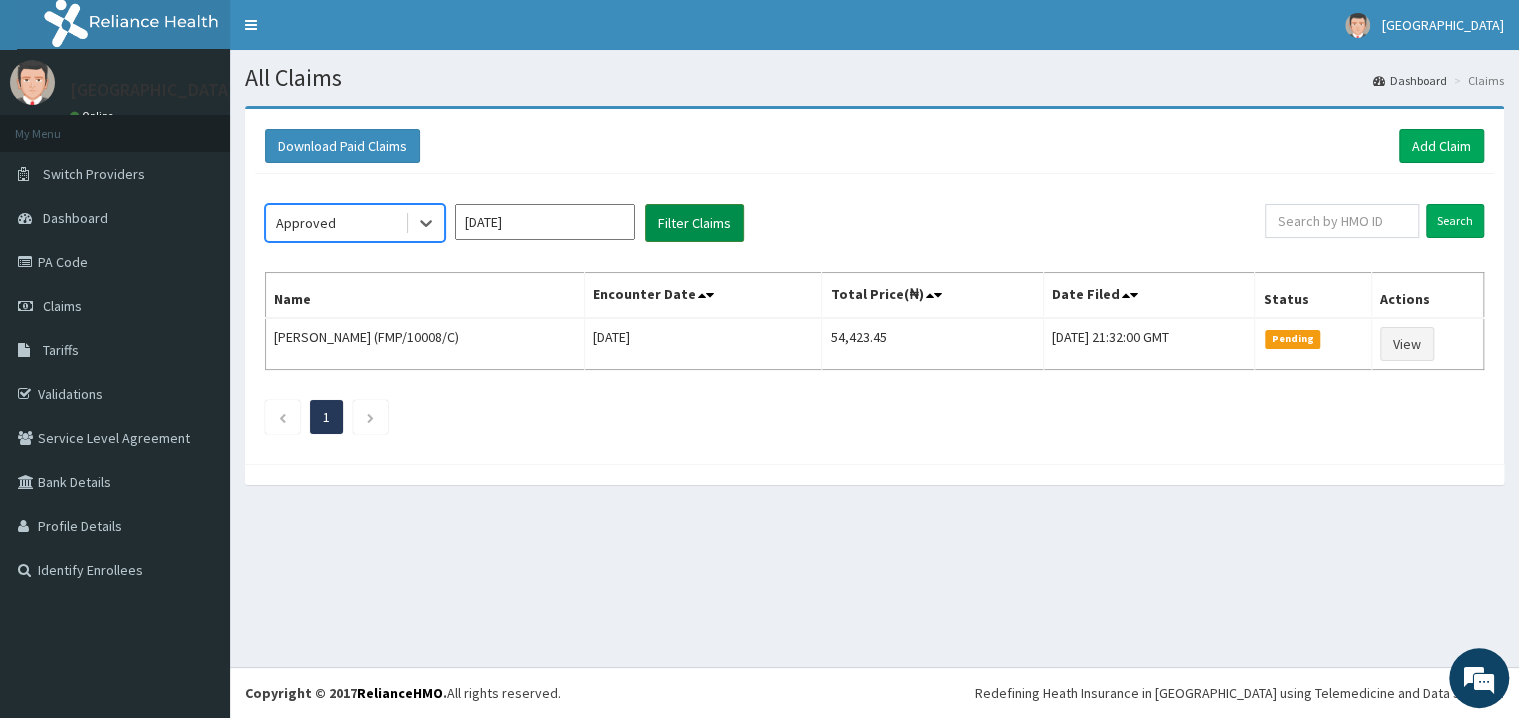 click on "Filter Claims" at bounding box center [694, 223] 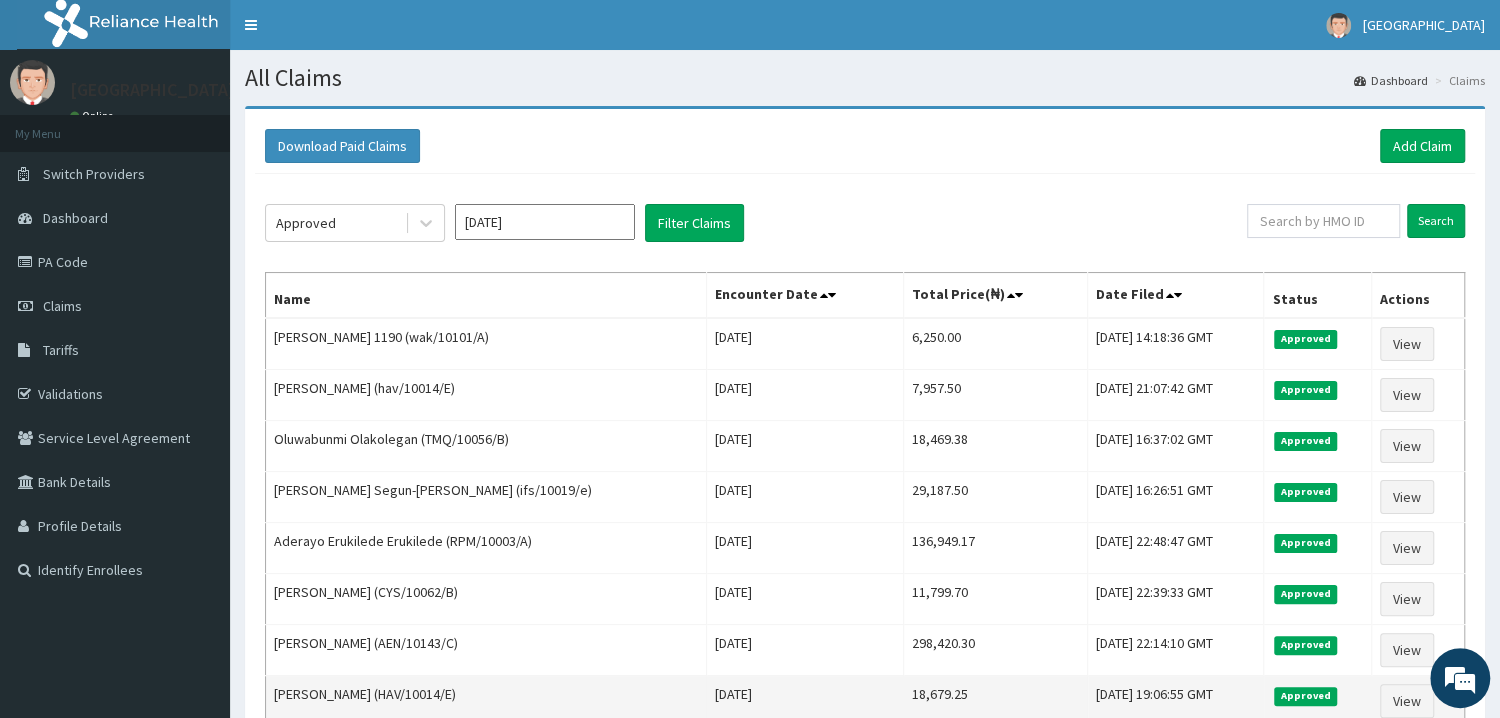 scroll, scrollTop: 0, scrollLeft: 0, axis: both 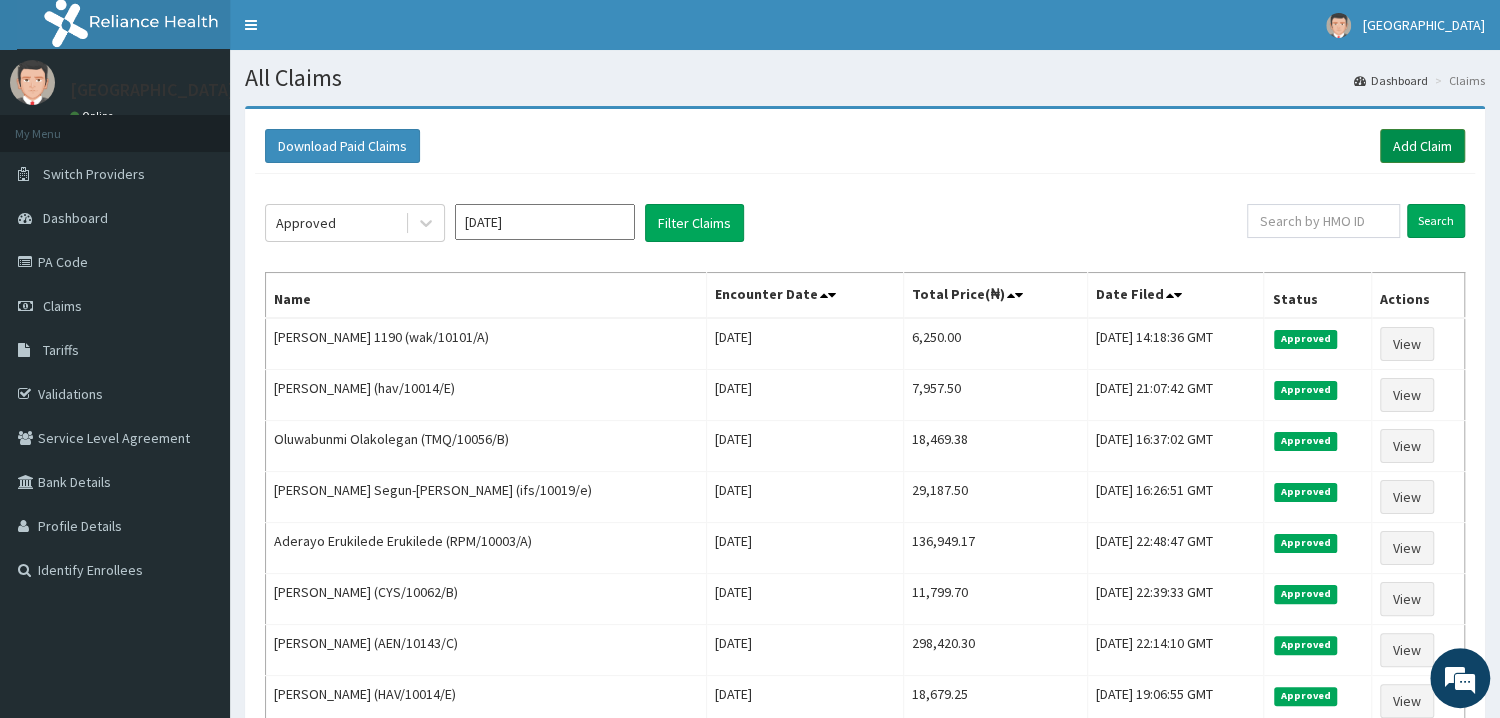 click on "Add Claim" at bounding box center [1422, 146] 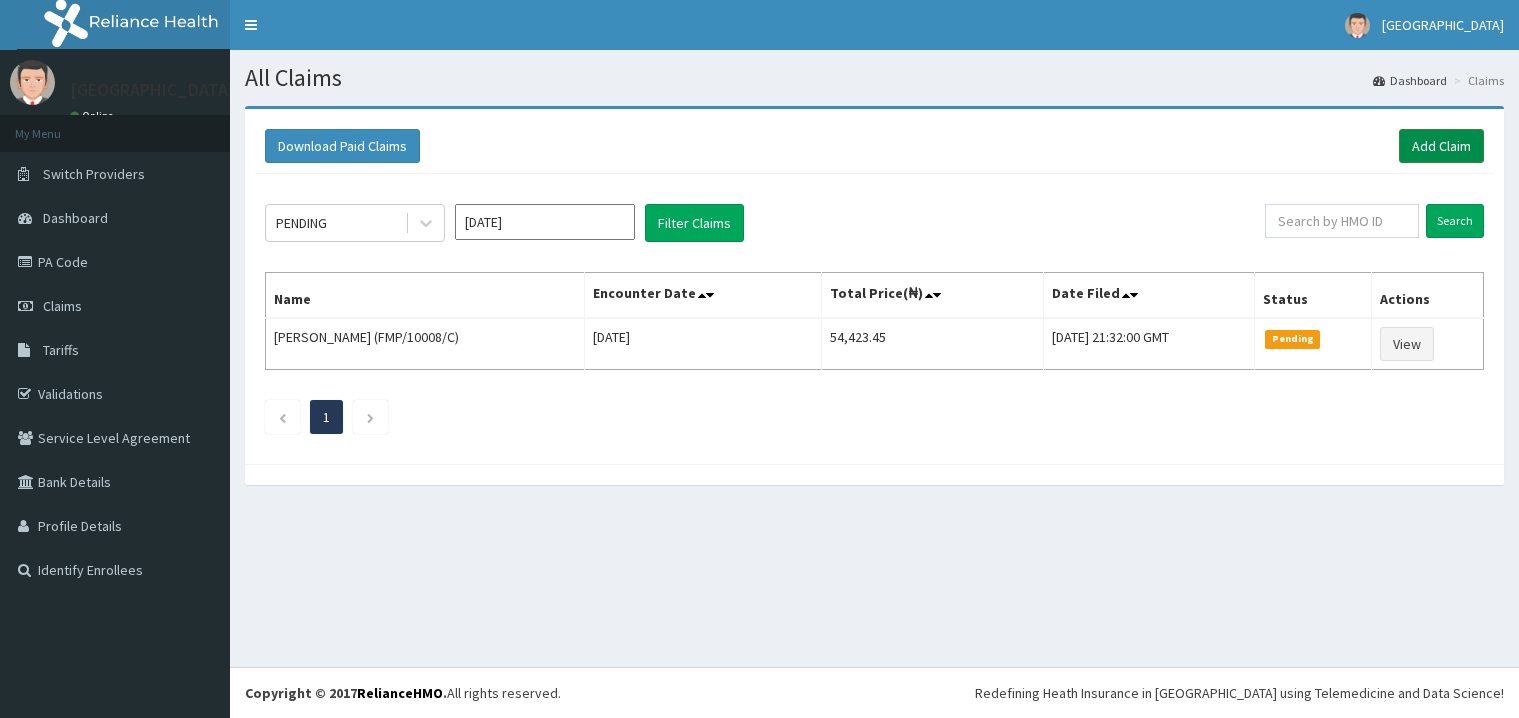 scroll, scrollTop: 0, scrollLeft: 0, axis: both 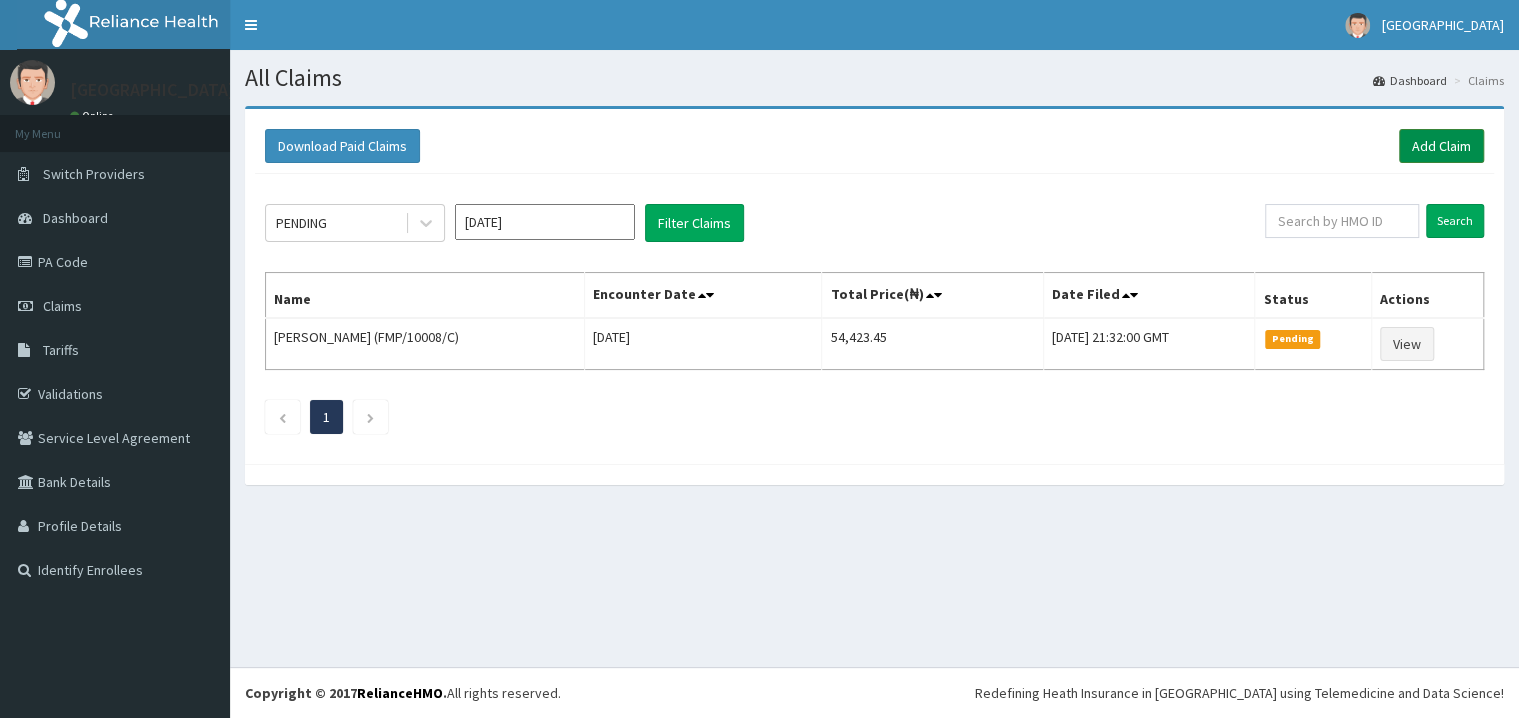 click on "Add Claim" at bounding box center [1441, 146] 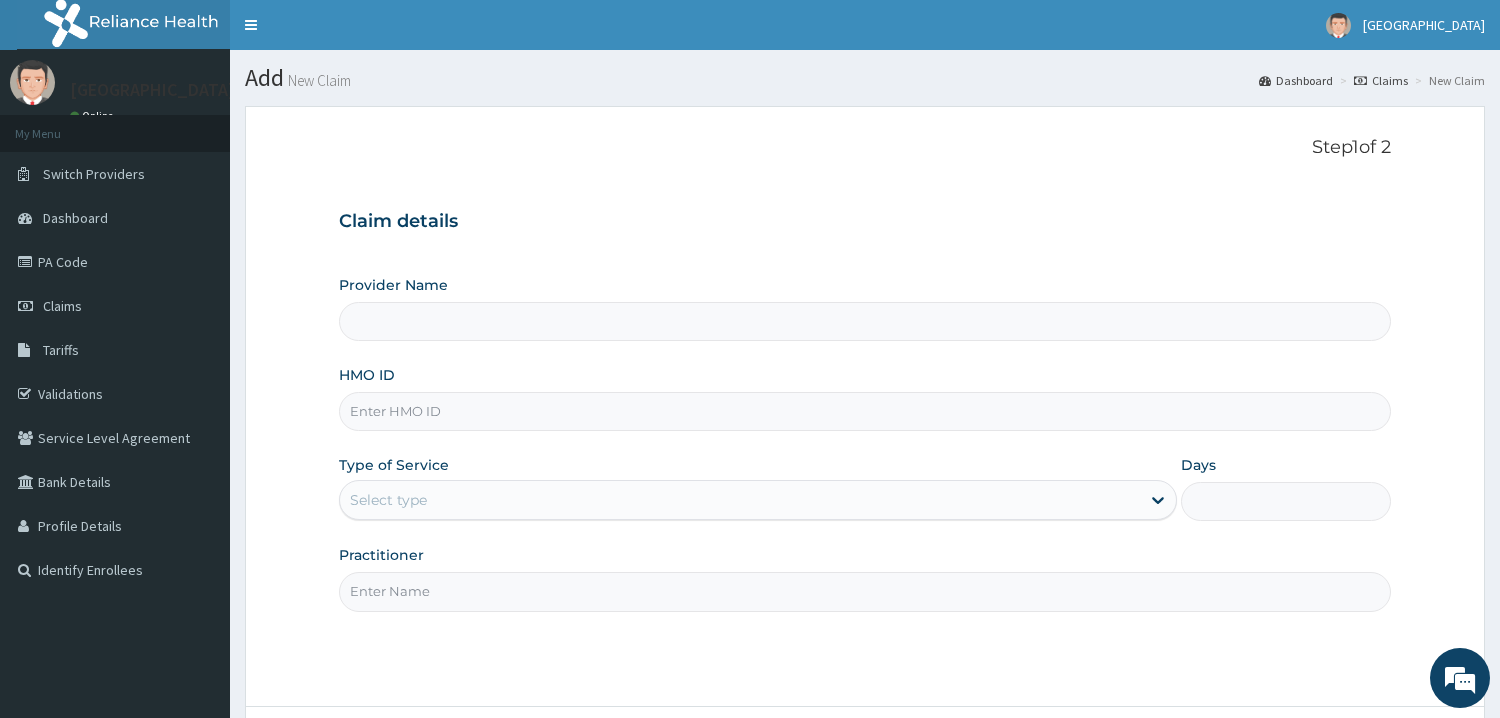 scroll, scrollTop: 0, scrollLeft: 0, axis: both 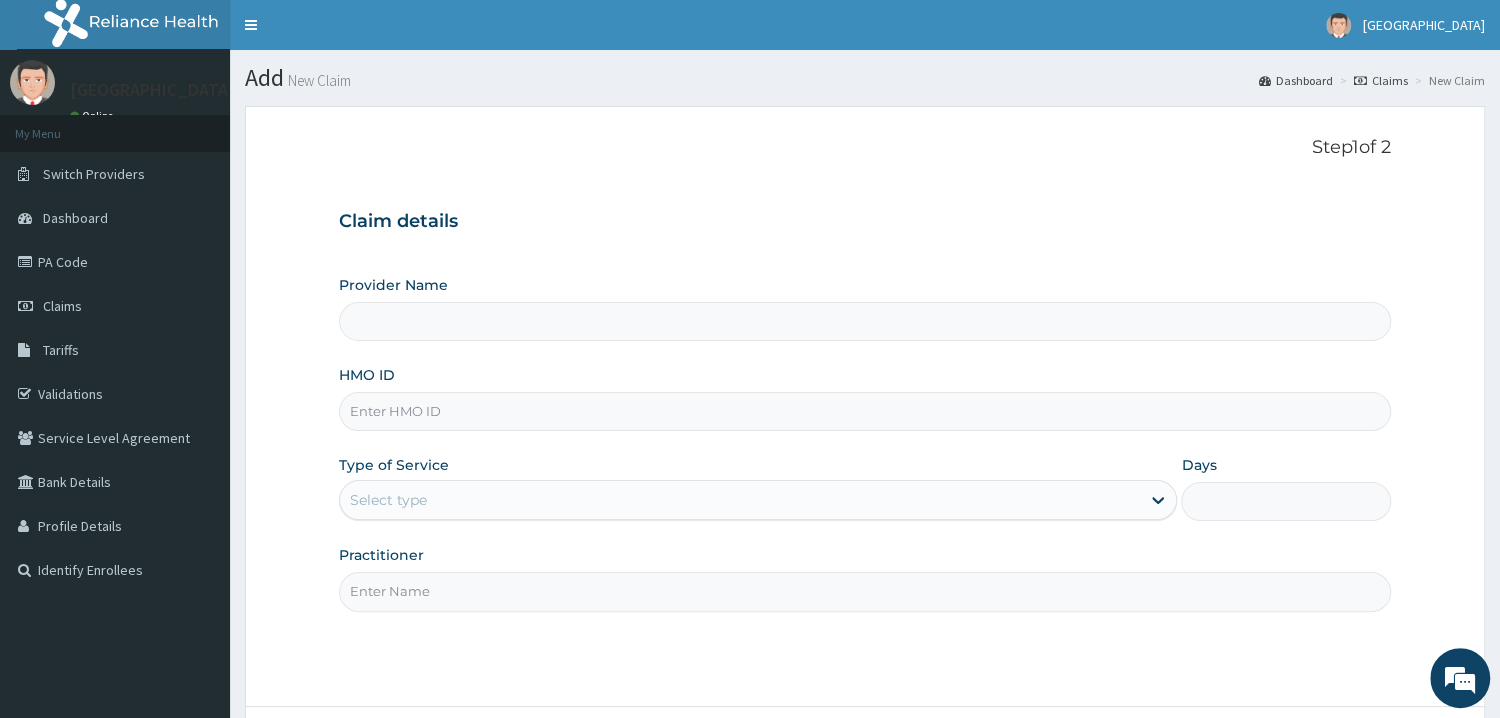 click on "Provider Name" at bounding box center (865, 321) 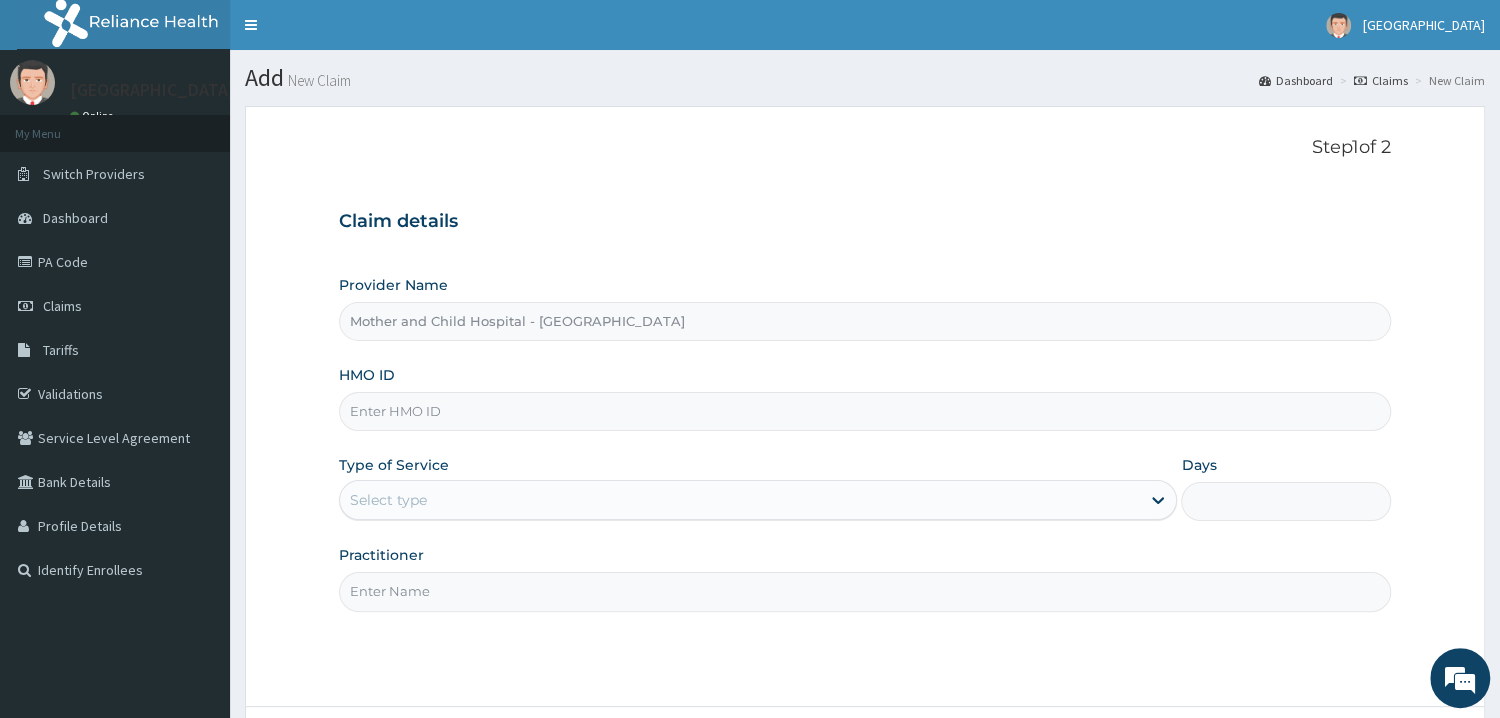 click on "HMO ID" at bounding box center (865, 411) 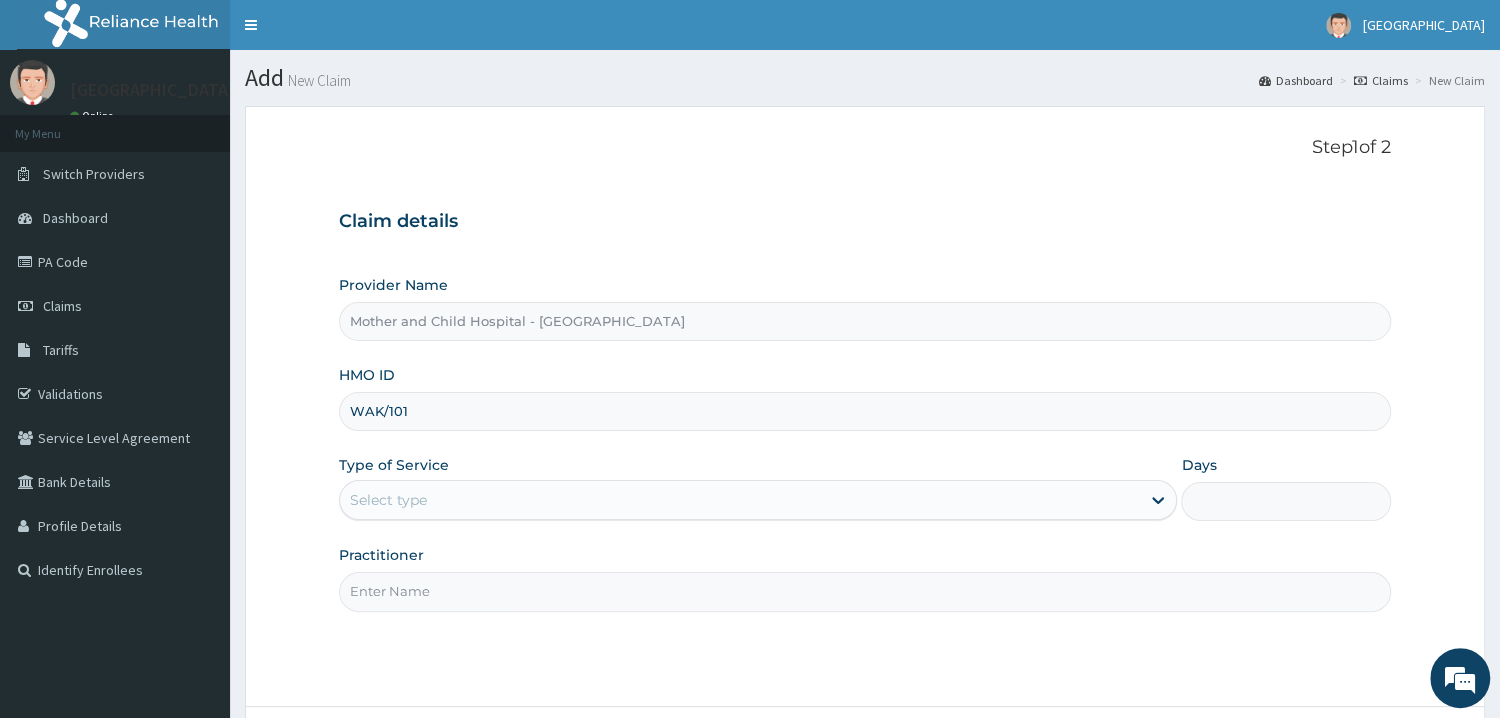 scroll, scrollTop: 0, scrollLeft: 0, axis: both 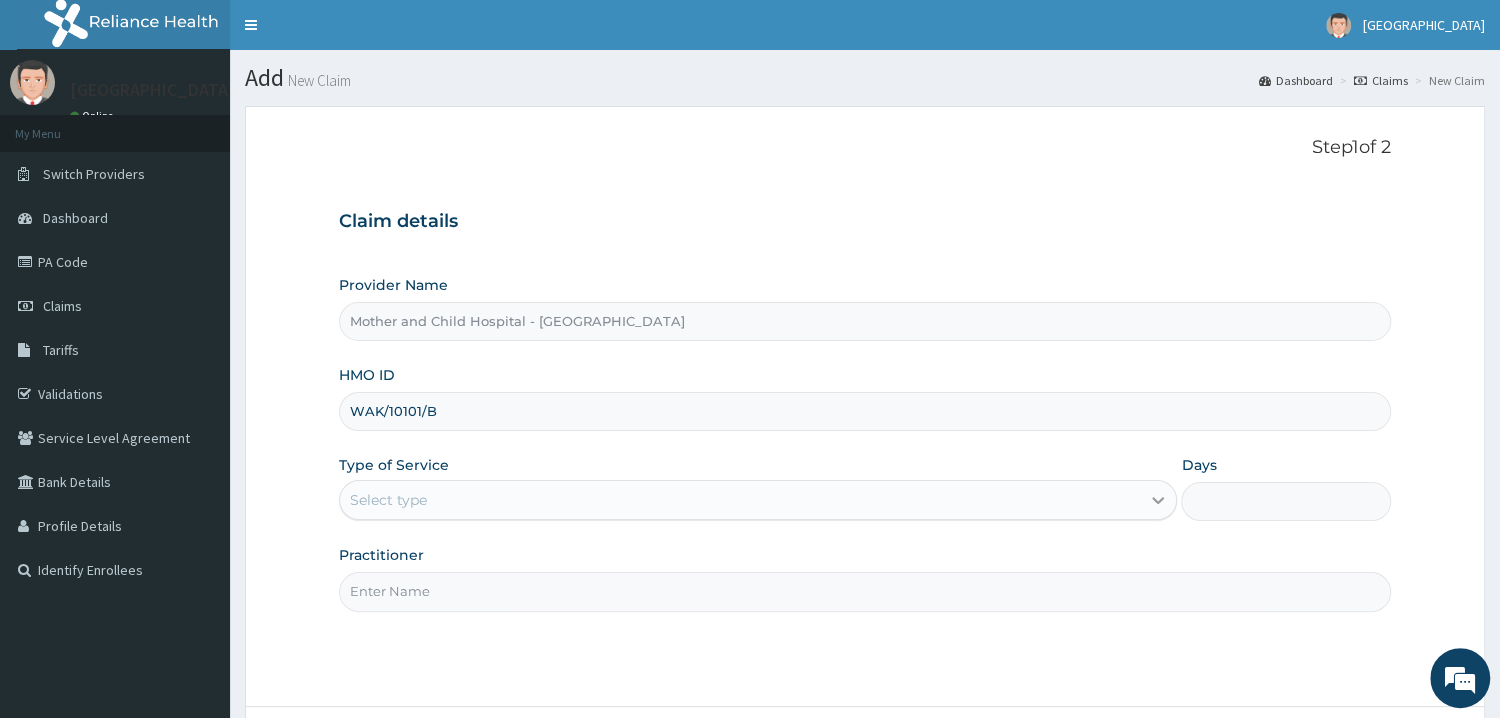 type on "WAK/10101/B" 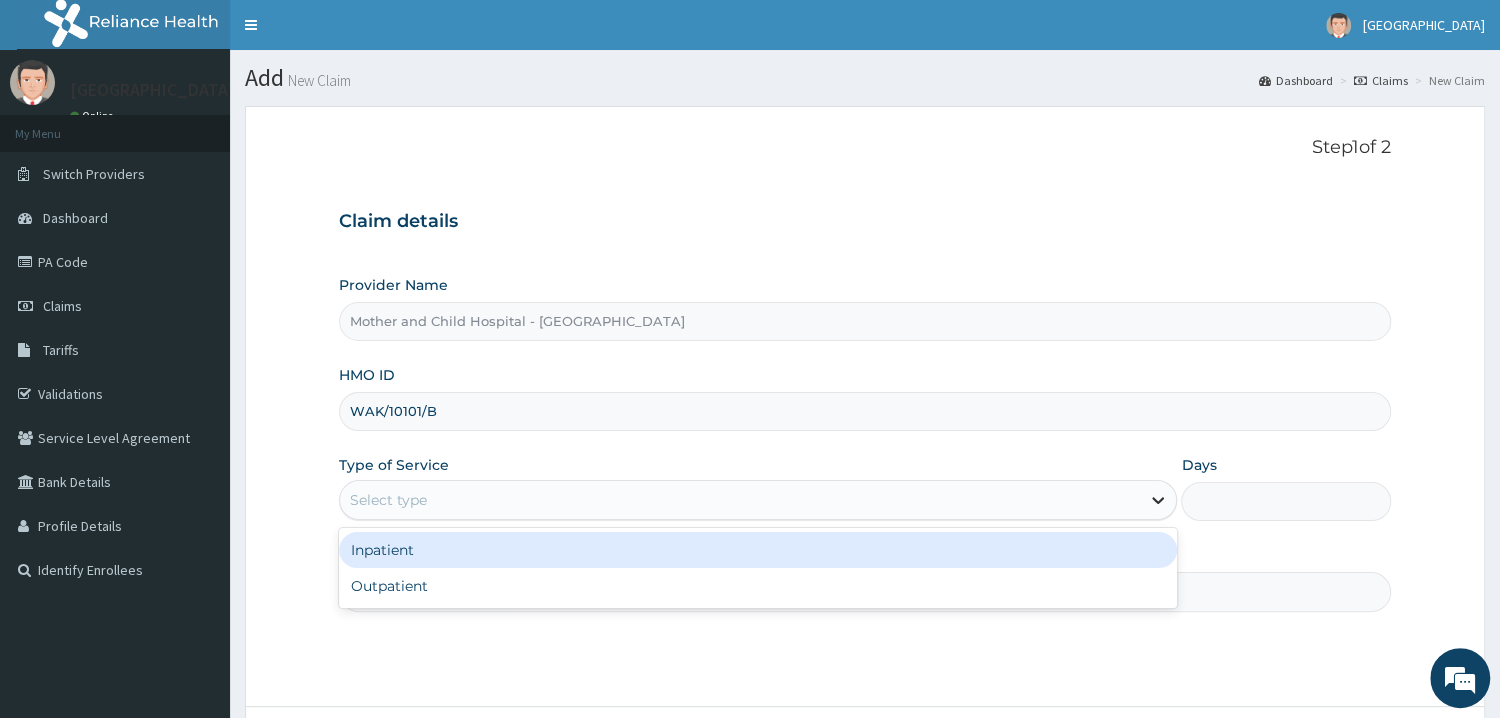 click at bounding box center [1158, 500] 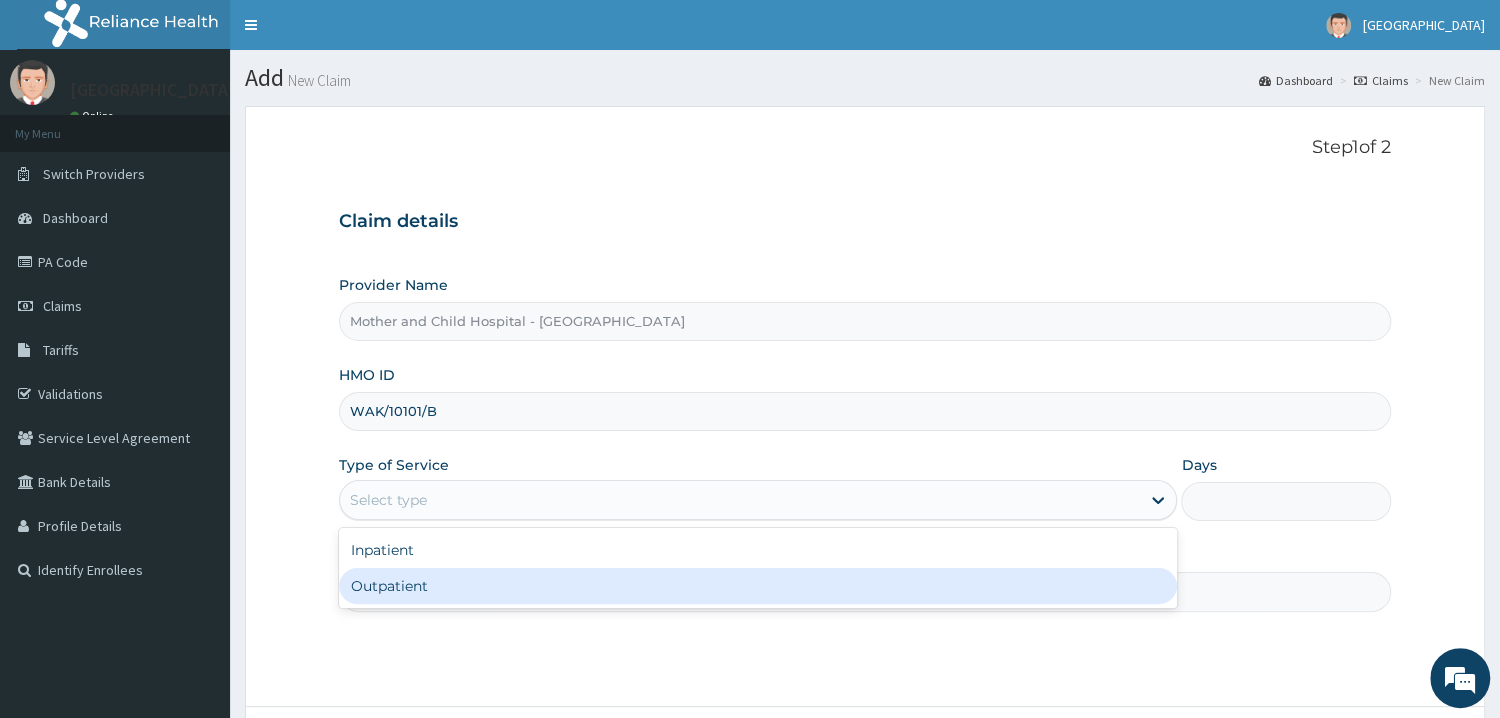 click on "Outpatient" at bounding box center (758, 586) 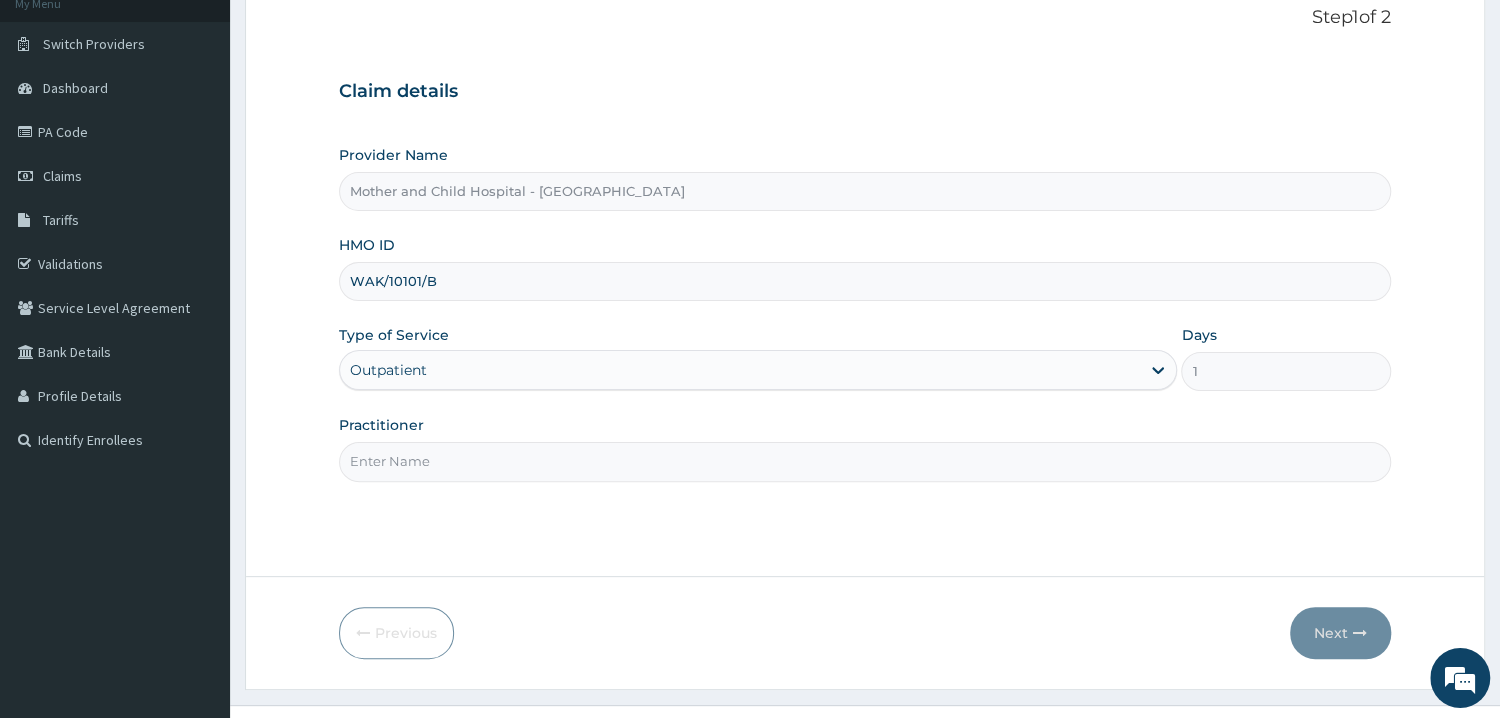 scroll, scrollTop: 168, scrollLeft: 0, axis: vertical 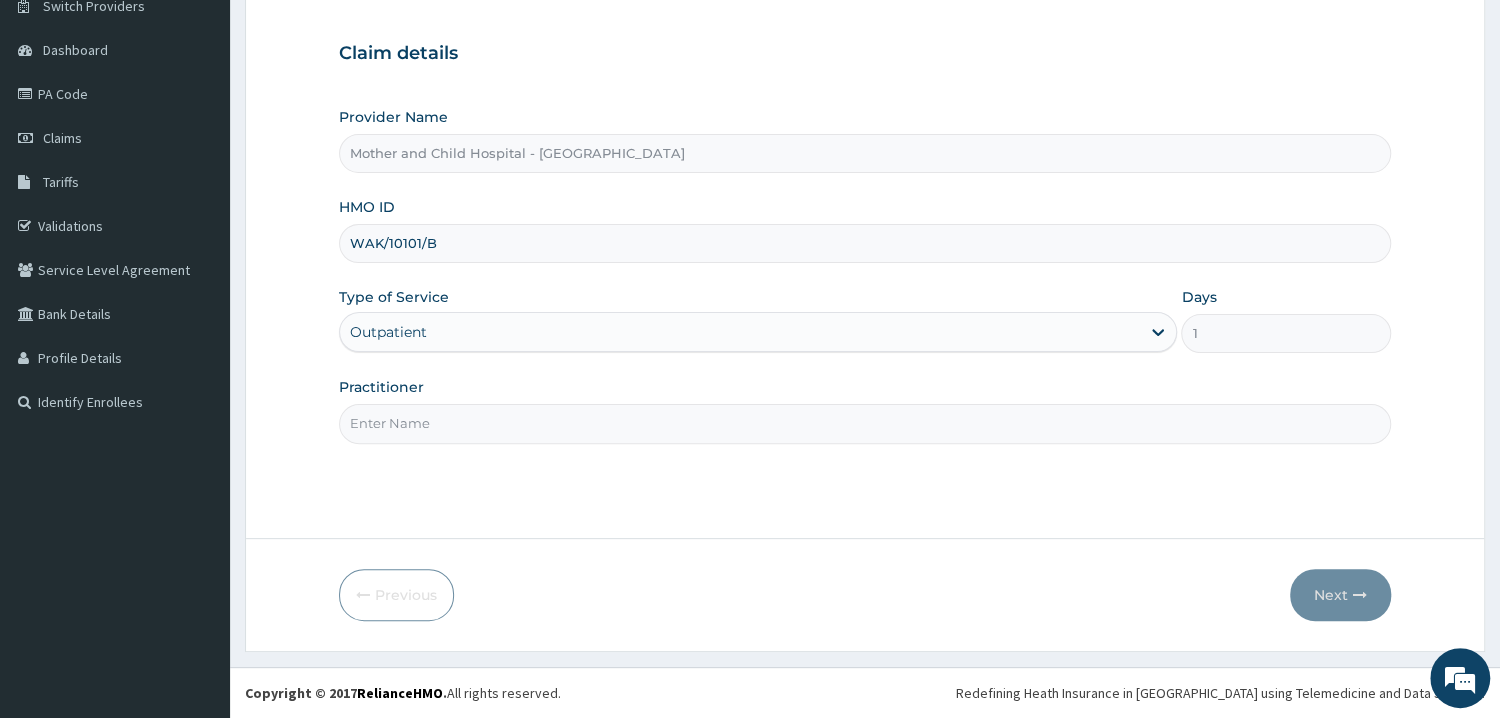 click on "Practitioner" at bounding box center (865, 423) 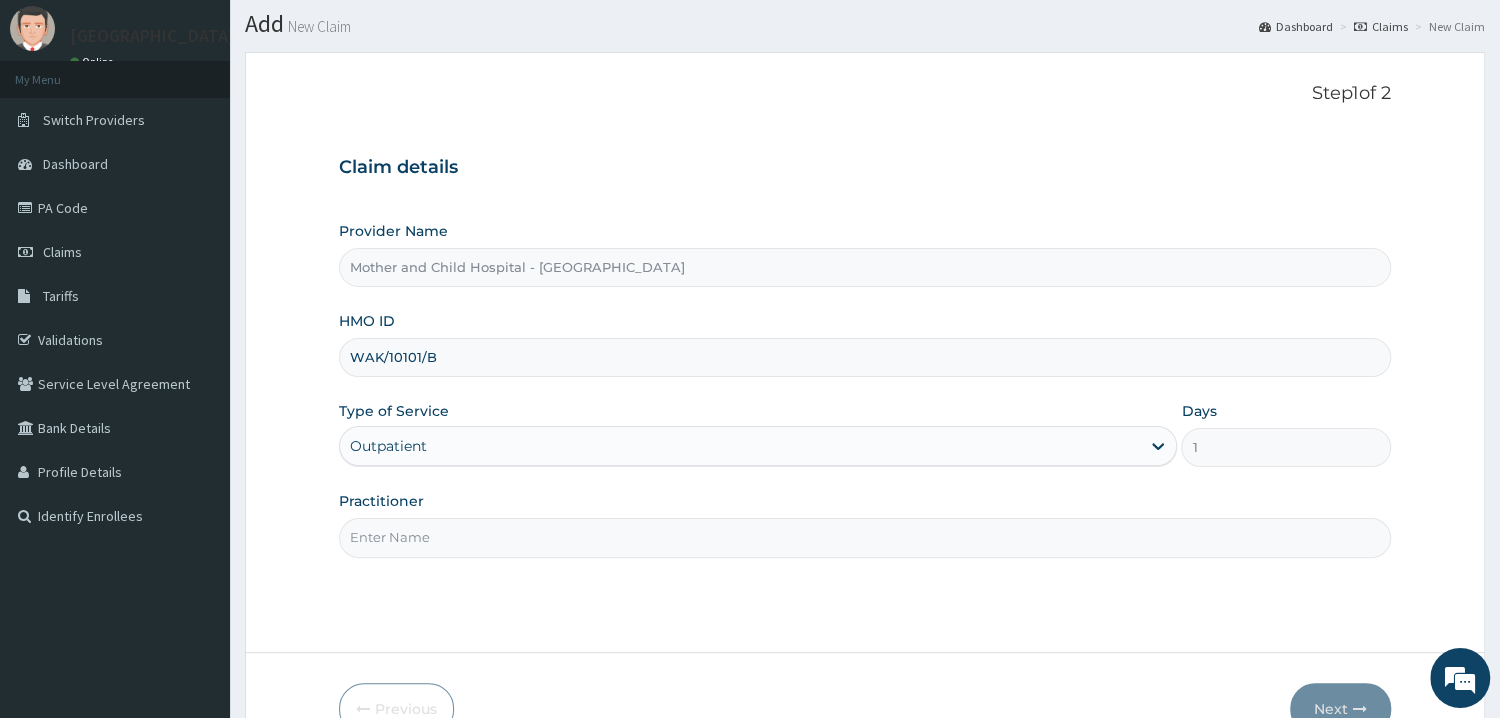 scroll, scrollTop: 0, scrollLeft: 0, axis: both 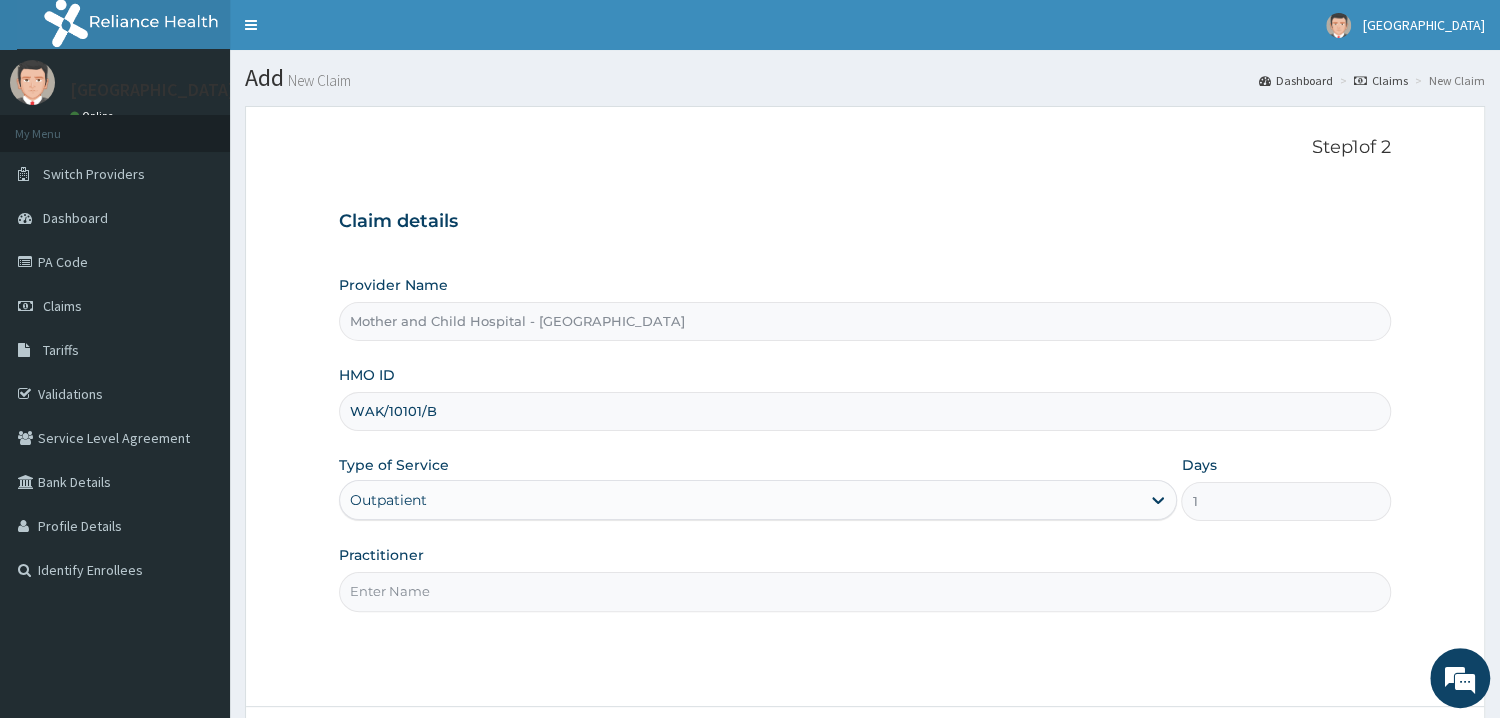 click on "Practitioner" at bounding box center [865, 591] 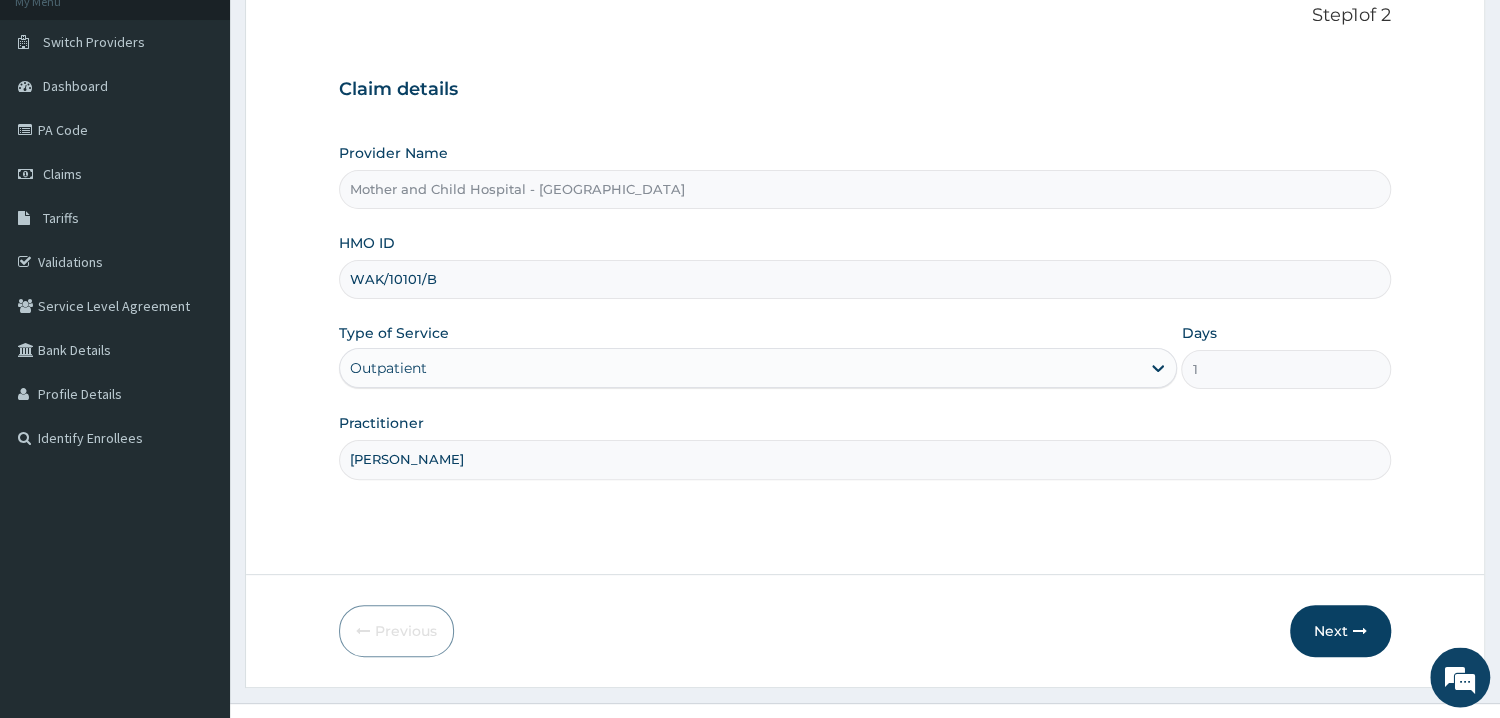 scroll, scrollTop: 168, scrollLeft: 0, axis: vertical 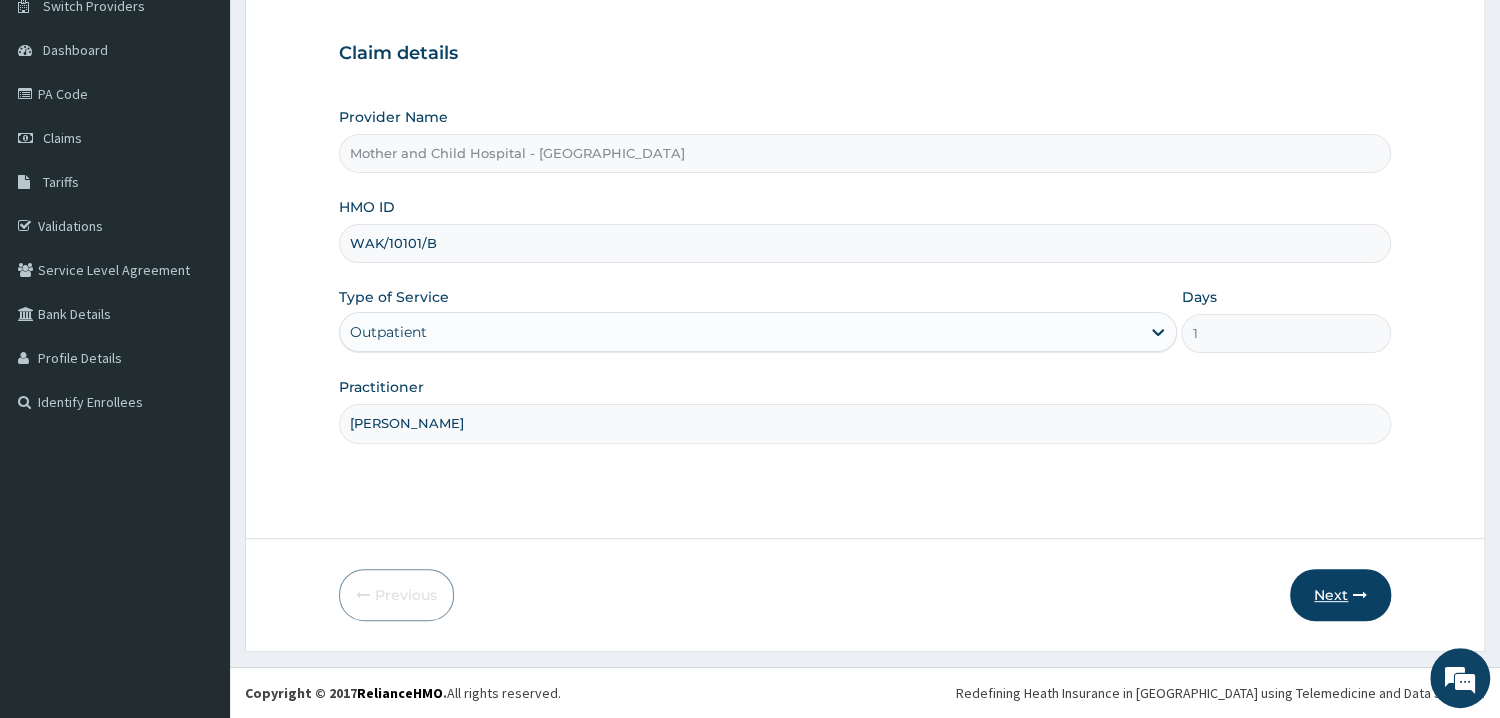 type on "DR FALANA" 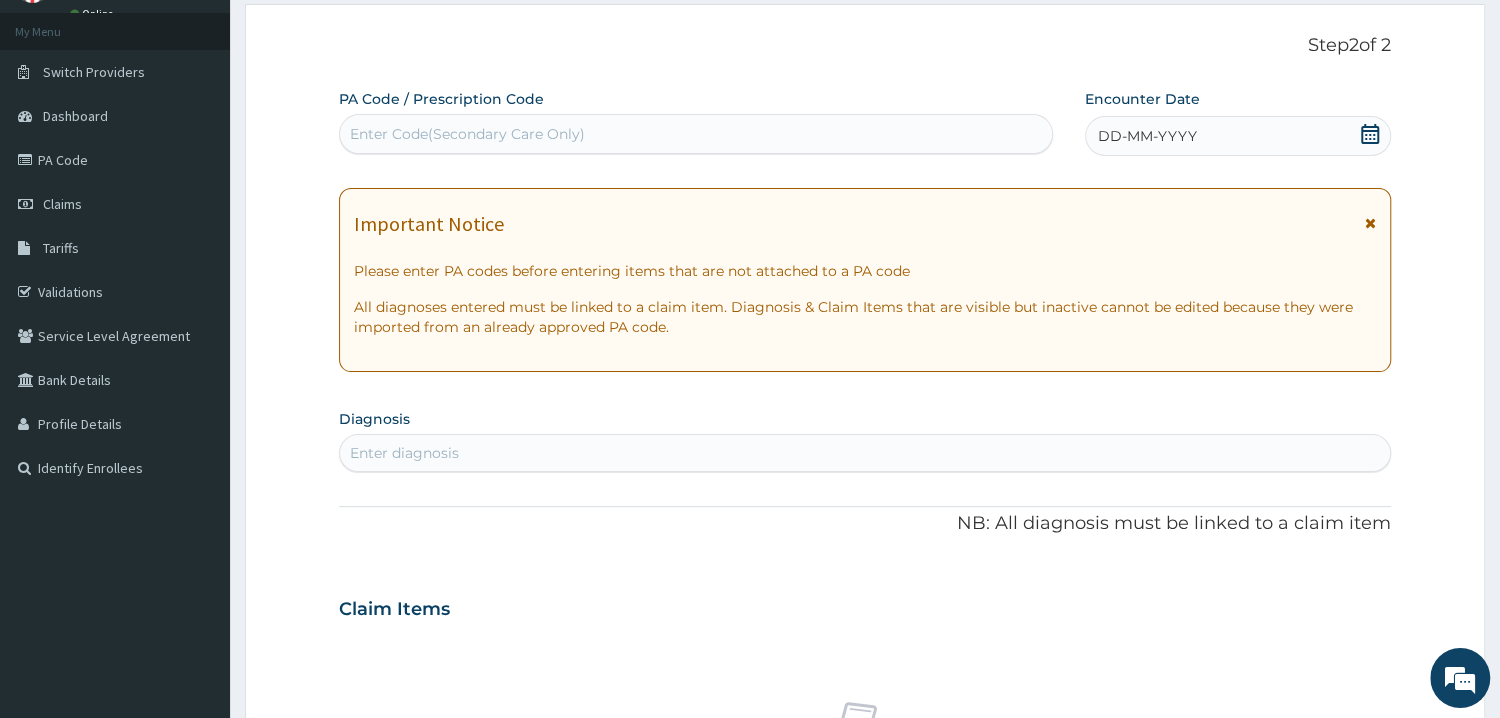 scroll, scrollTop: 61, scrollLeft: 0, axis: vertical 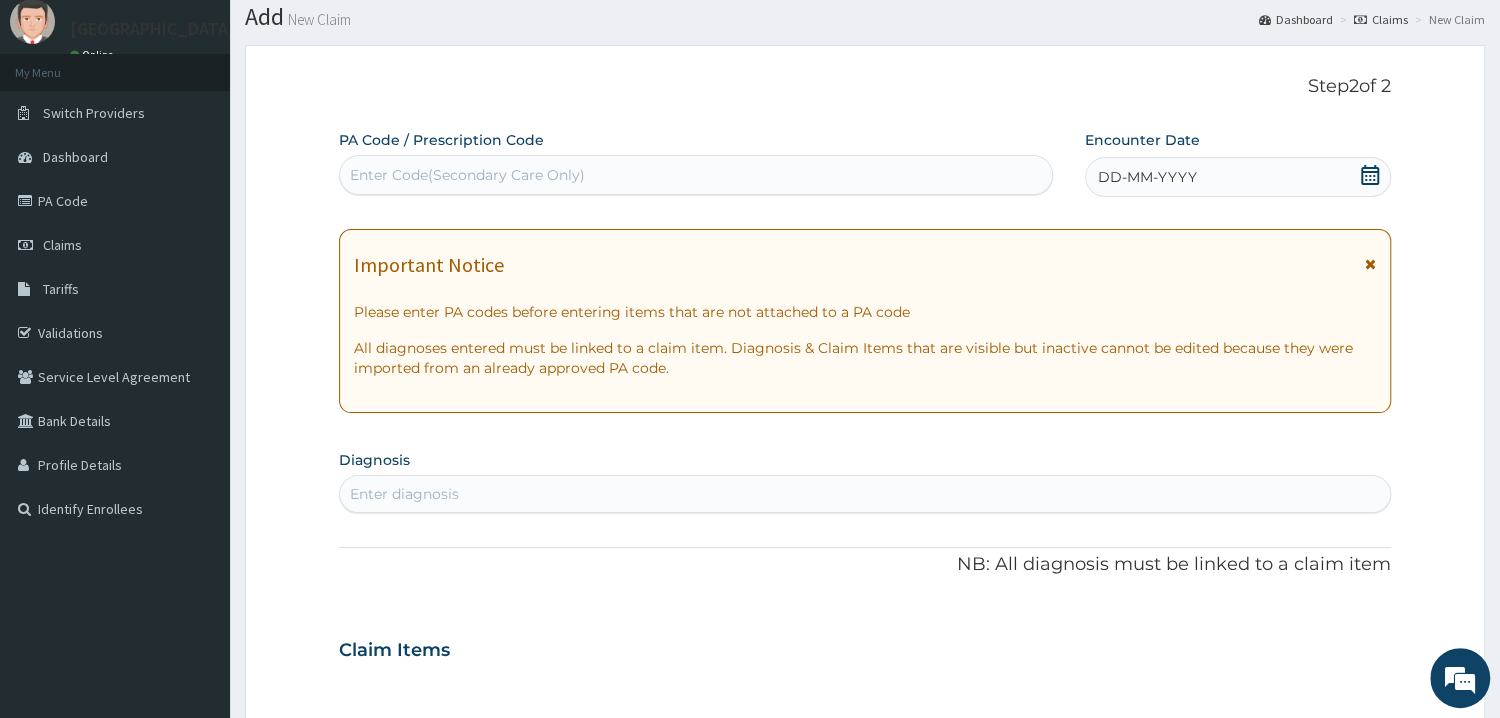 click on "DD-MM-YYYY" at bounding box center (1238, 177) 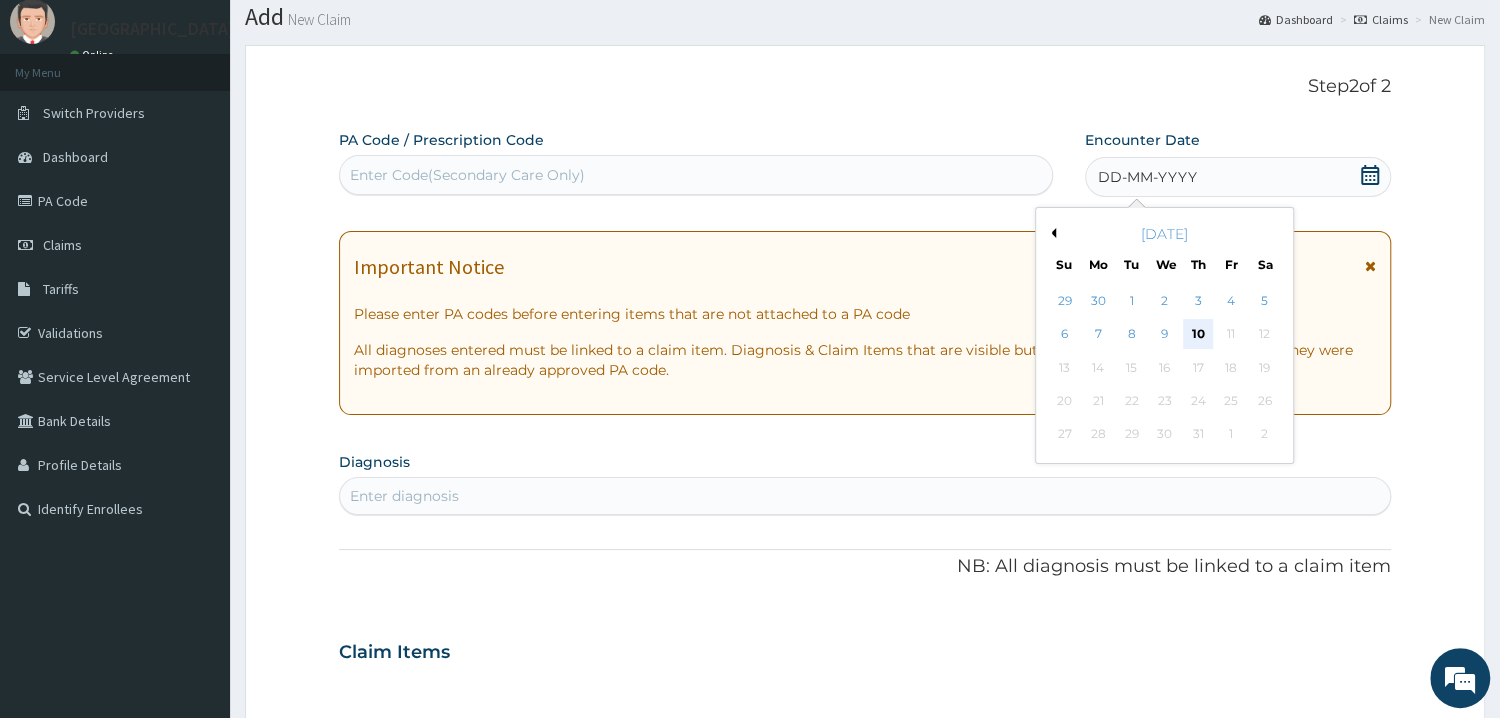 click on "10" at bounding box center (1198, 335) 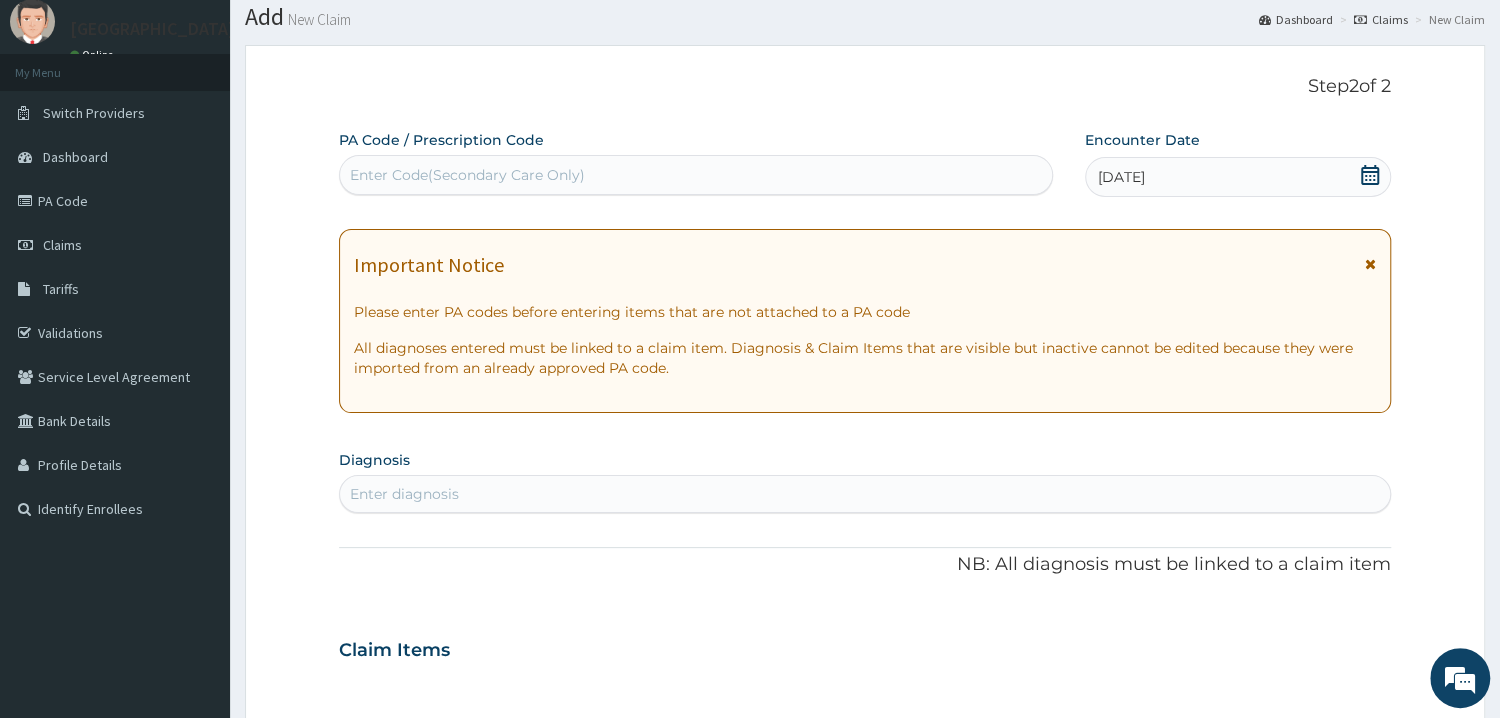 click on "Enter Code(Secondary Care Only)" at bounding box center (696, 175) 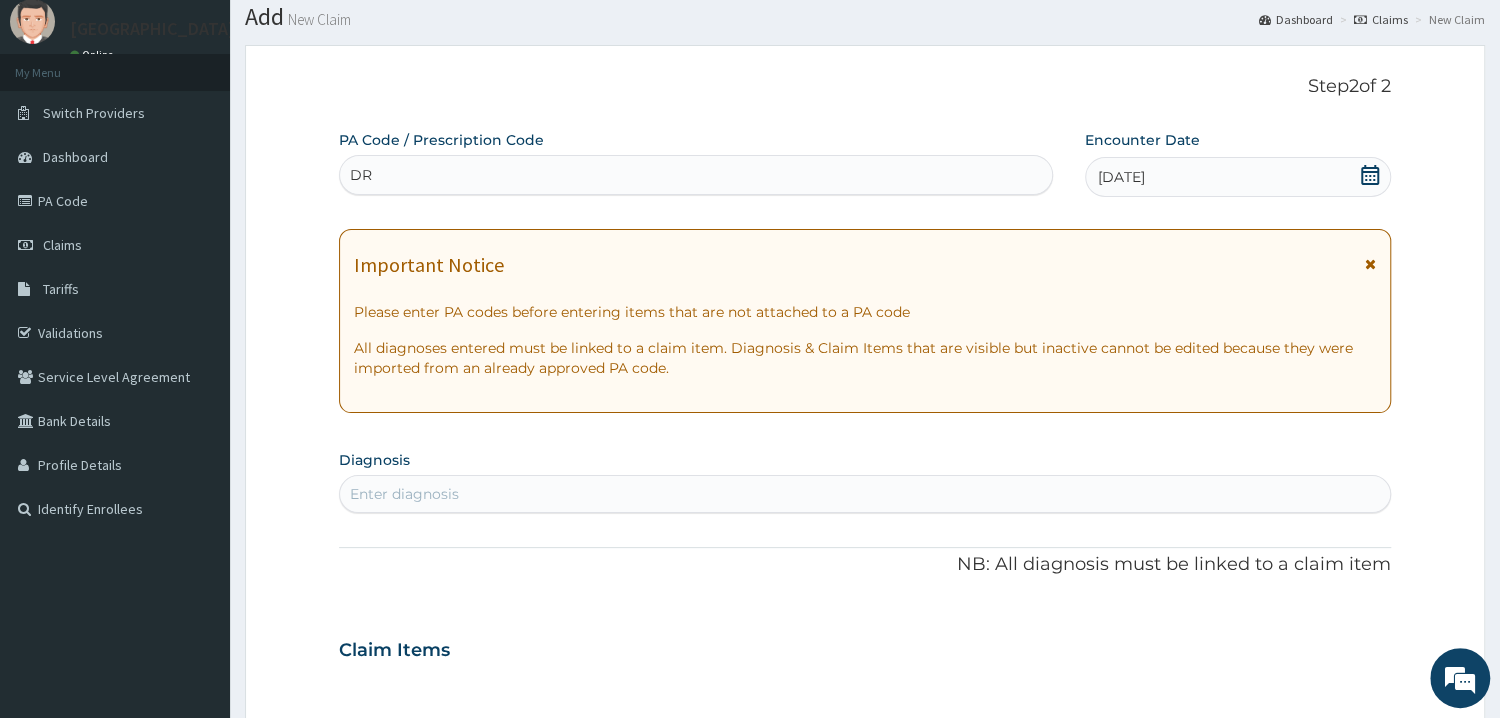 type on "D" 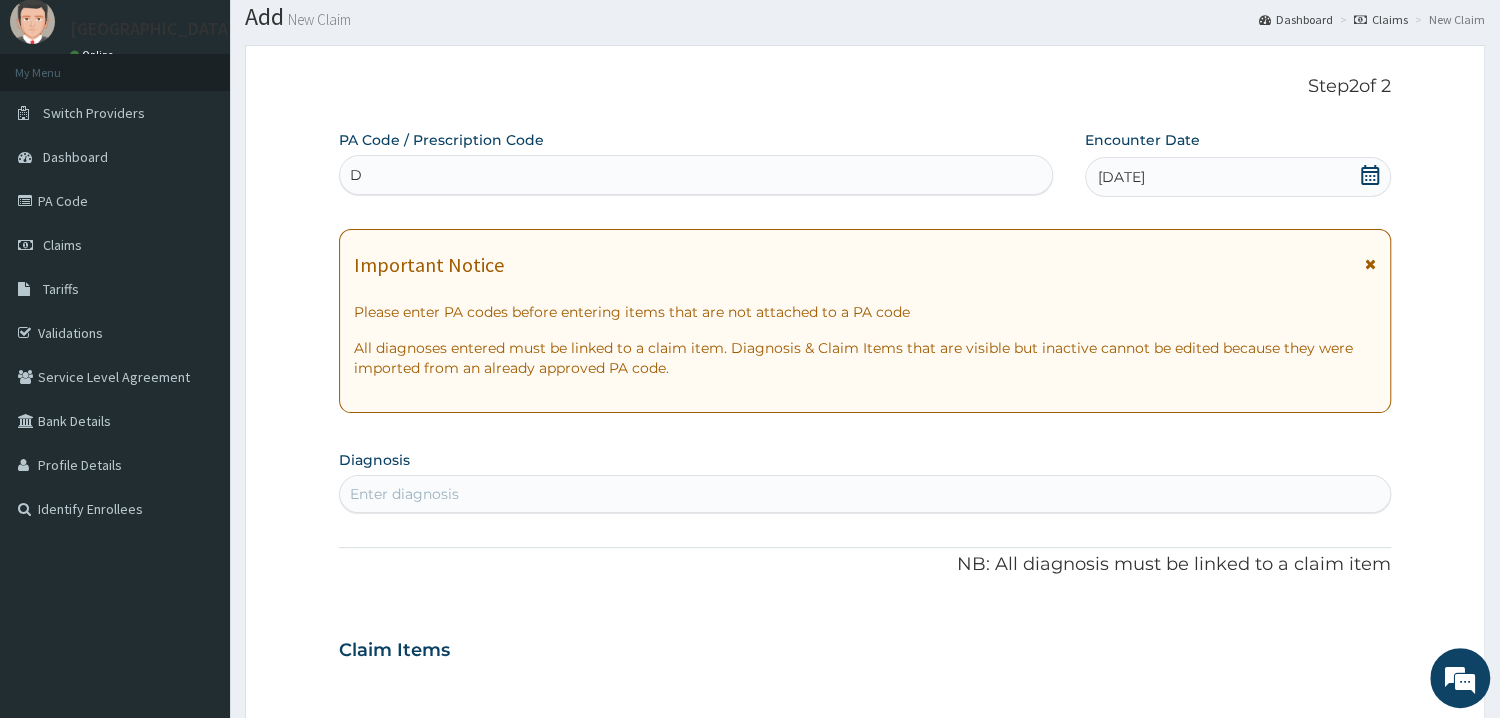 type 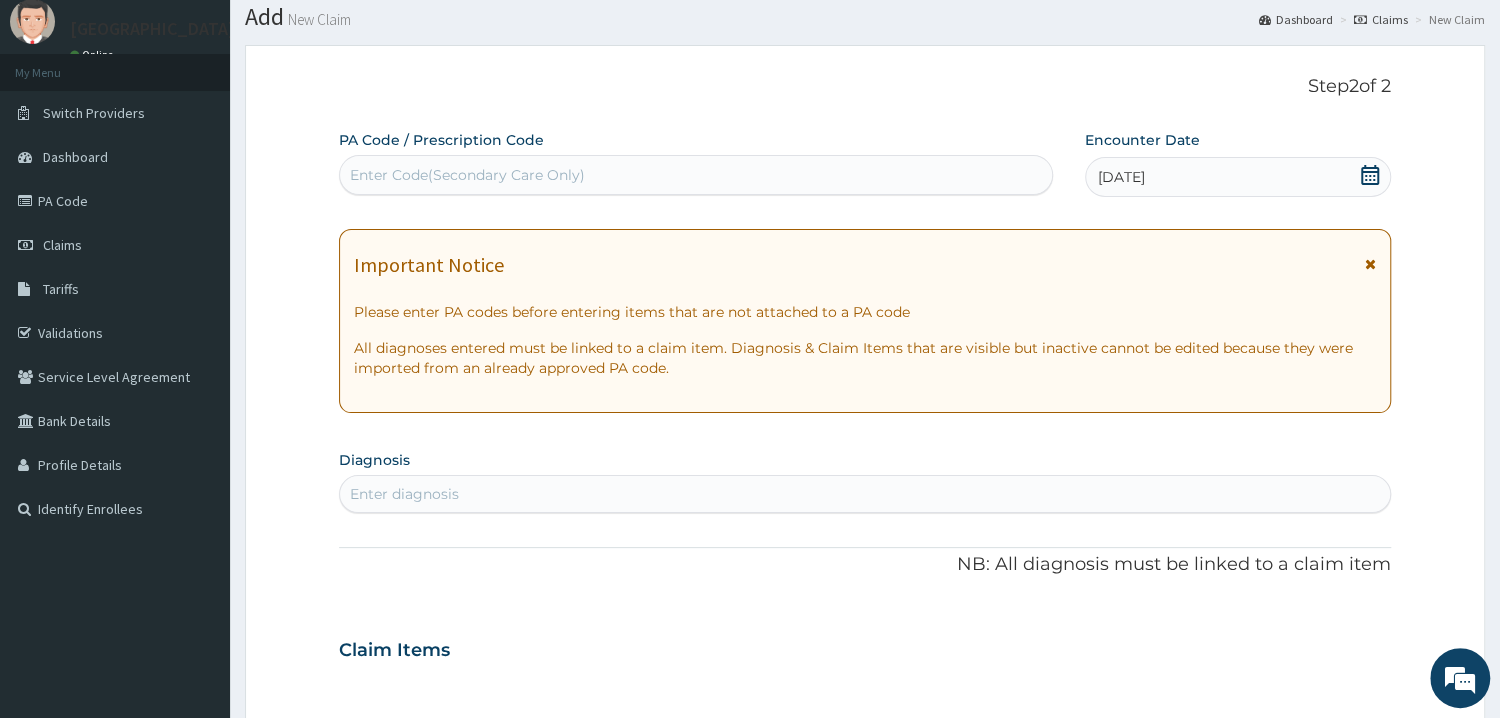 click on "Enter diagnosis" at bounding box center [865, 494] 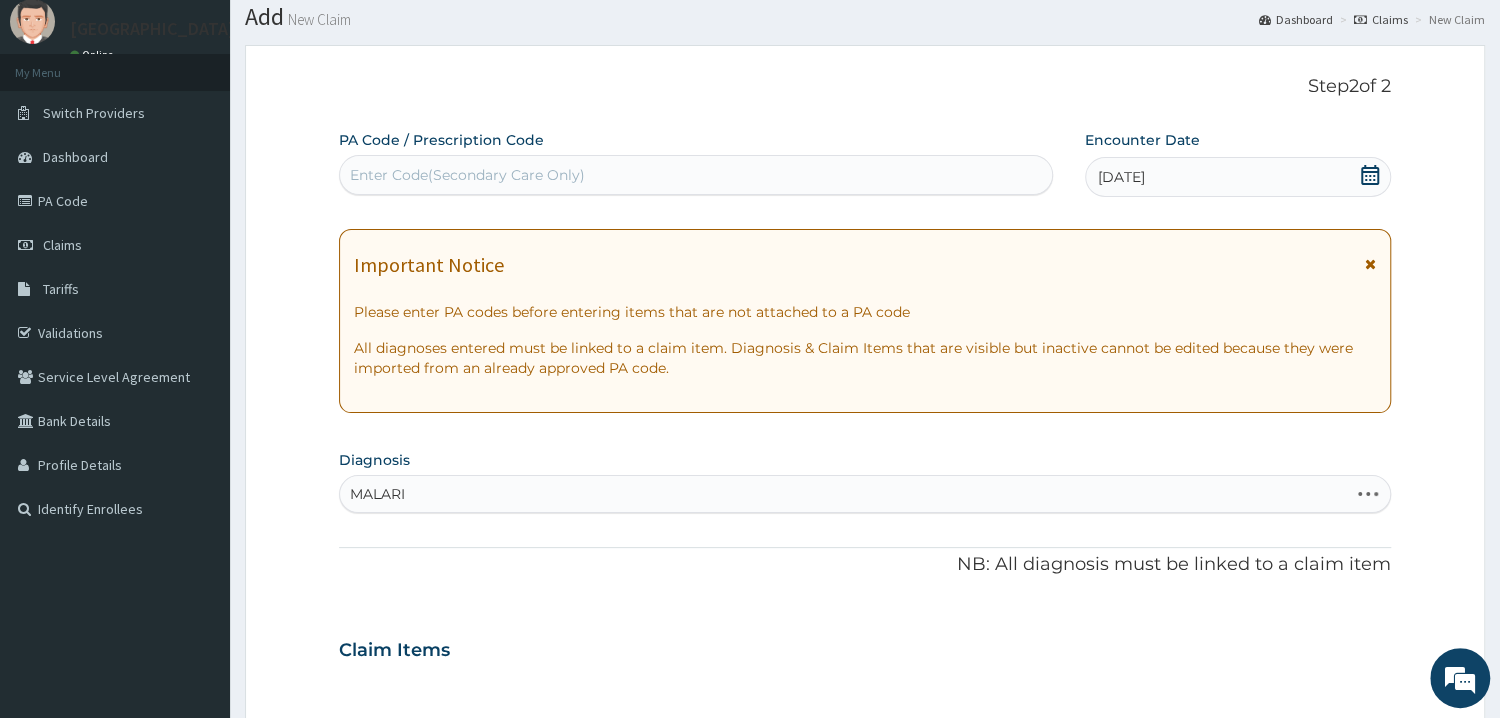 type on "MALARIA" 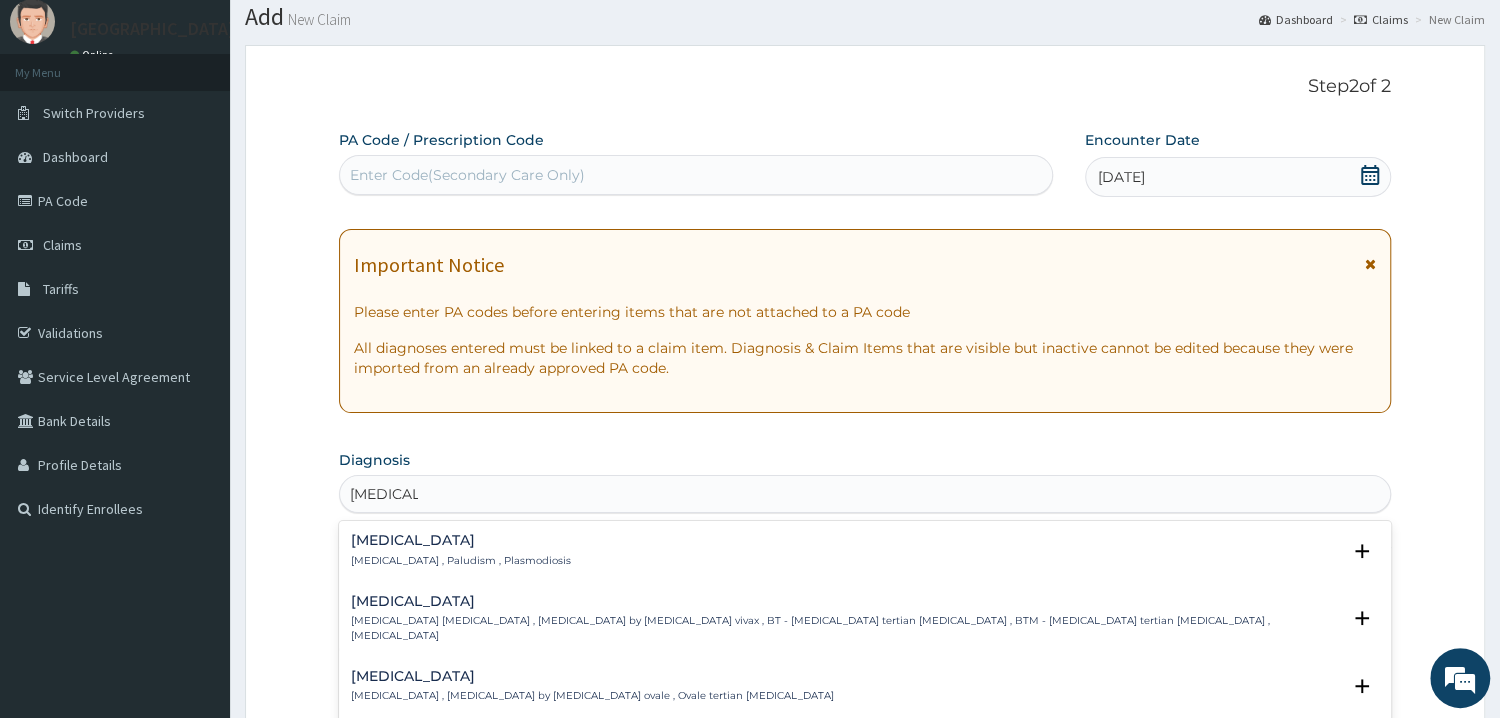 click on "Malaria" at bounding box center (461, 540) 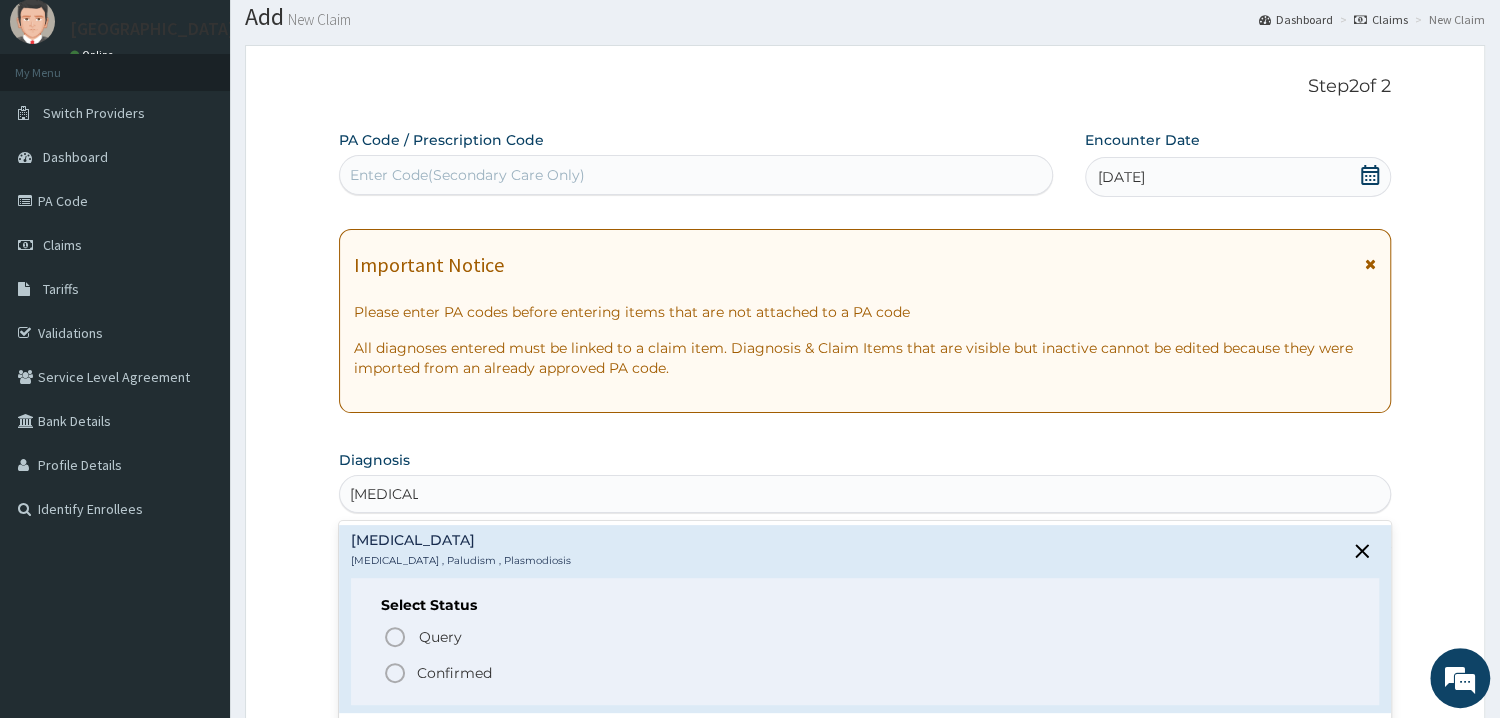 click 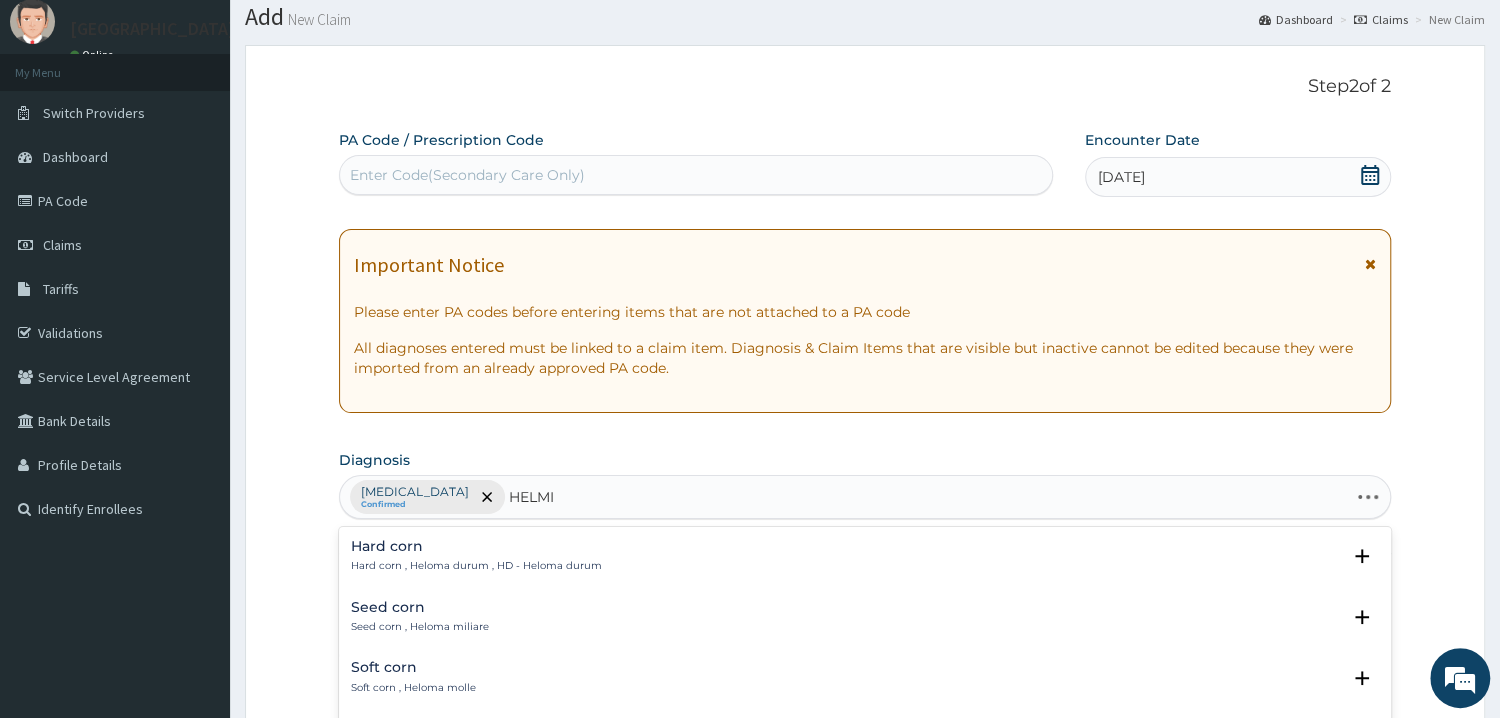 type on "HELMIN" 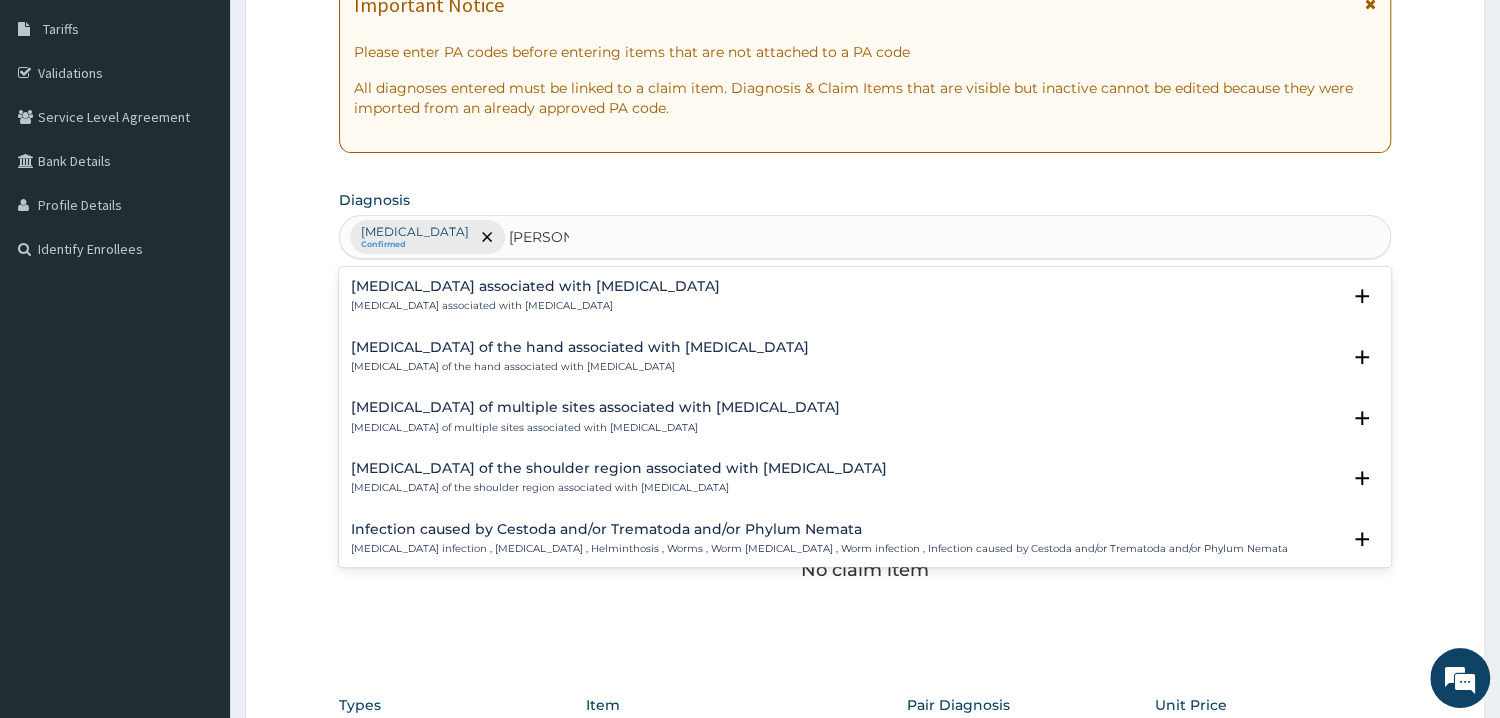 scroll, scrollTop: 383, scrollLeft: 0, axis: vertical 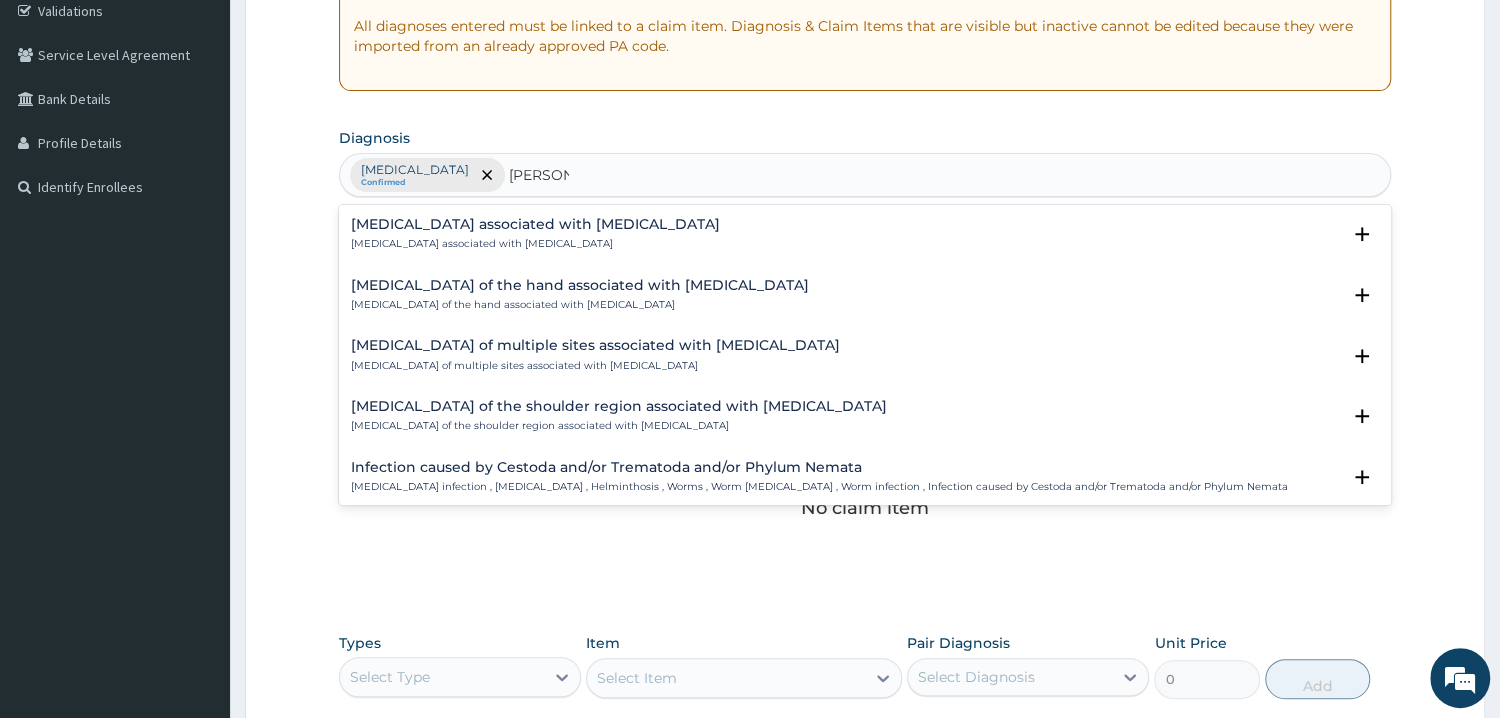 click on "Arthropathy associated with helminthiasis" at bounding box center [535, 224] 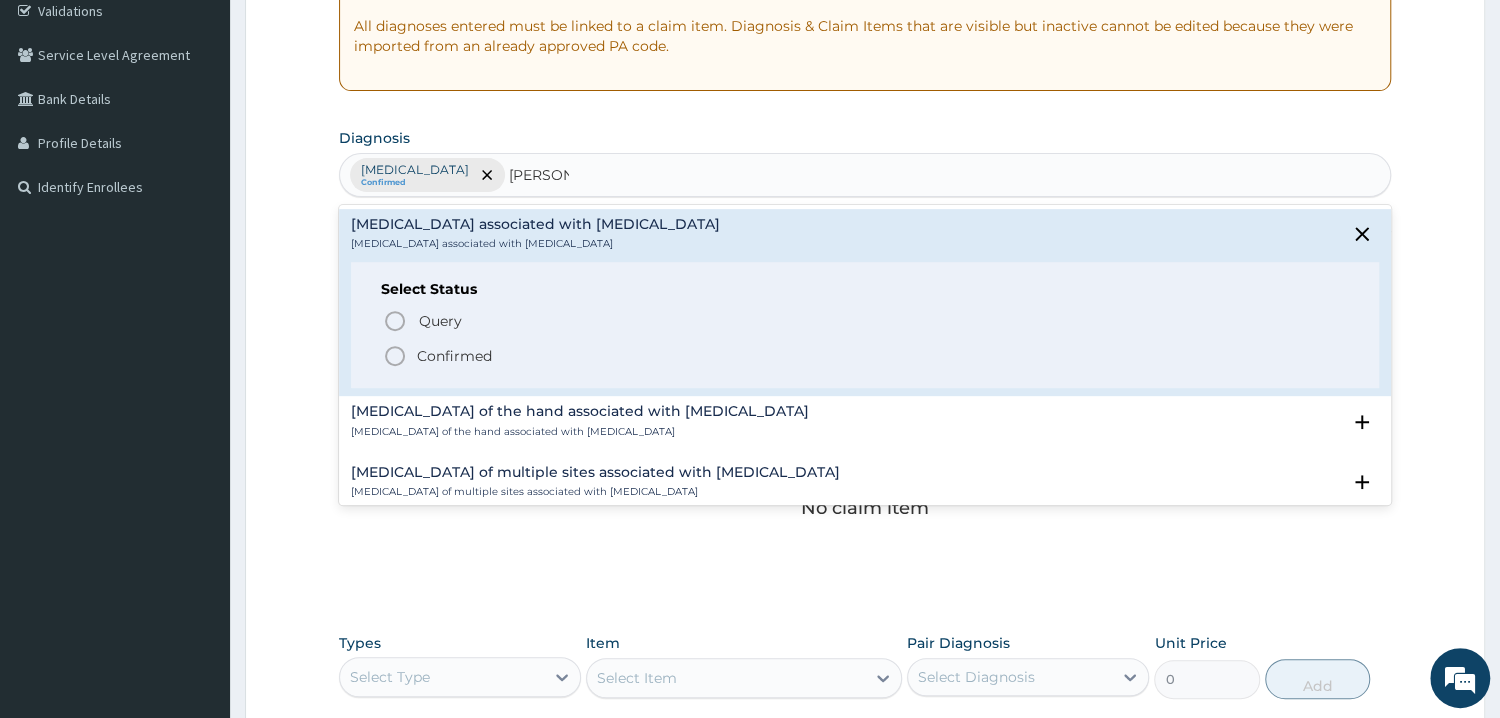 click 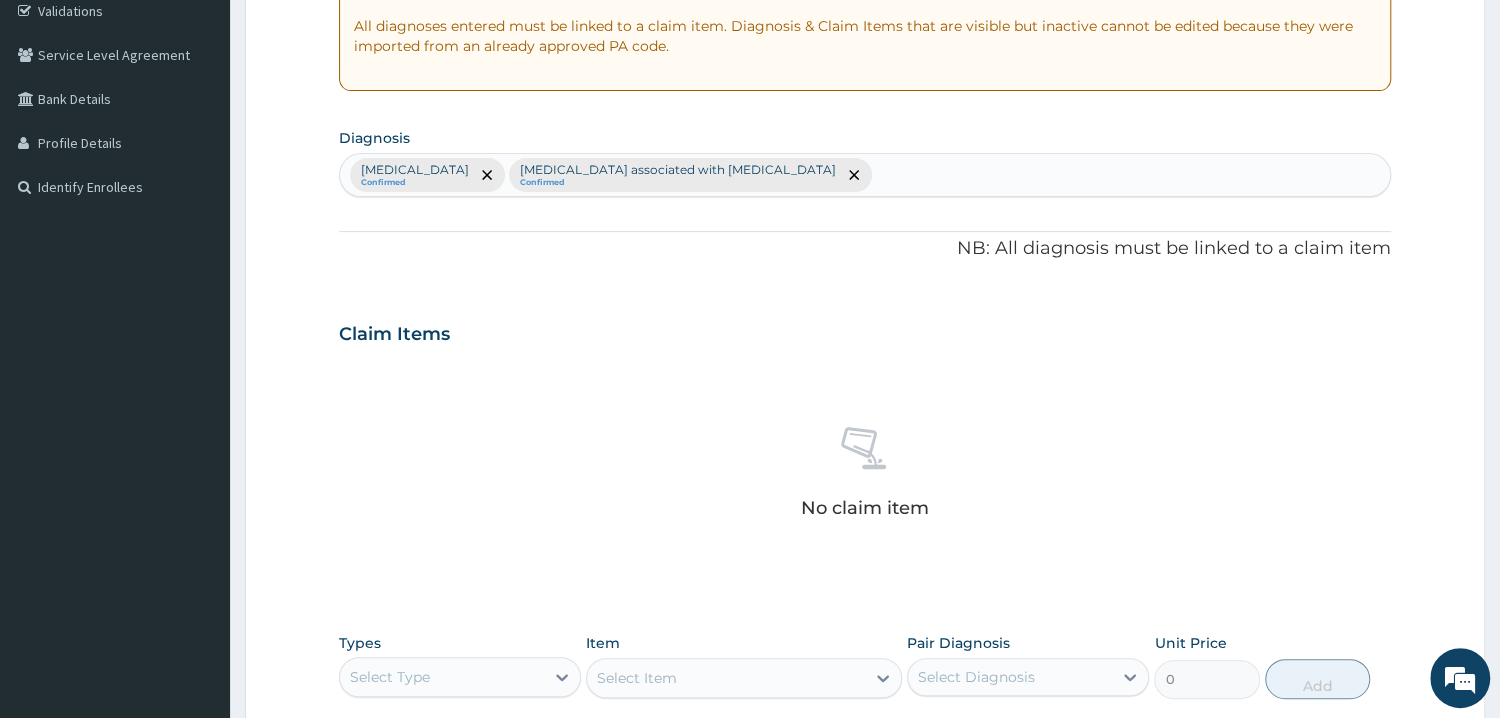 click on "Malaria Confirmed Arthropathy associated with helminthiasis Confirmed" at bounding box center (865, 175) 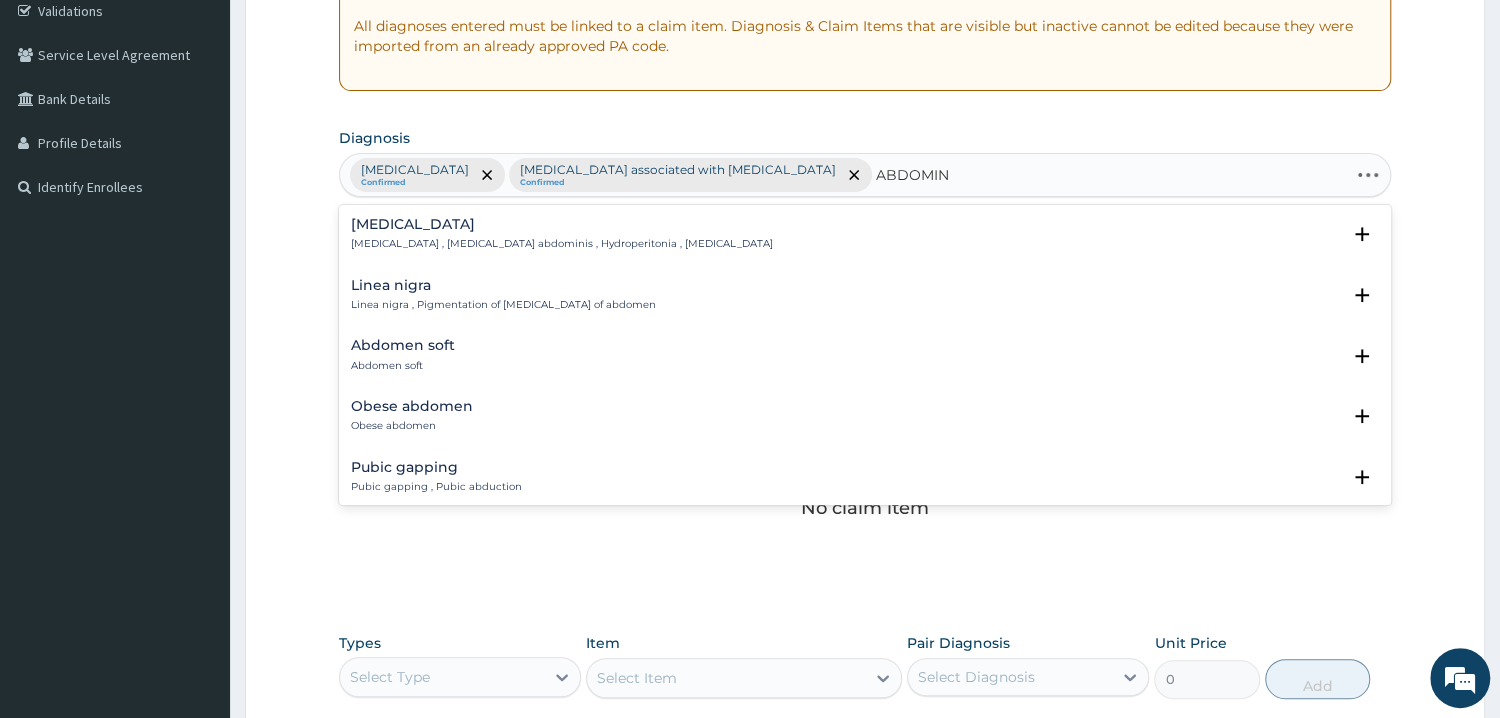 type on "ABDOMINA" 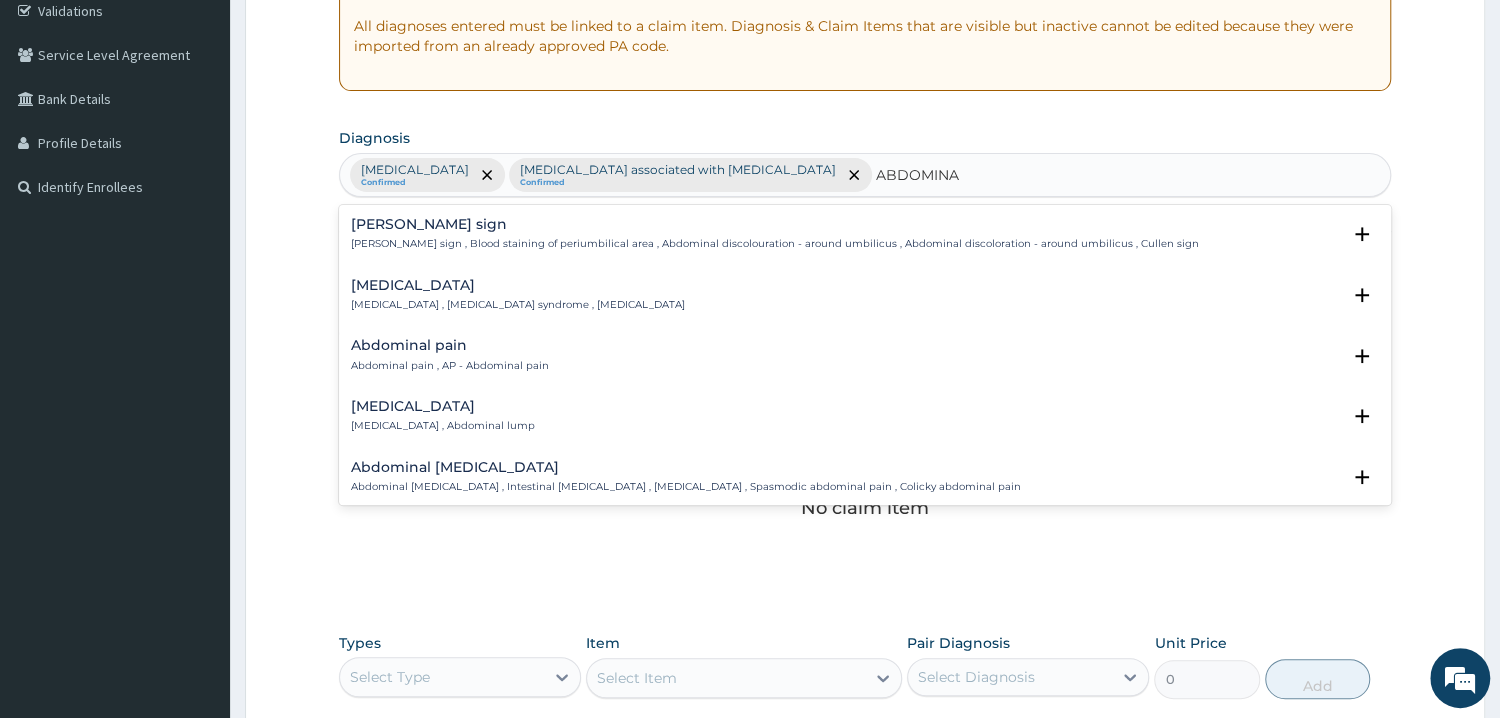 click on "Abdominal pain , AP - Abdominal pain" at bounding box center (450, 366) 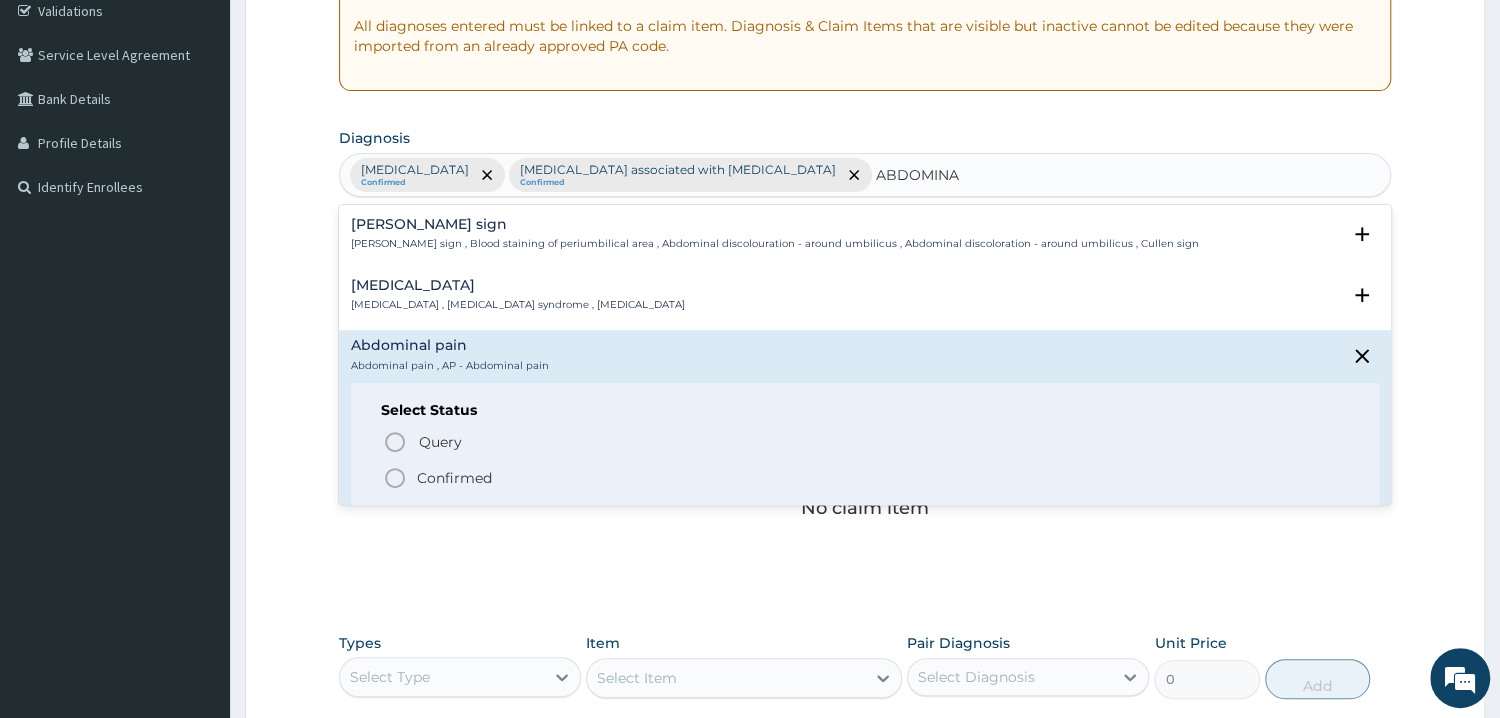 click 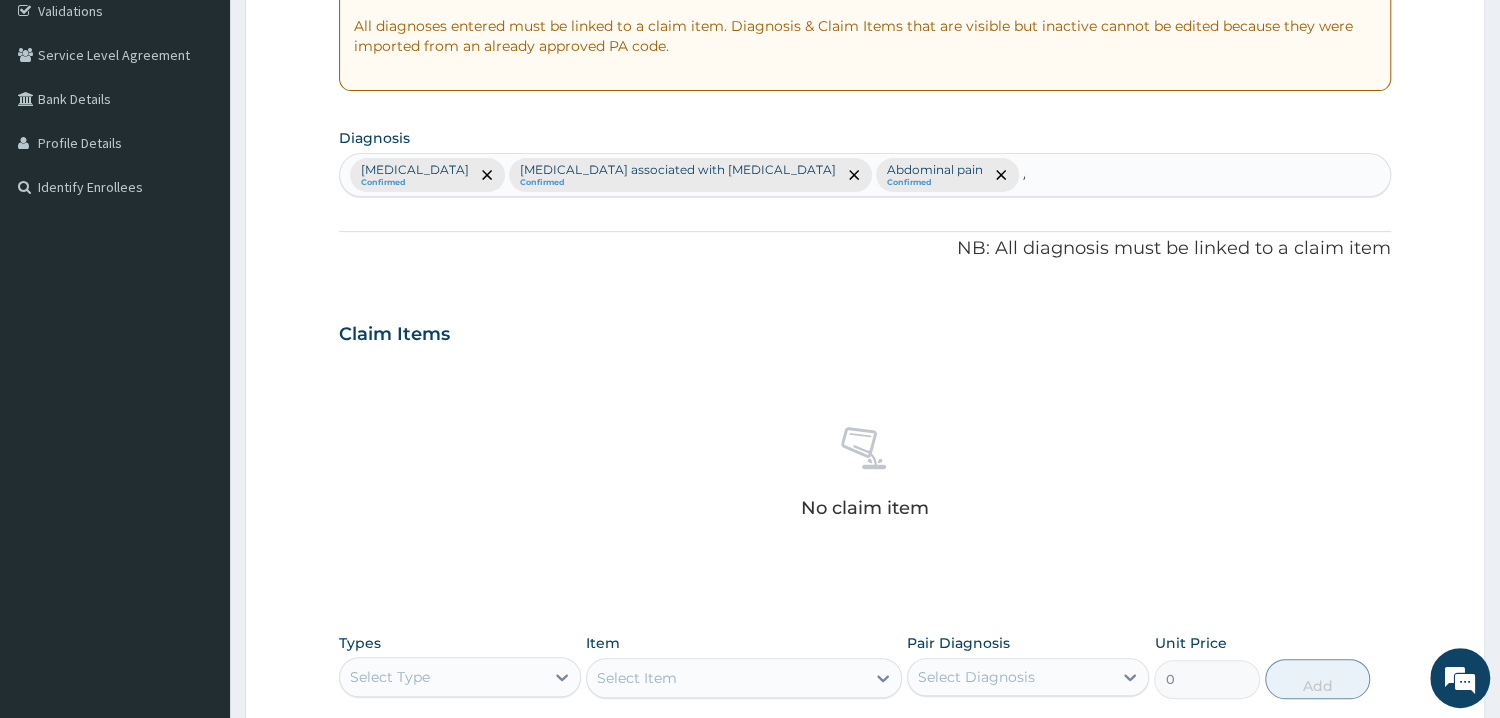 type 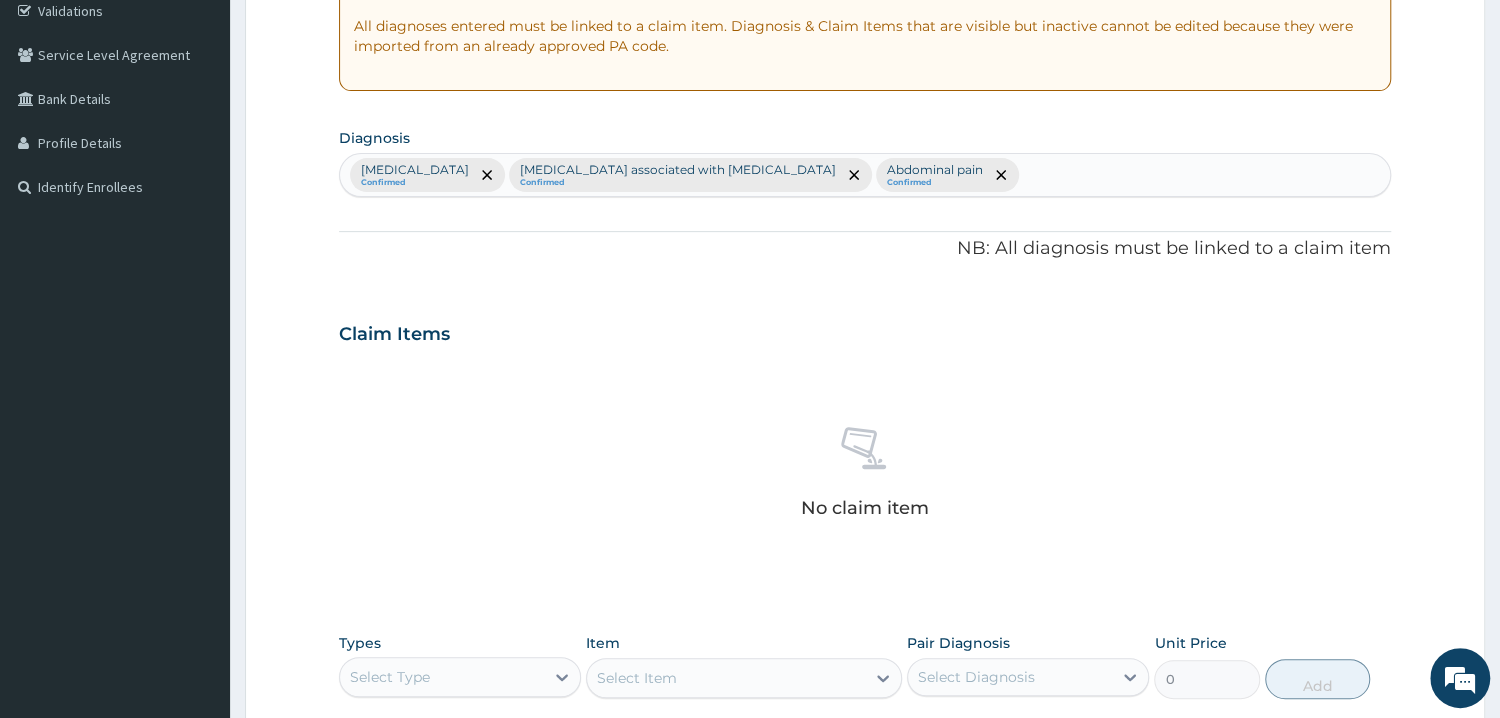 scroll, scrollTop: 724, scrollLeft: 0, axis: vertical 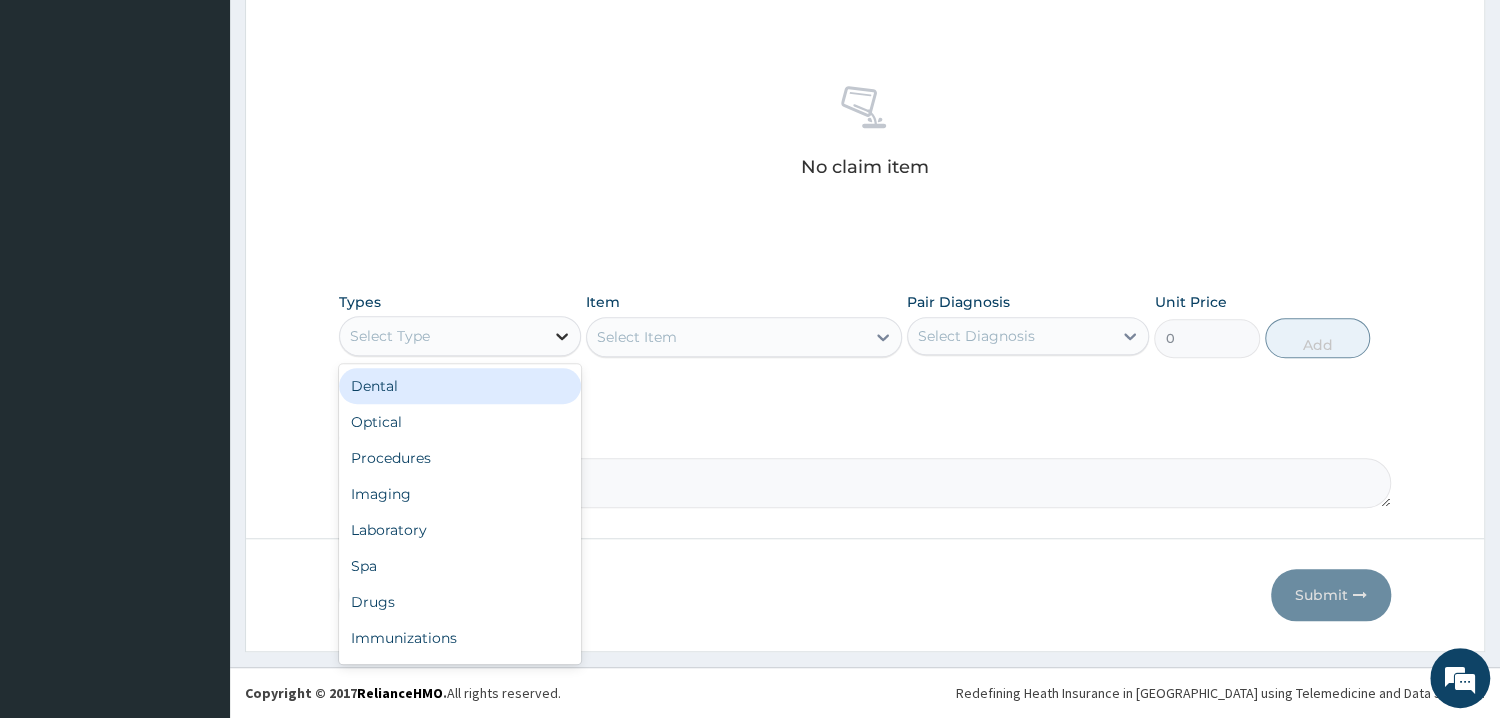 click 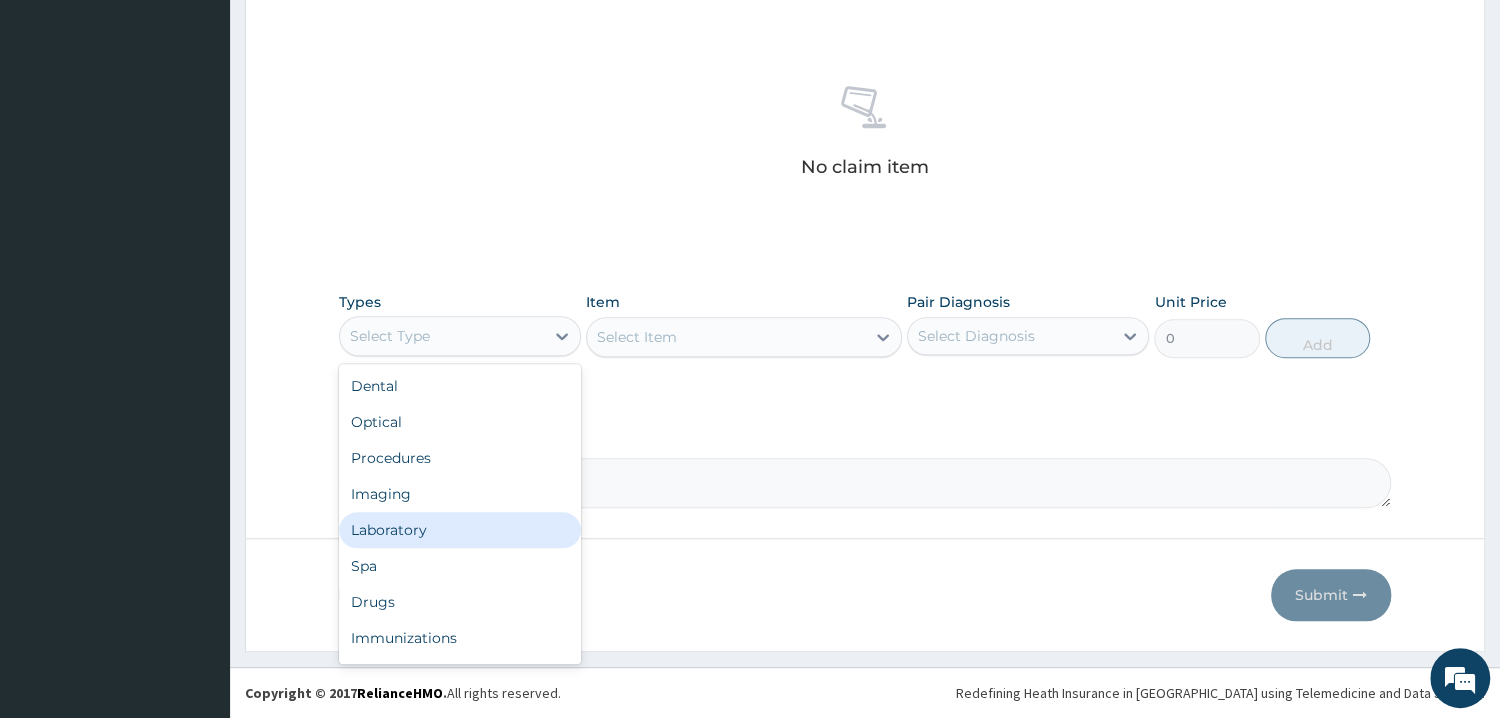 click on "Laboratory" at bounding box center (460, 530) 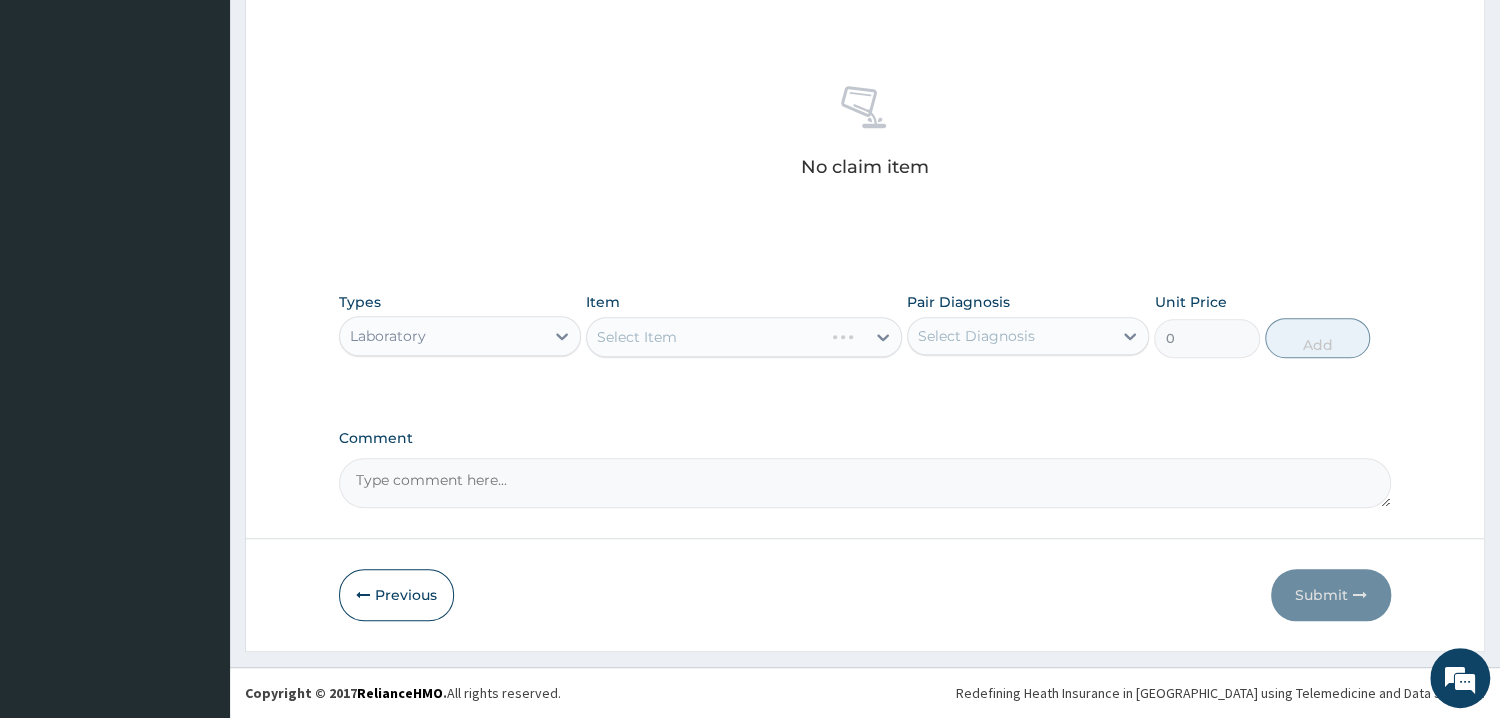 click on "Select Item" at bounding box center [744, 337] 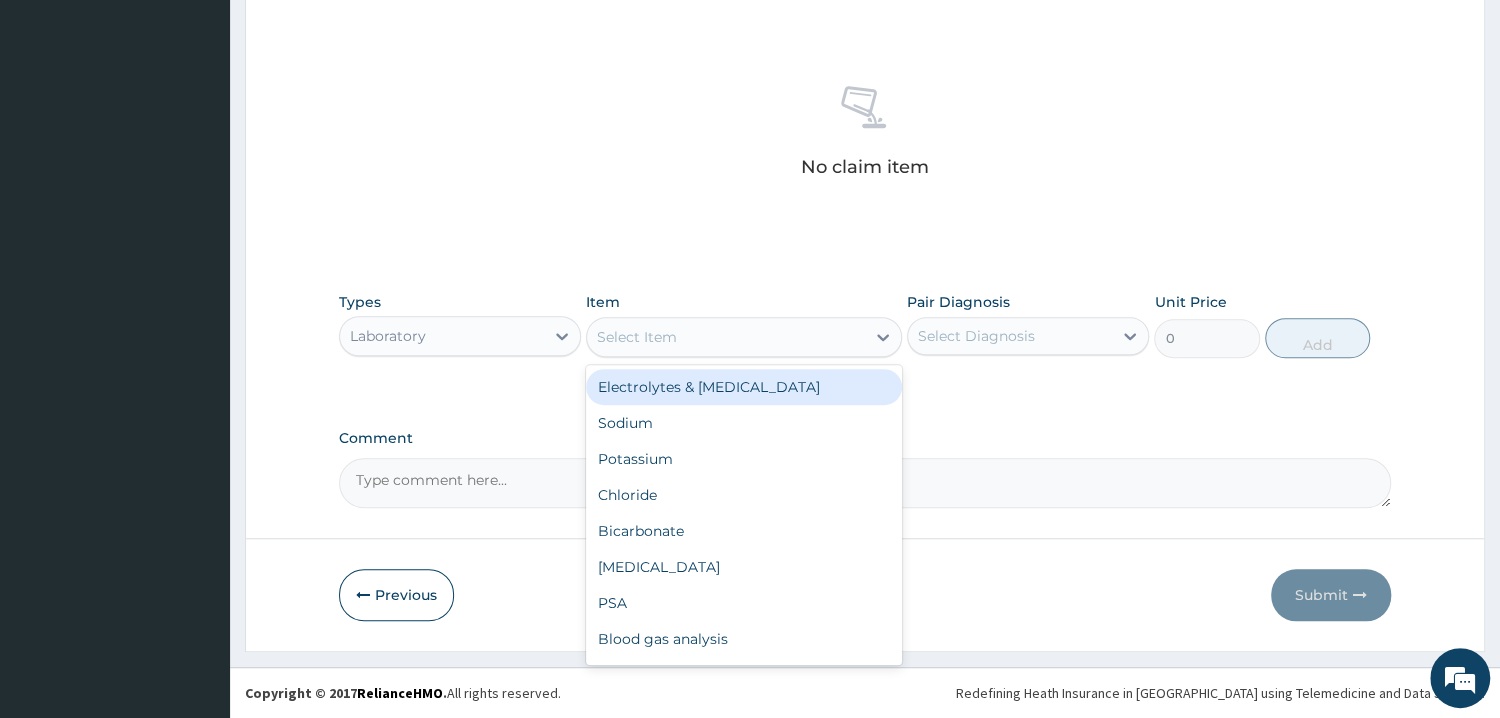 click on "Select Item" at bounding box center (637, 337) 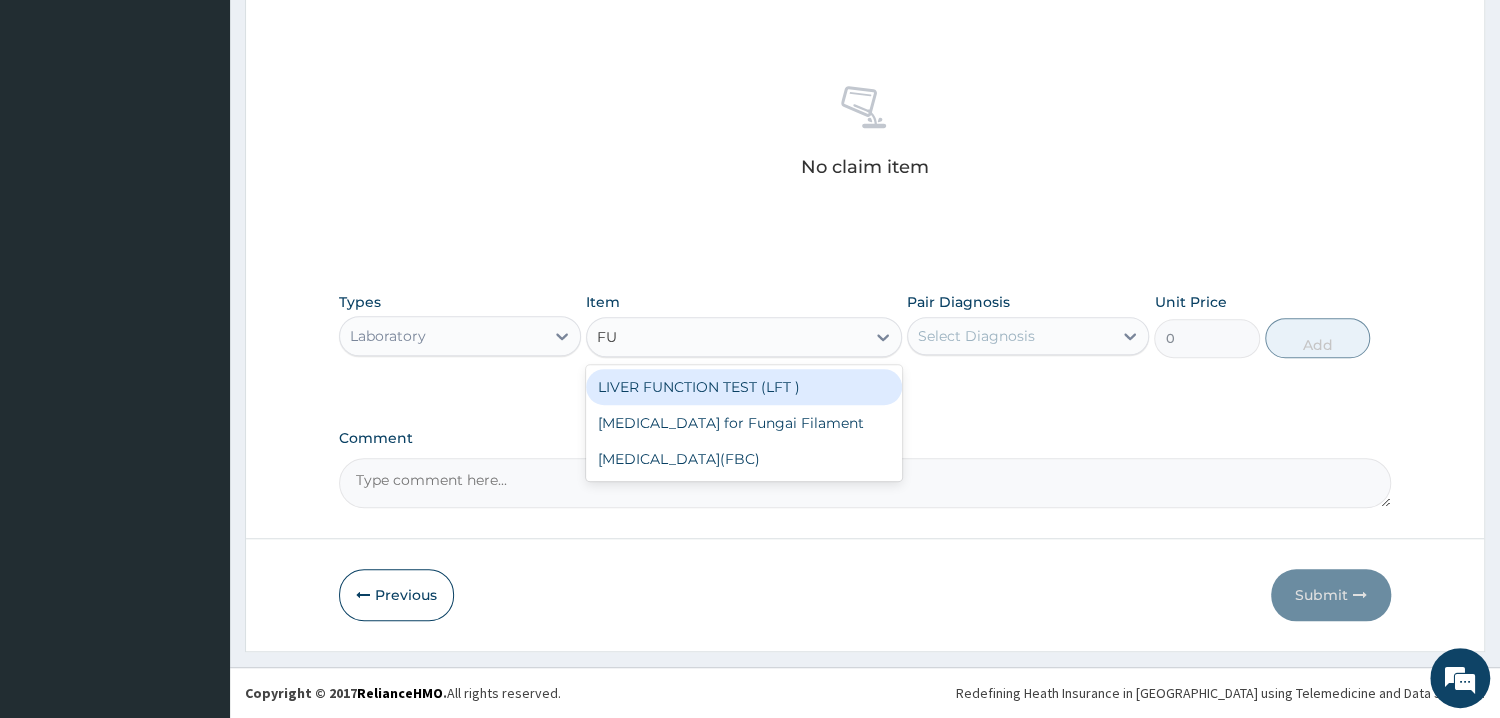 type on "FUL" 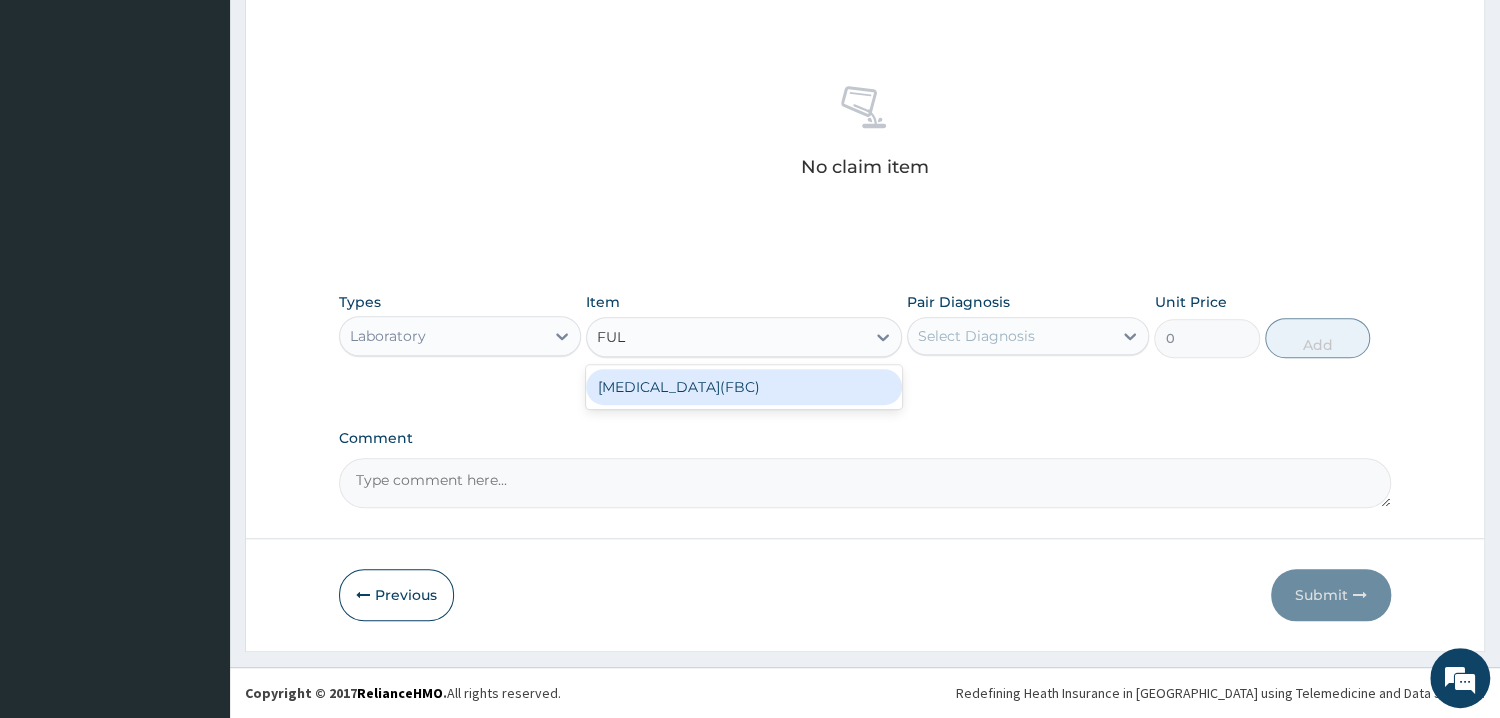 click on "Full Blood Count(FBC)" at bounding box center (744, 387) 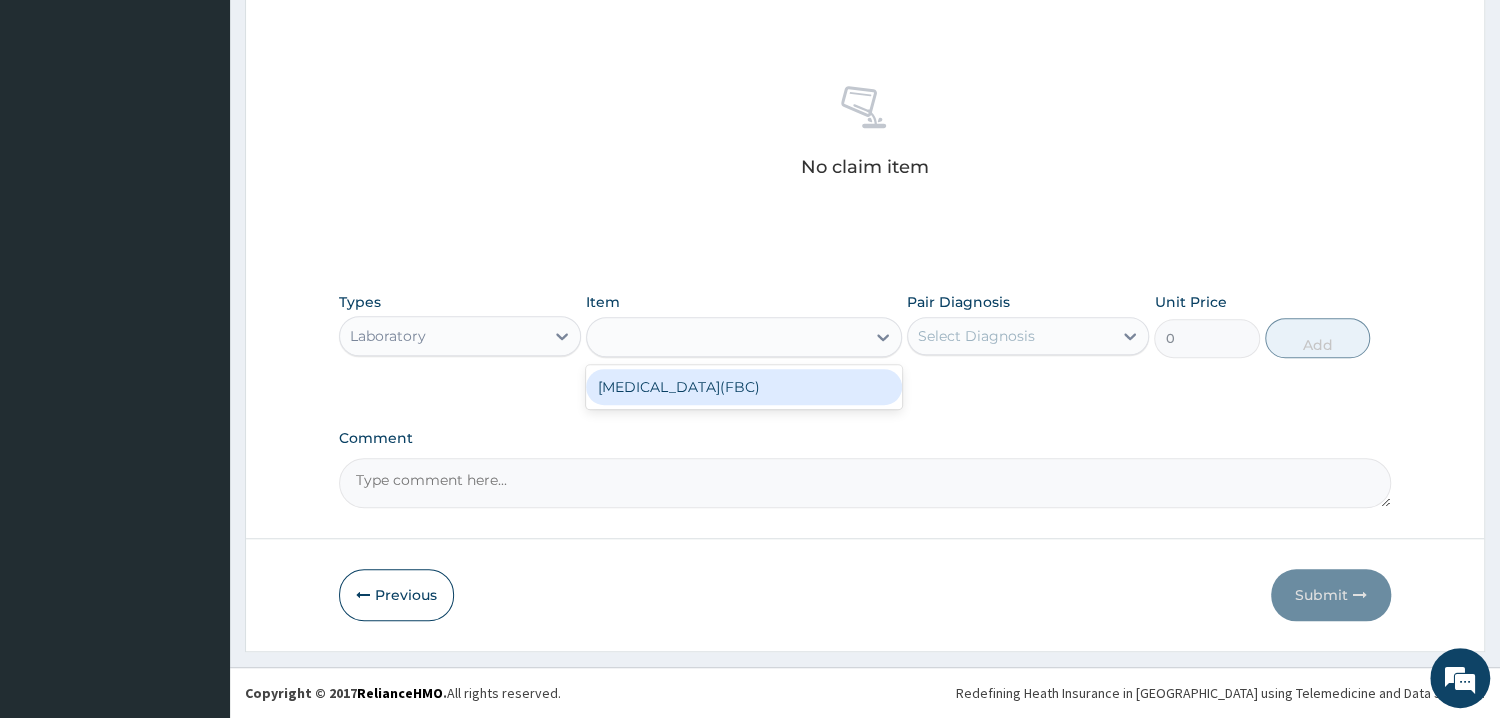 type on "4675" 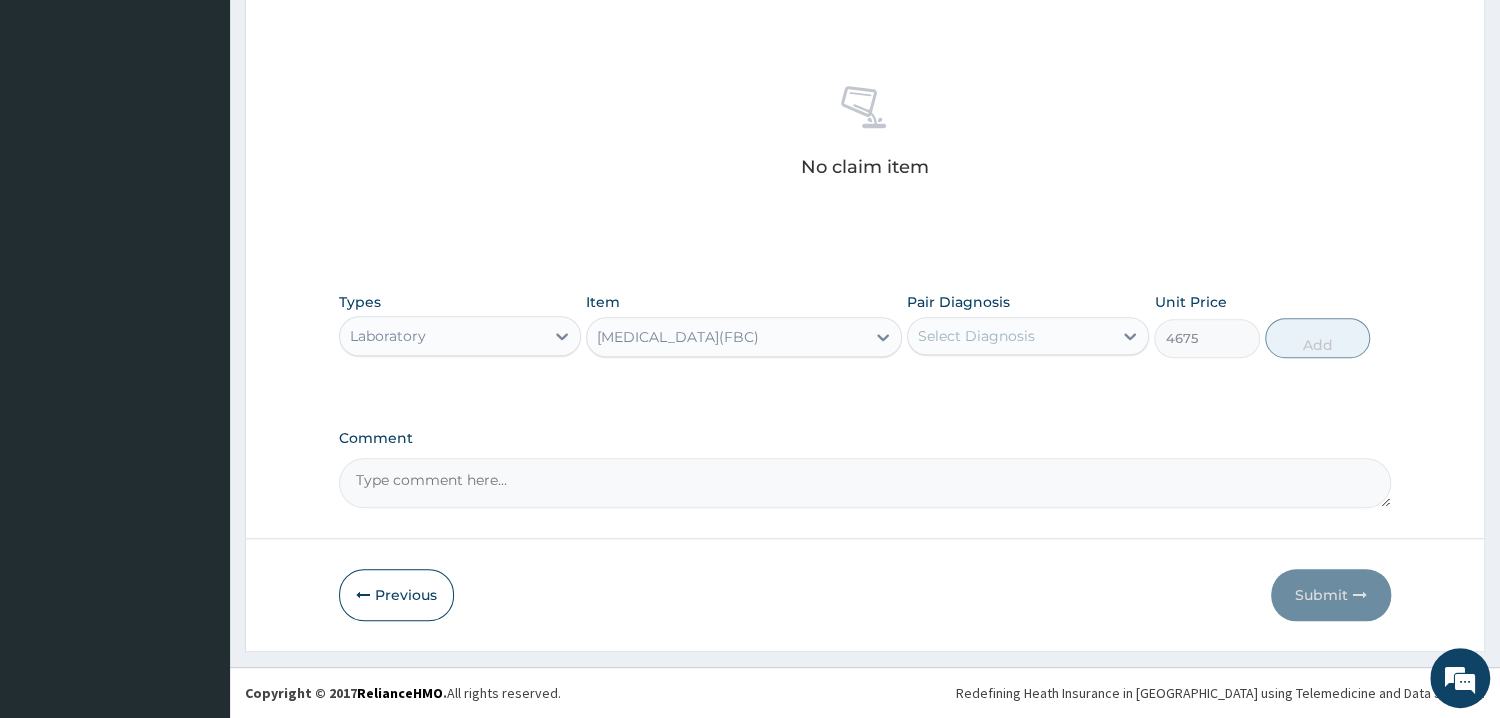 click on "Select Diagnosis" at bounding box center (1010, 336) 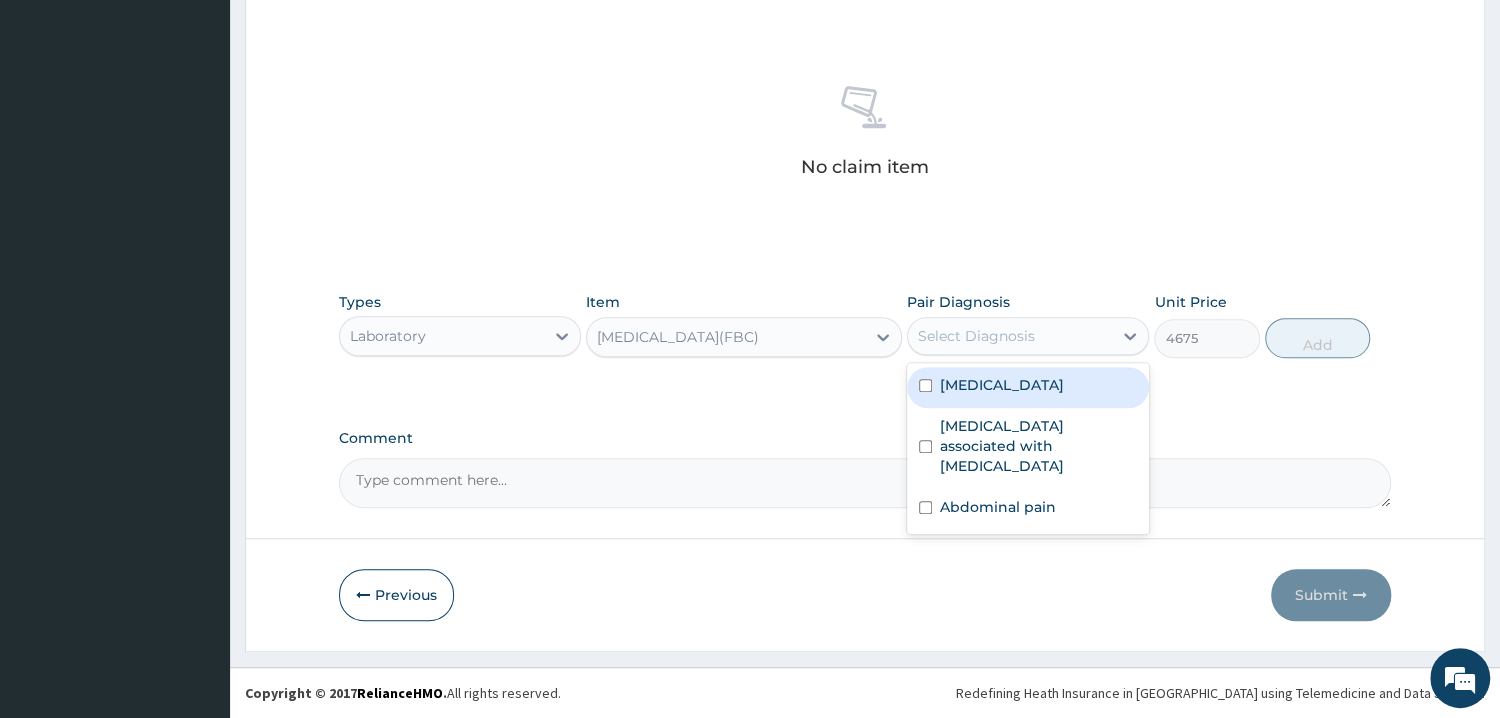 click on "Select Diagnosis" at bounding box center (976, 336) 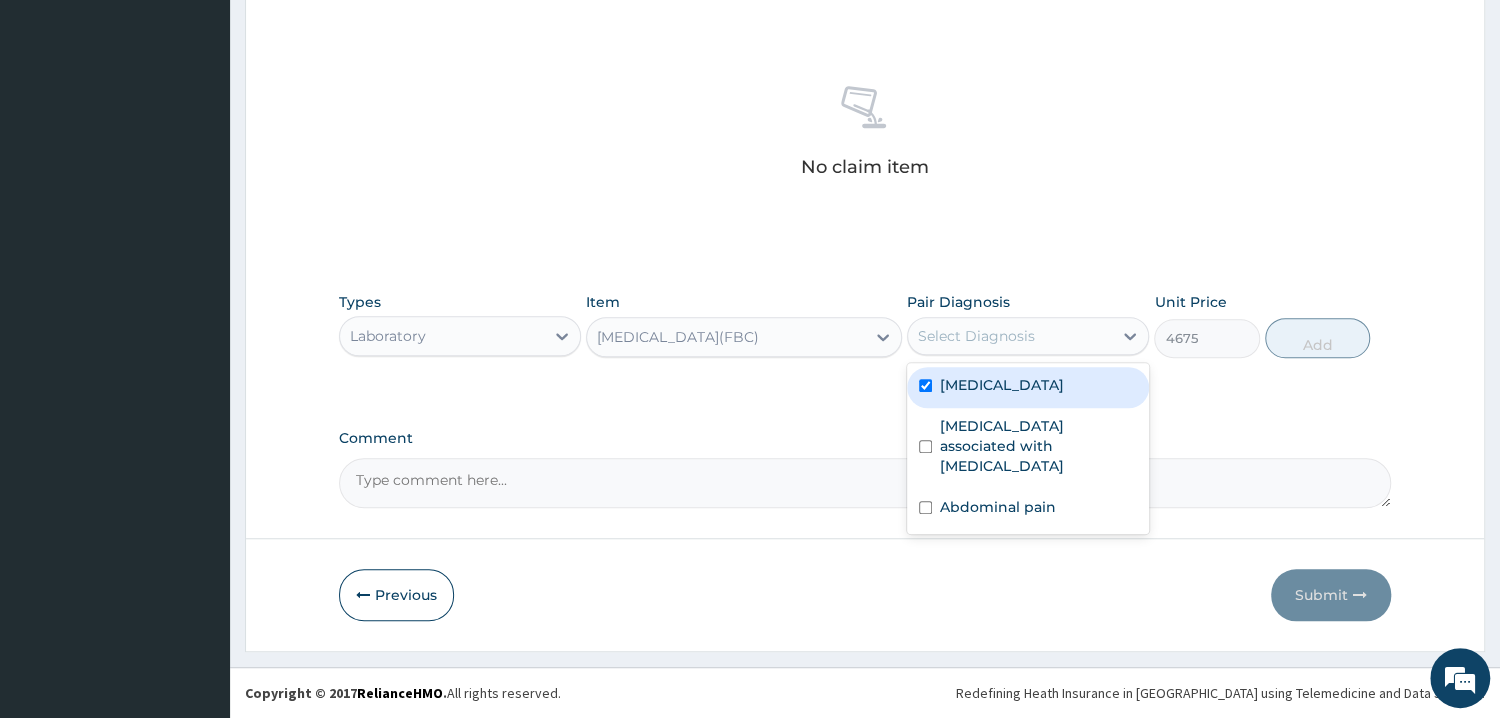 checkbox on "true" 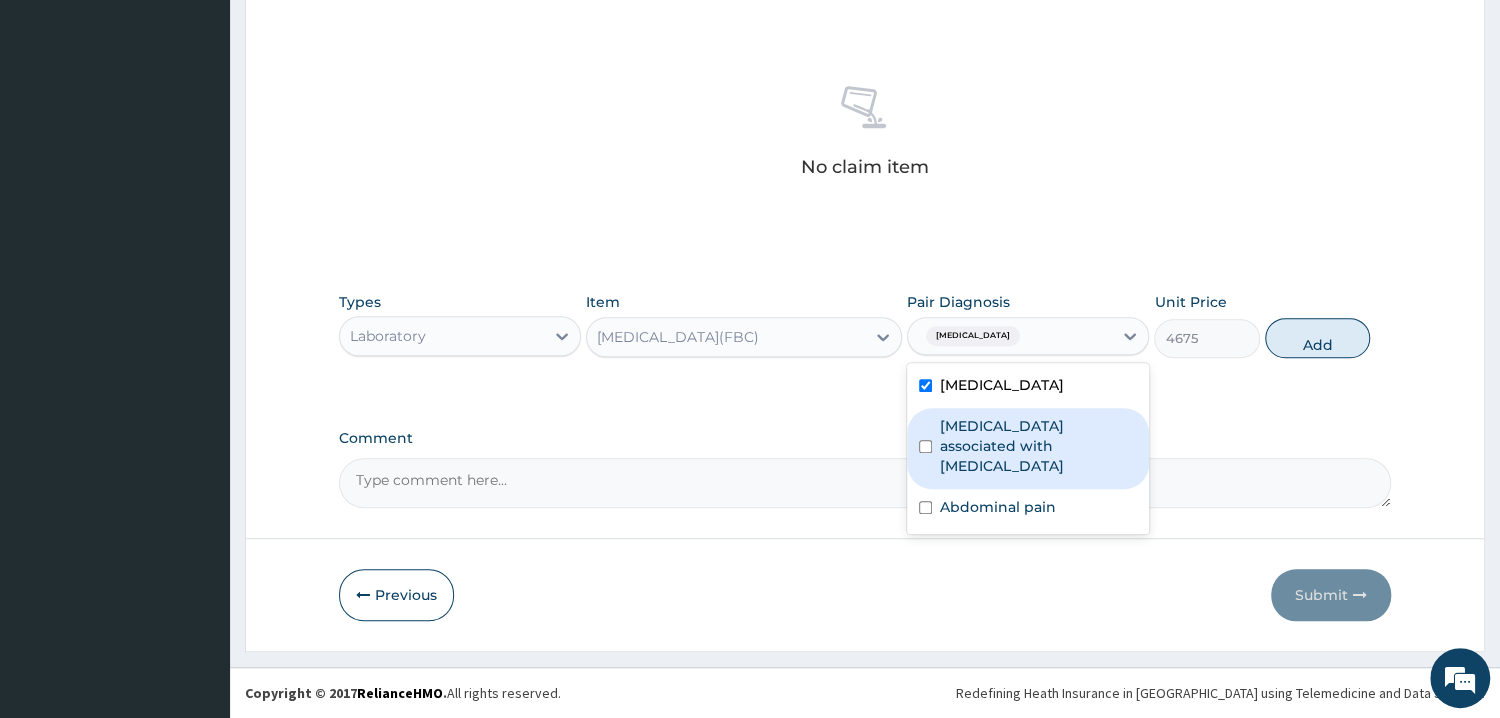 click at bounding box center [925, 446] 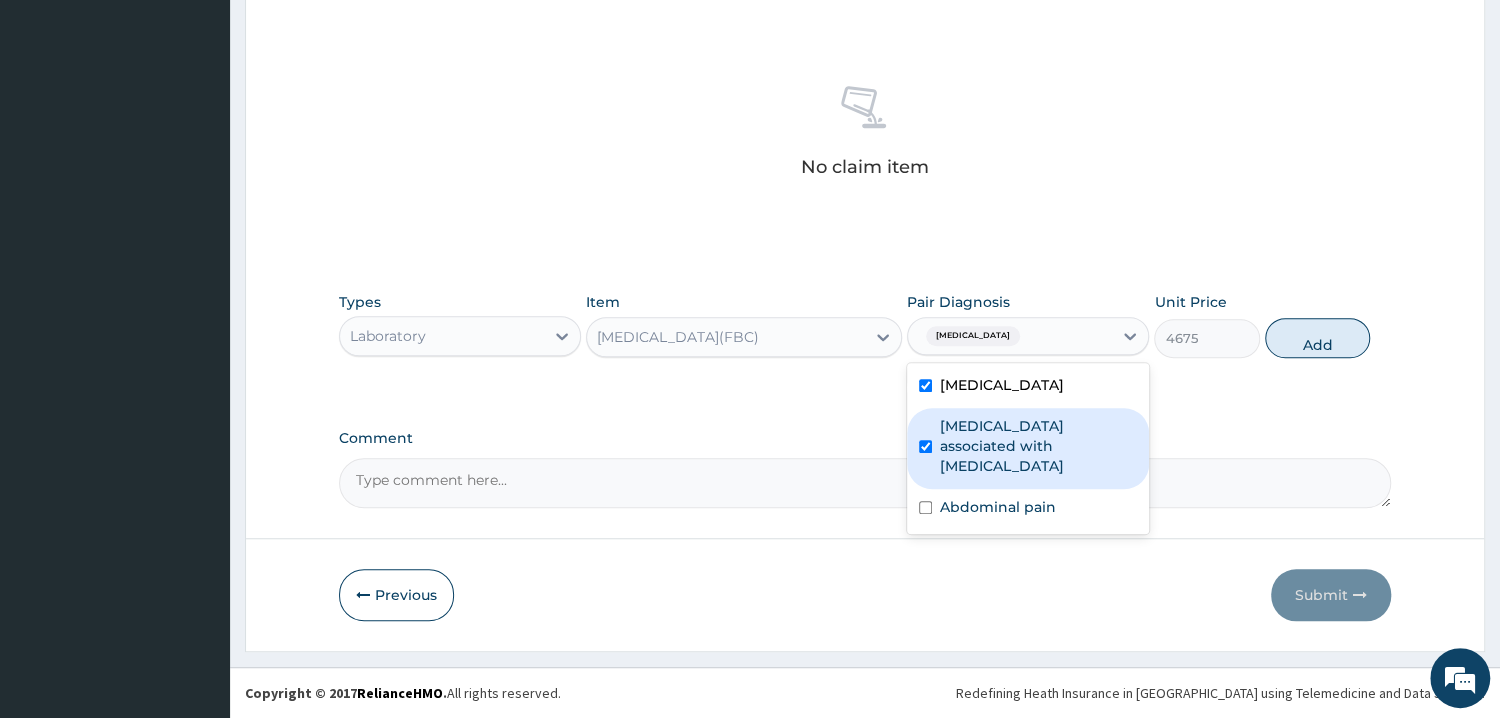 checkbox on "true" 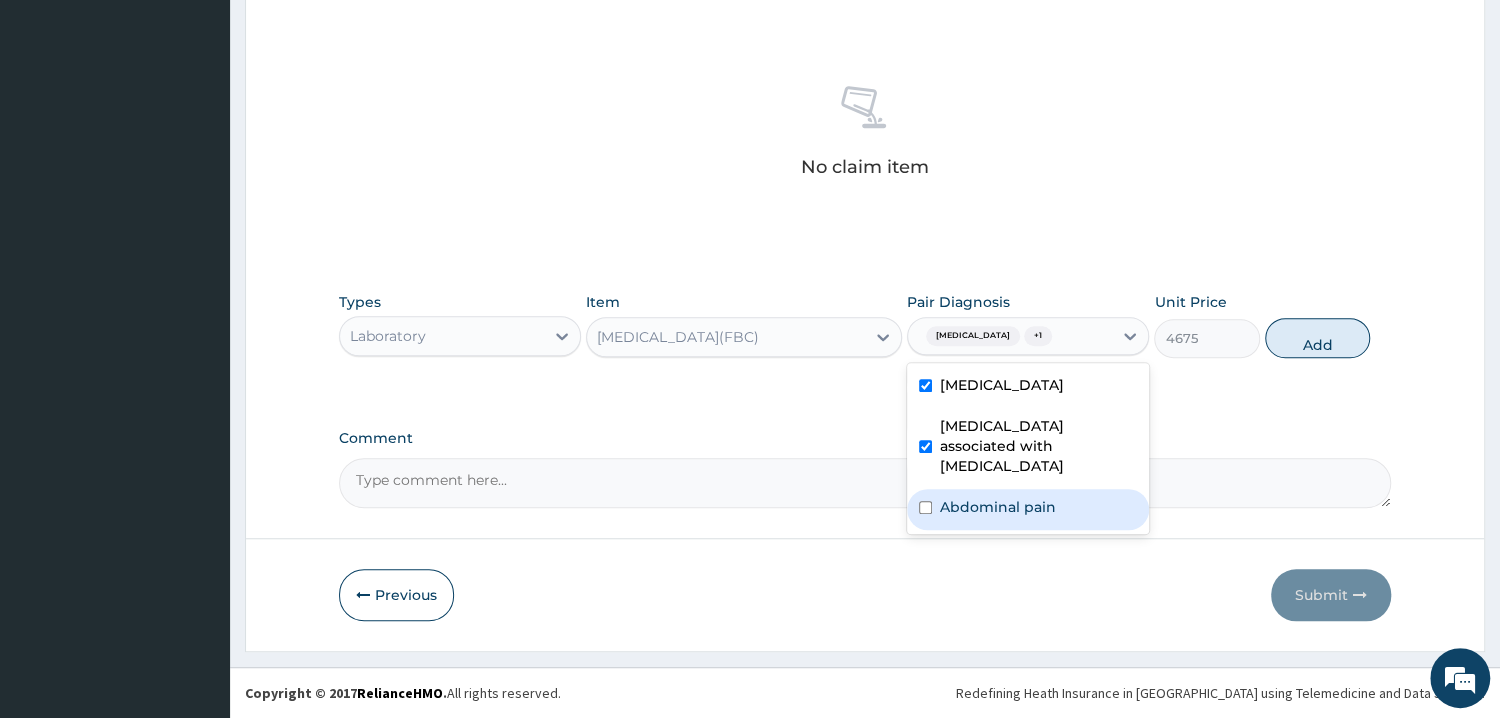 click at bounding box center [925, 507] 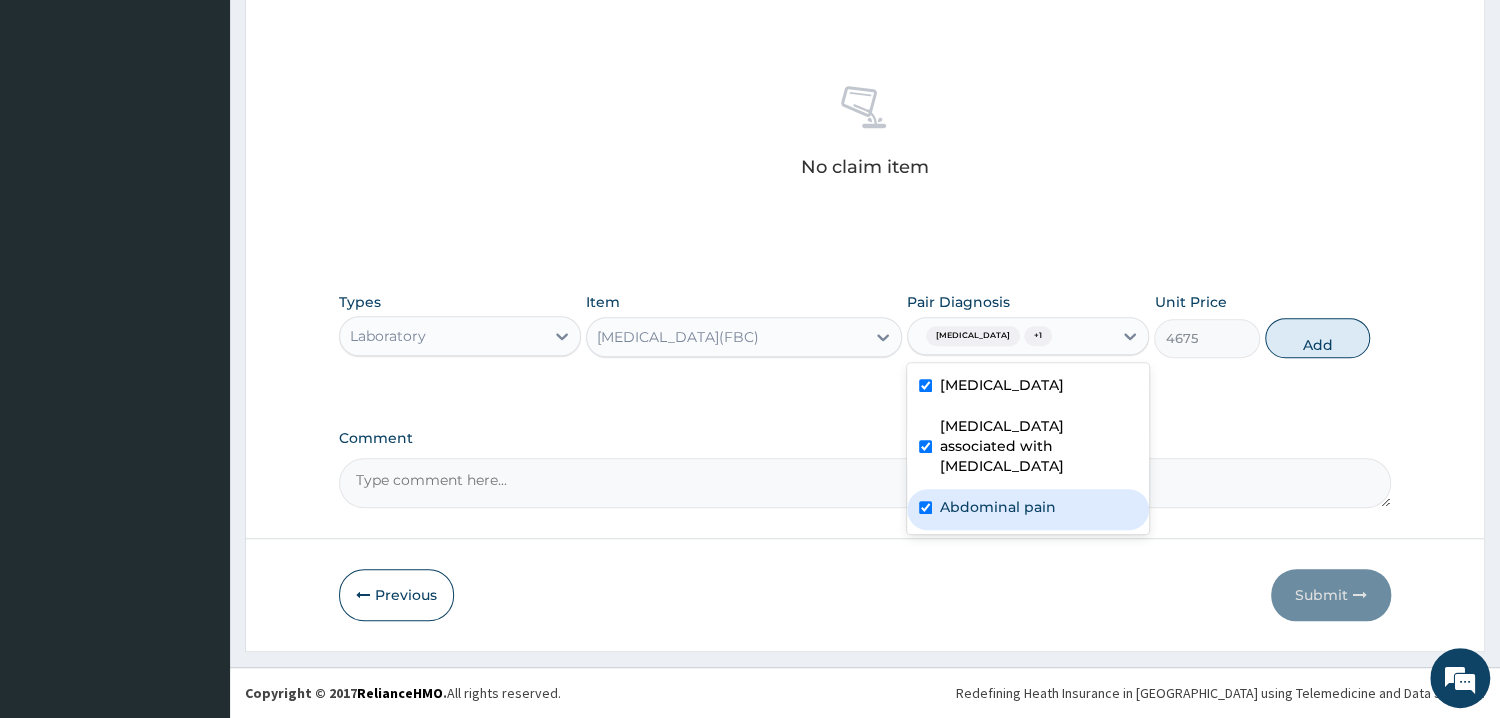 checkbox on "true" 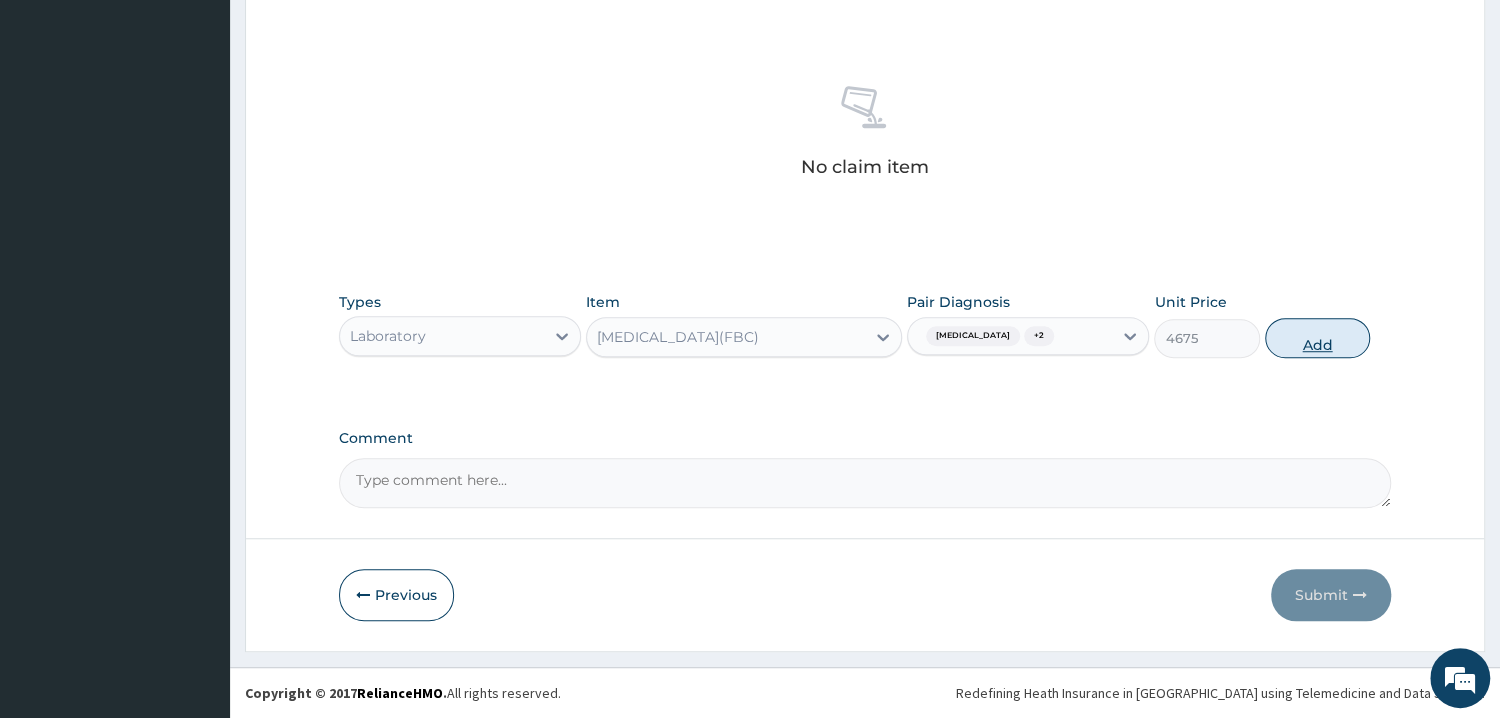 click on "Add" at bounding box center (1317, 338) 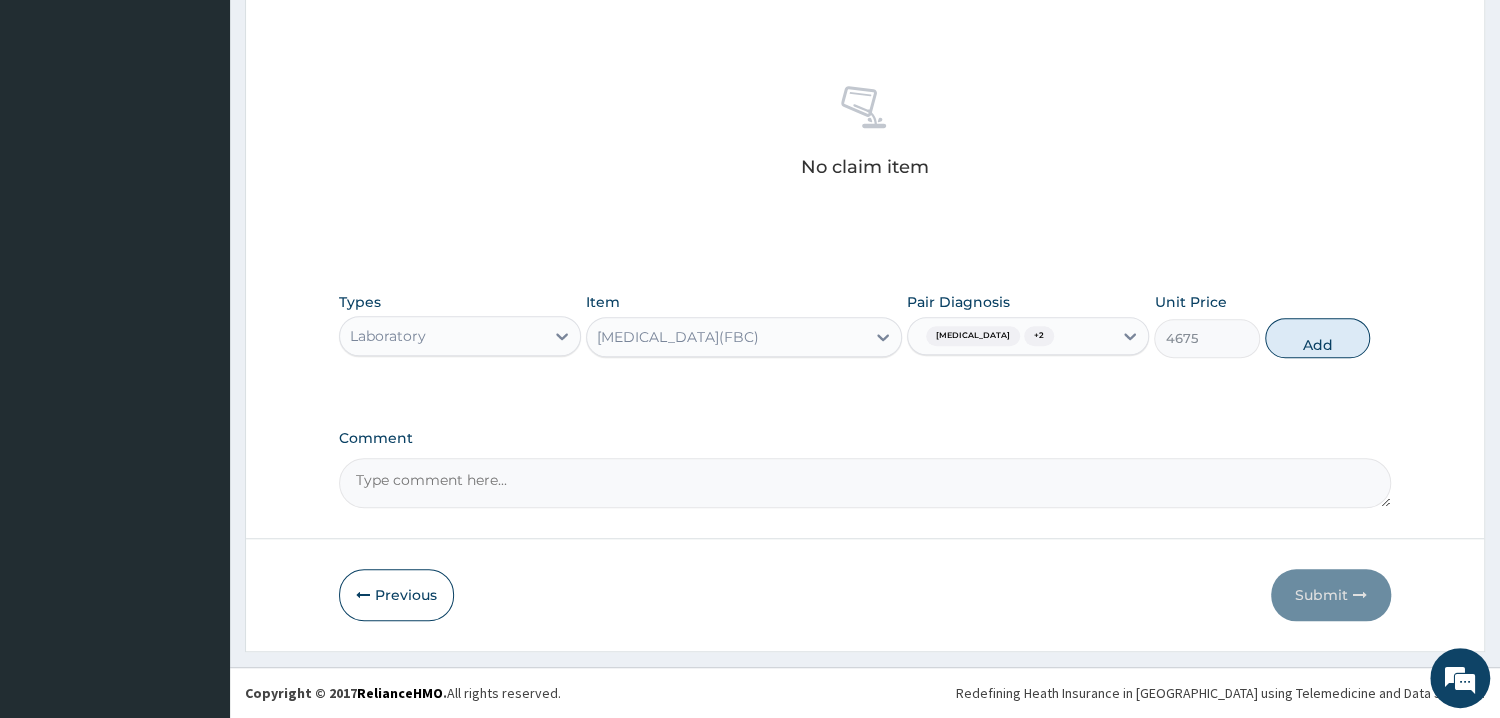 type on "0" 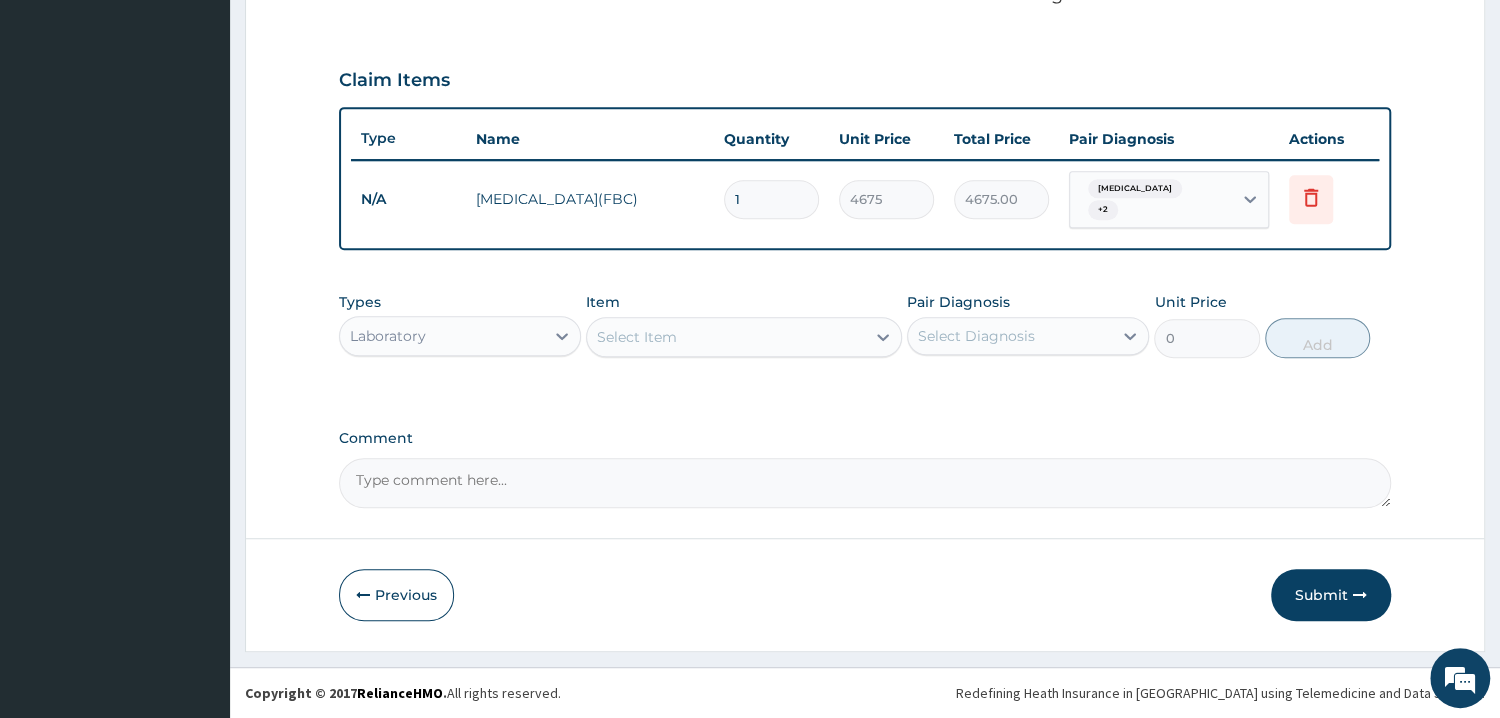 scroll, scrollTop: 627, scrollLeft: 0, axis: vertical 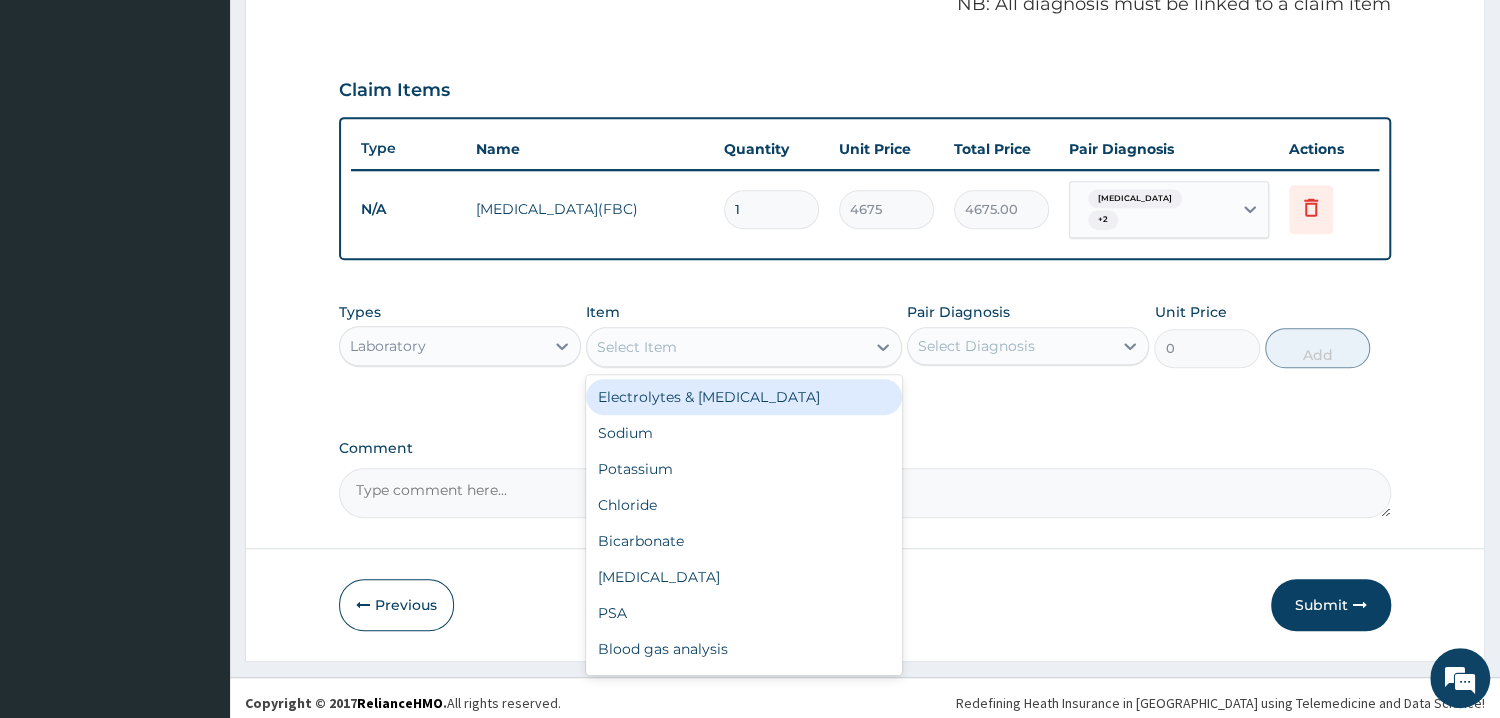 click on "Select Item" at bounding box center [637, 347] 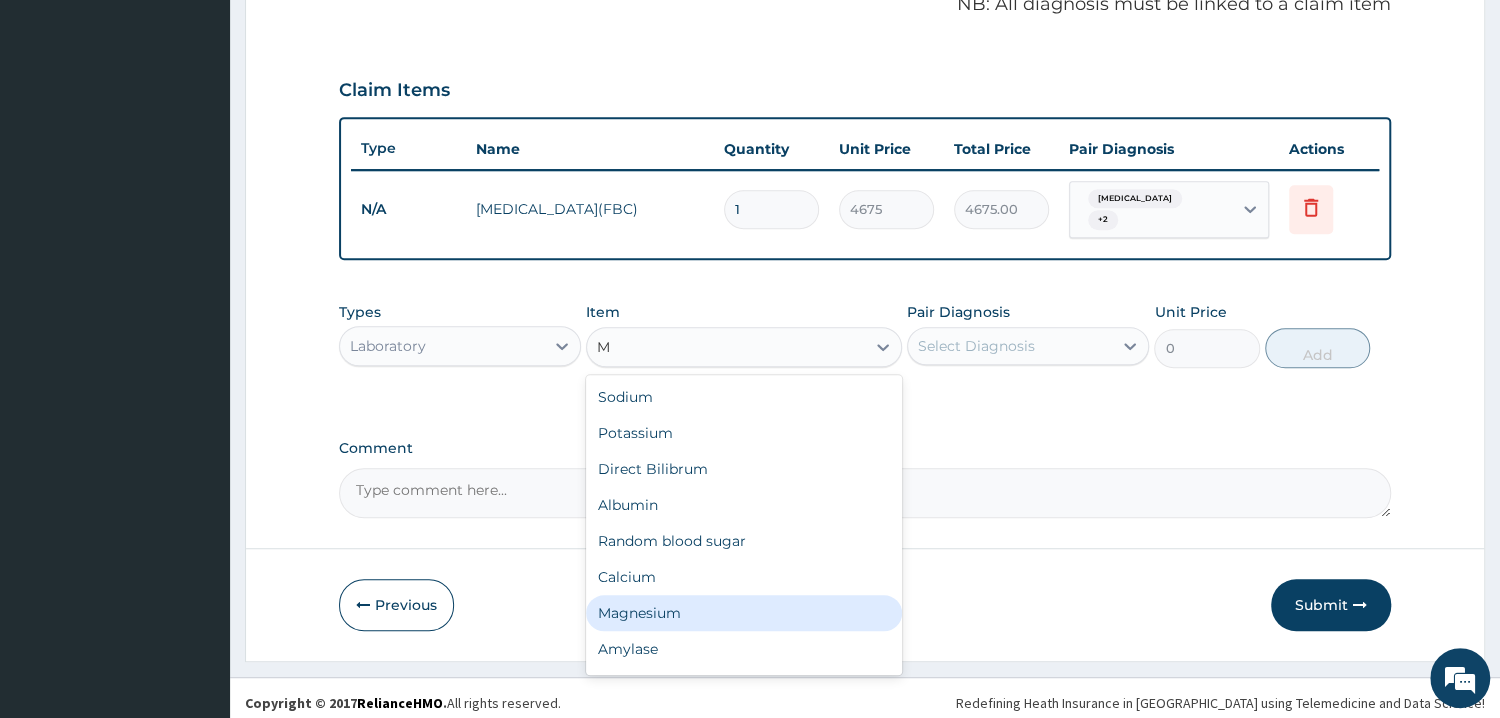type on "MP" 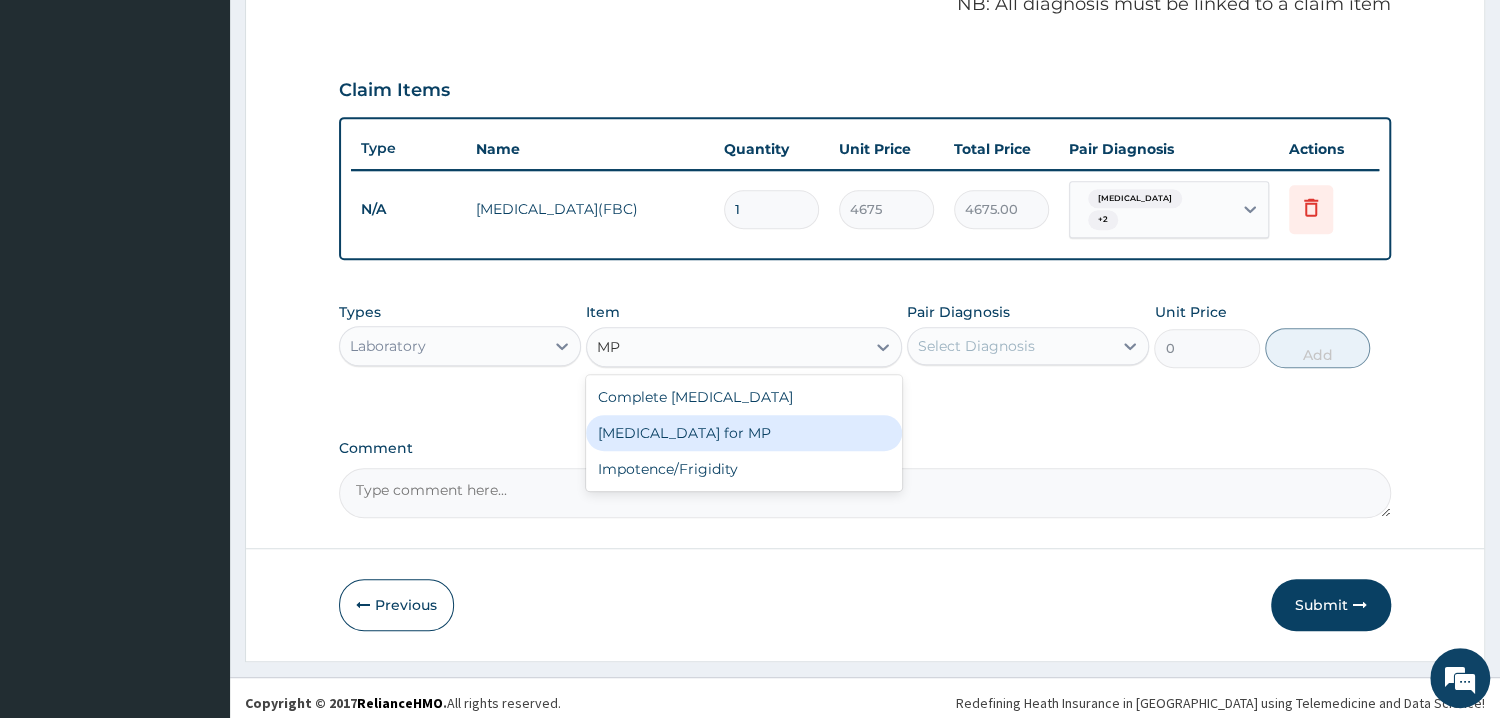 drag, startPoint x: 658, startPoint y: 417, endPoint x: 941, endPoint y: 365, distance: 287.73773 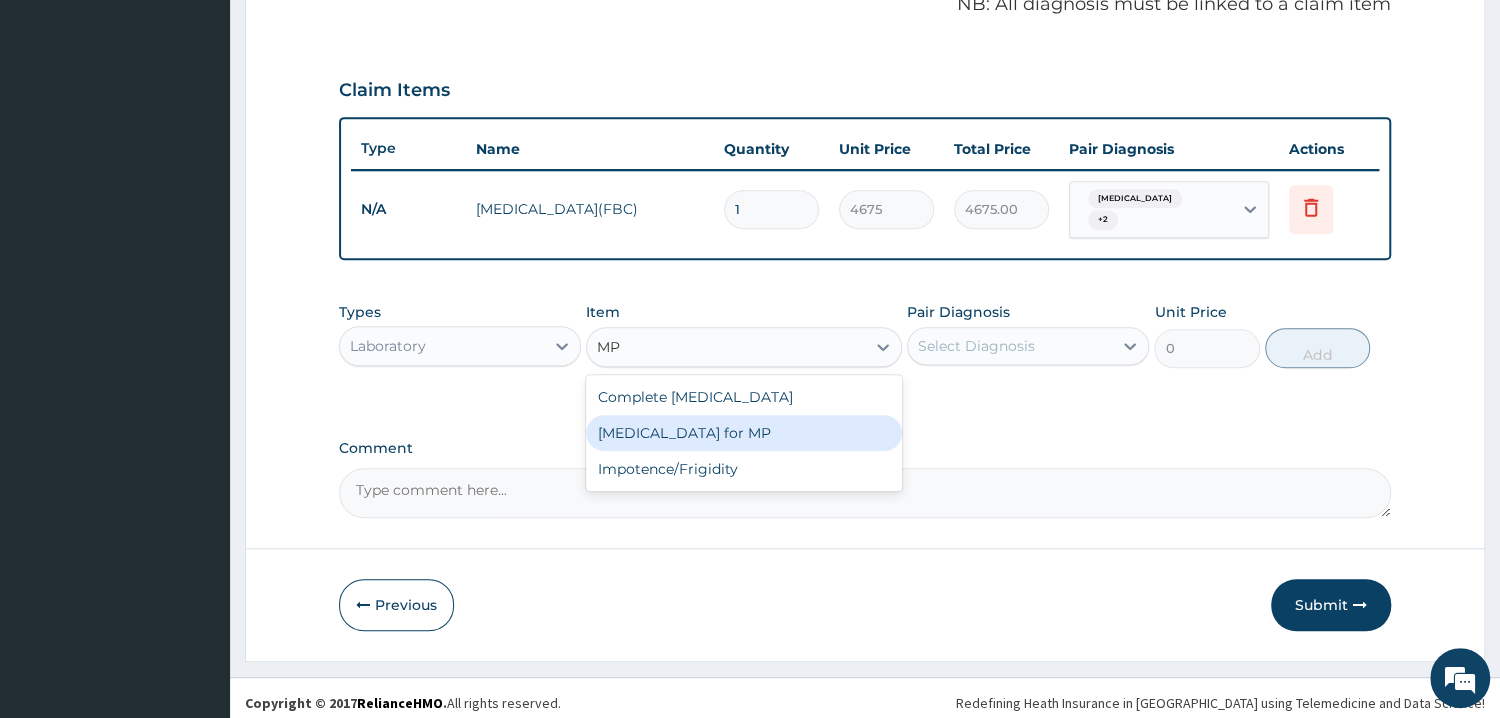 click on "Blood Film for MP" at bounding box center (744, 433) 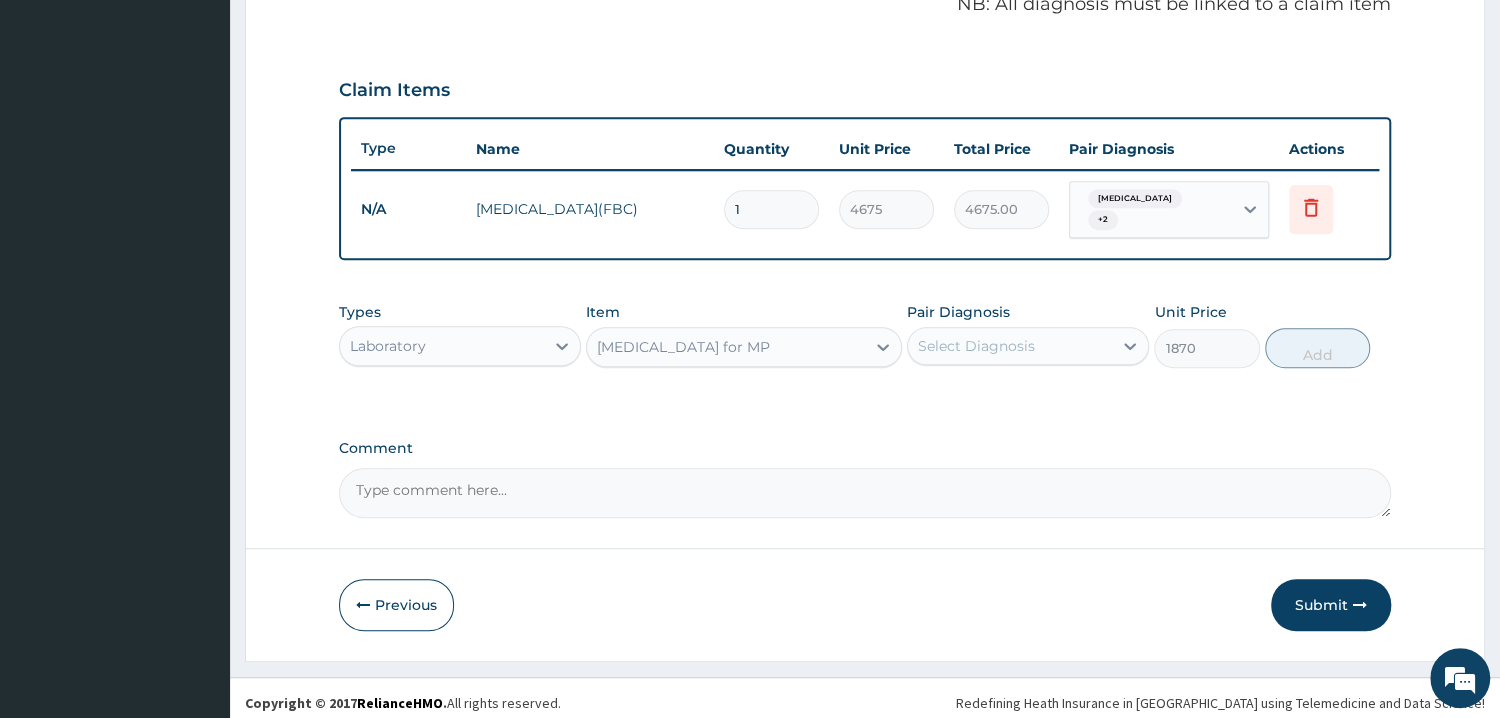click on "Select Diagnosis" at bounding box center [976, 346] 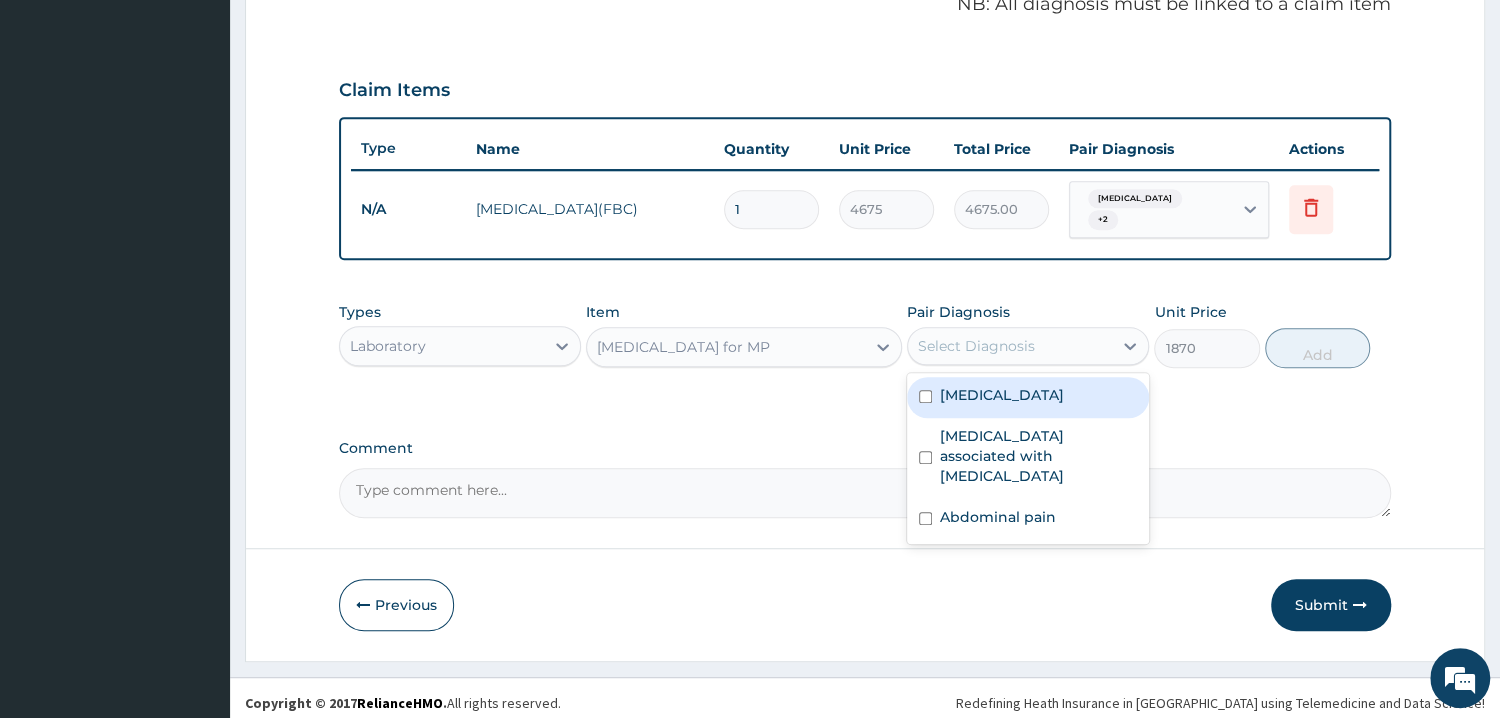 click at bounding box center [925, 396] 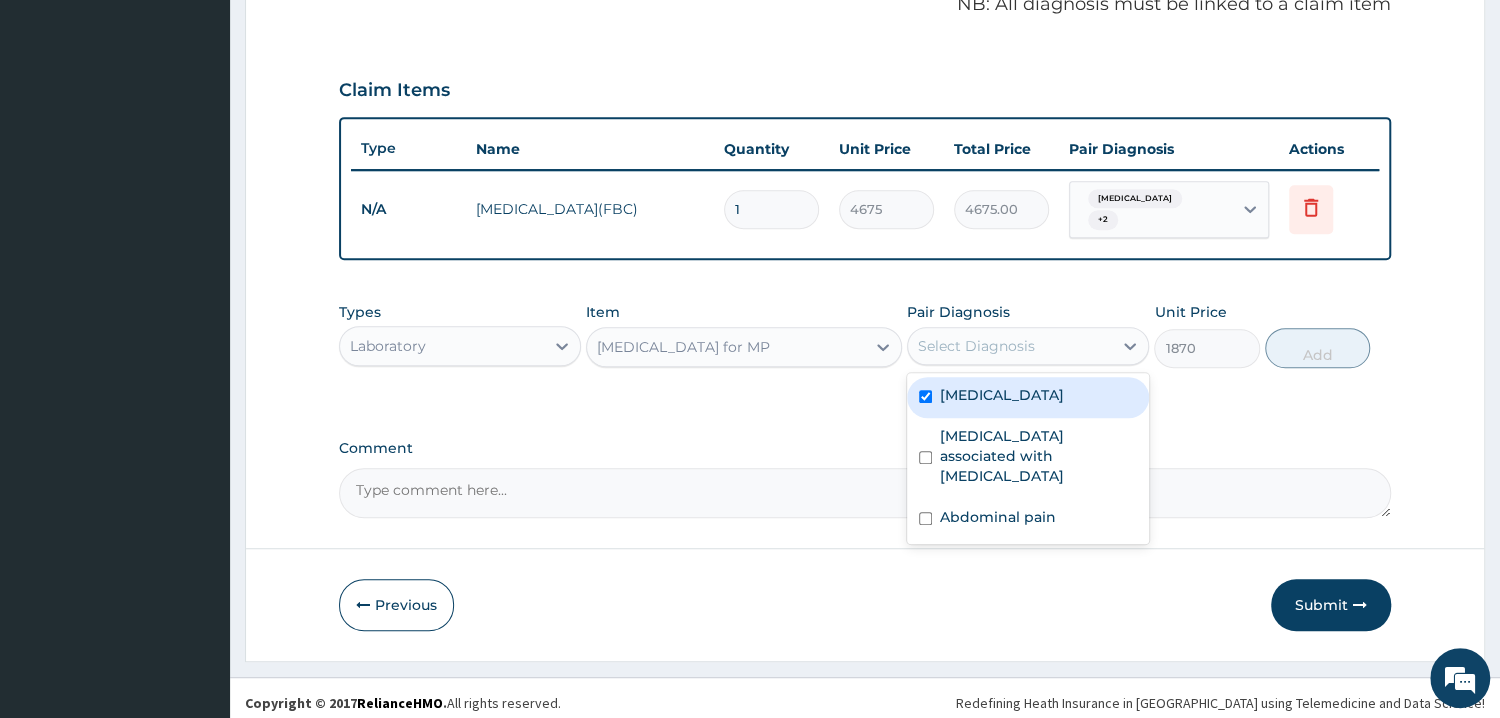 checkbox on "true" 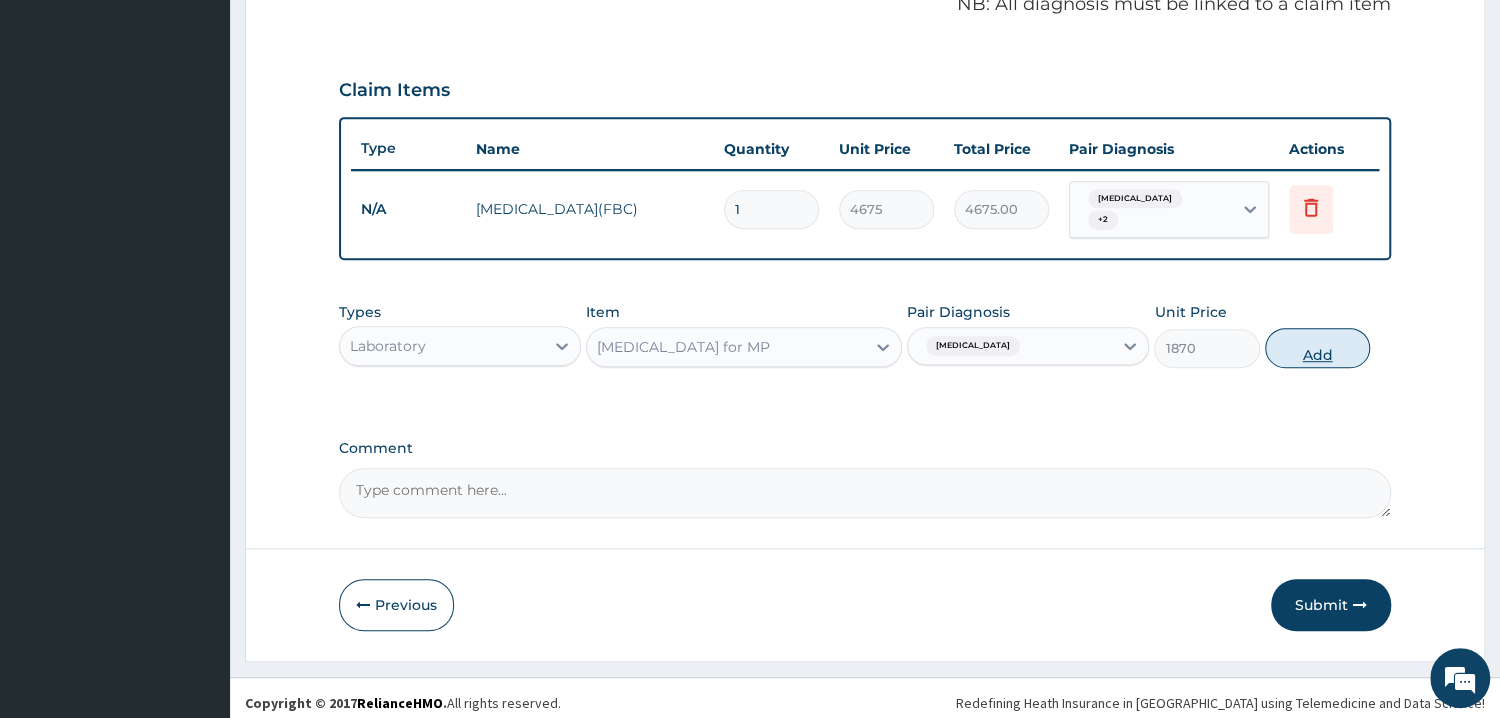 click on "Add" at bounding box center [1317, 348] 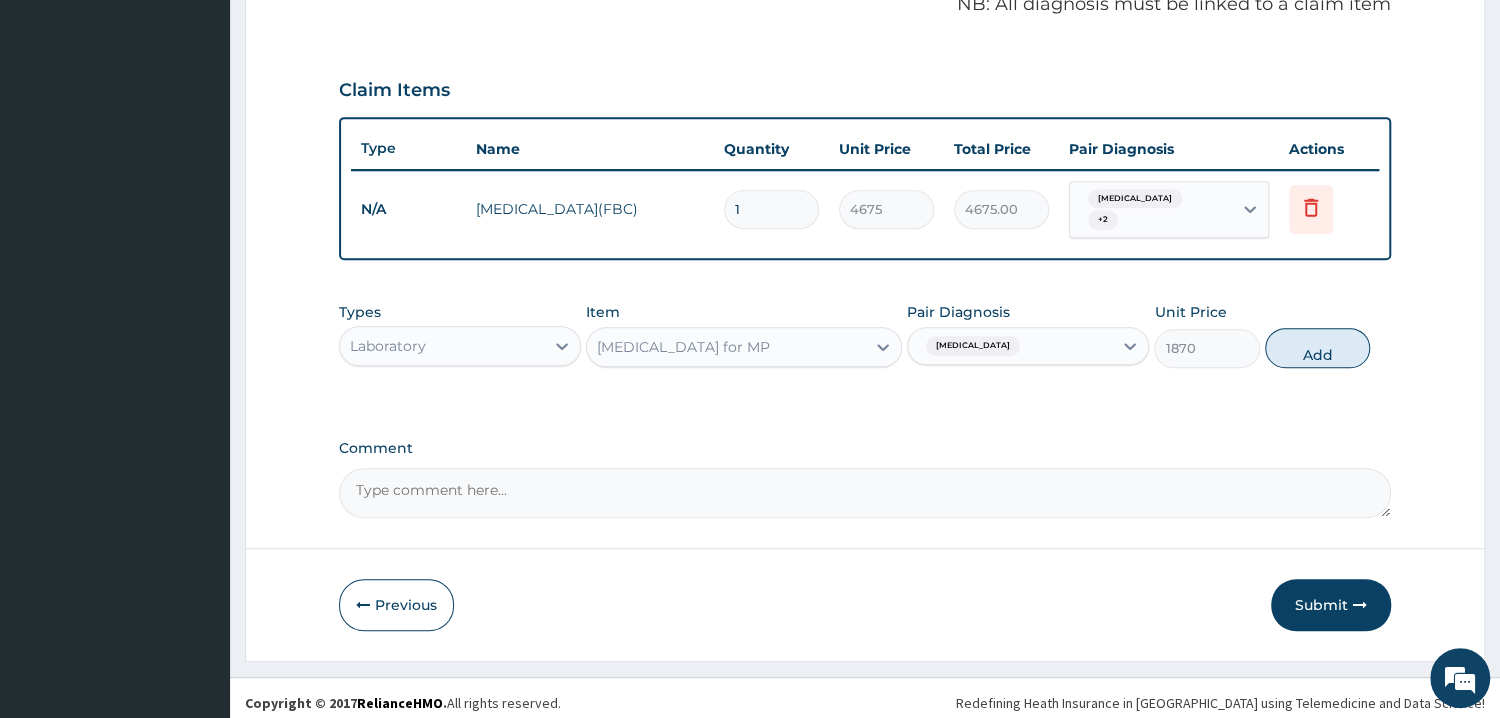 type on "0" 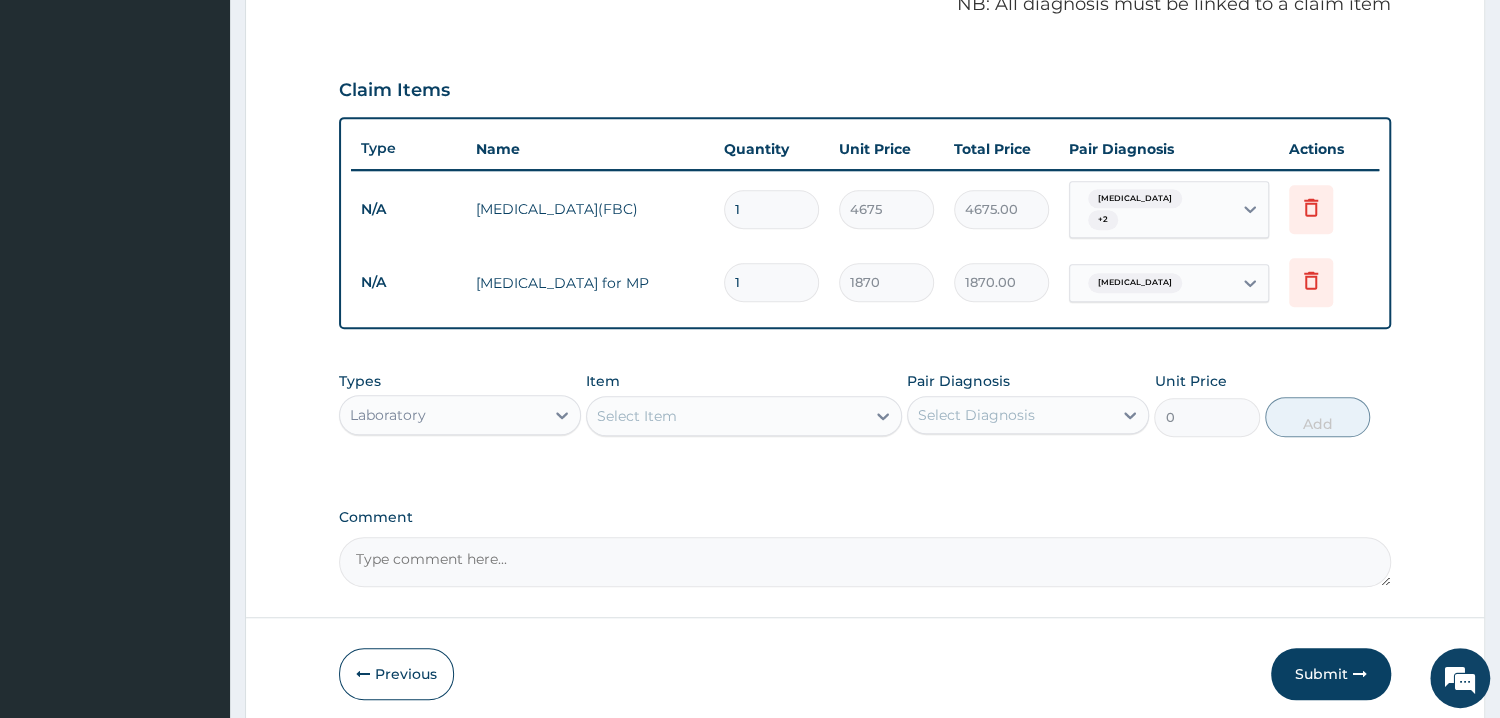 click on "Select Item" at bounding box center [637, 416] 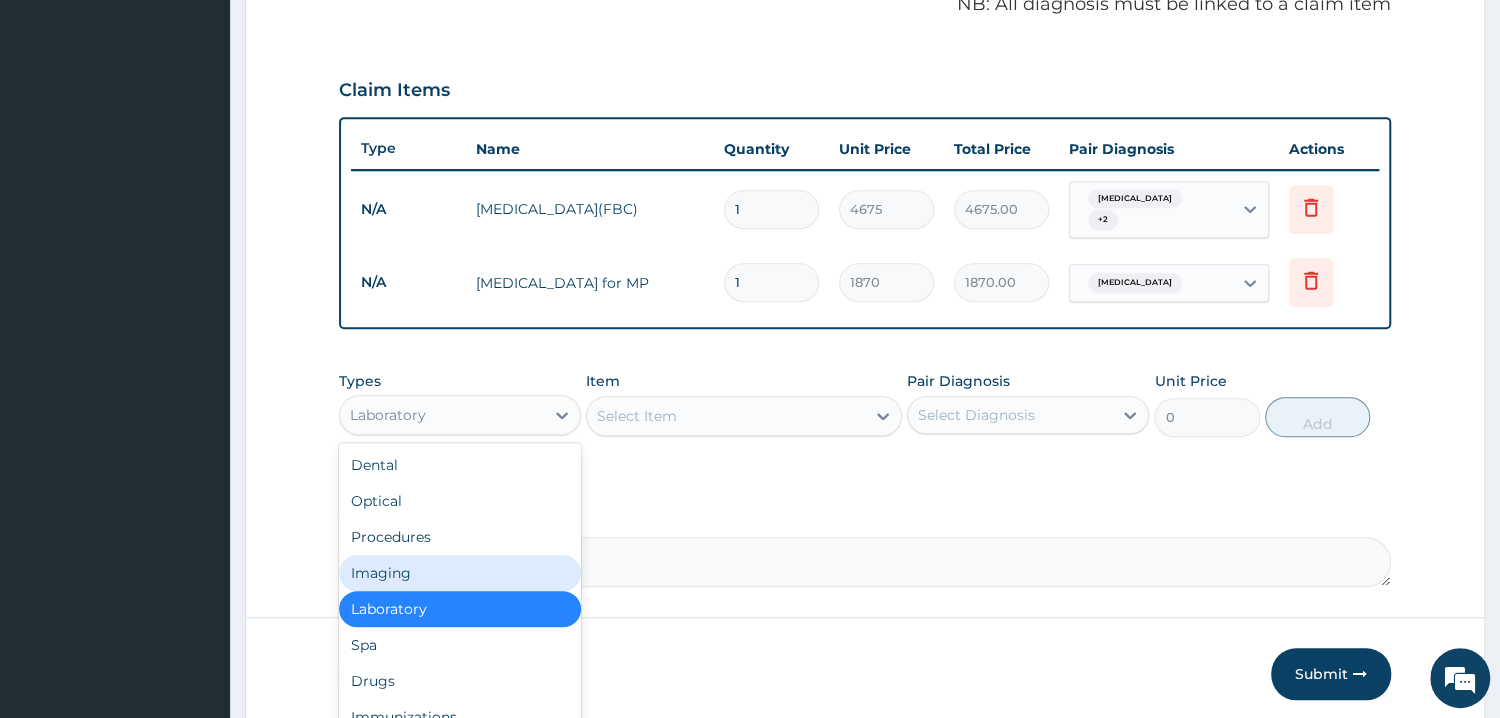 click on "Imaging" at bounding box center (460, 573) 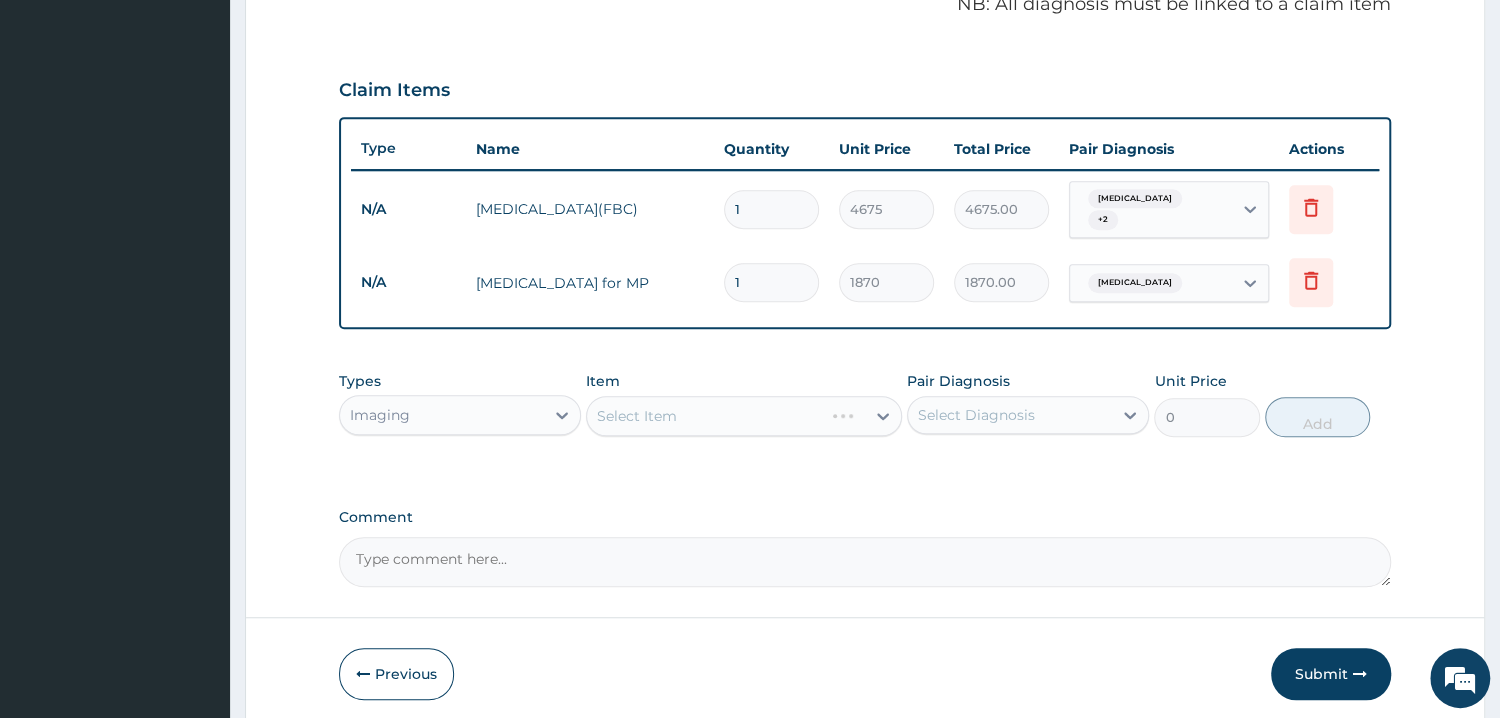 click on "Select Item" at bounding box center (744, 416) 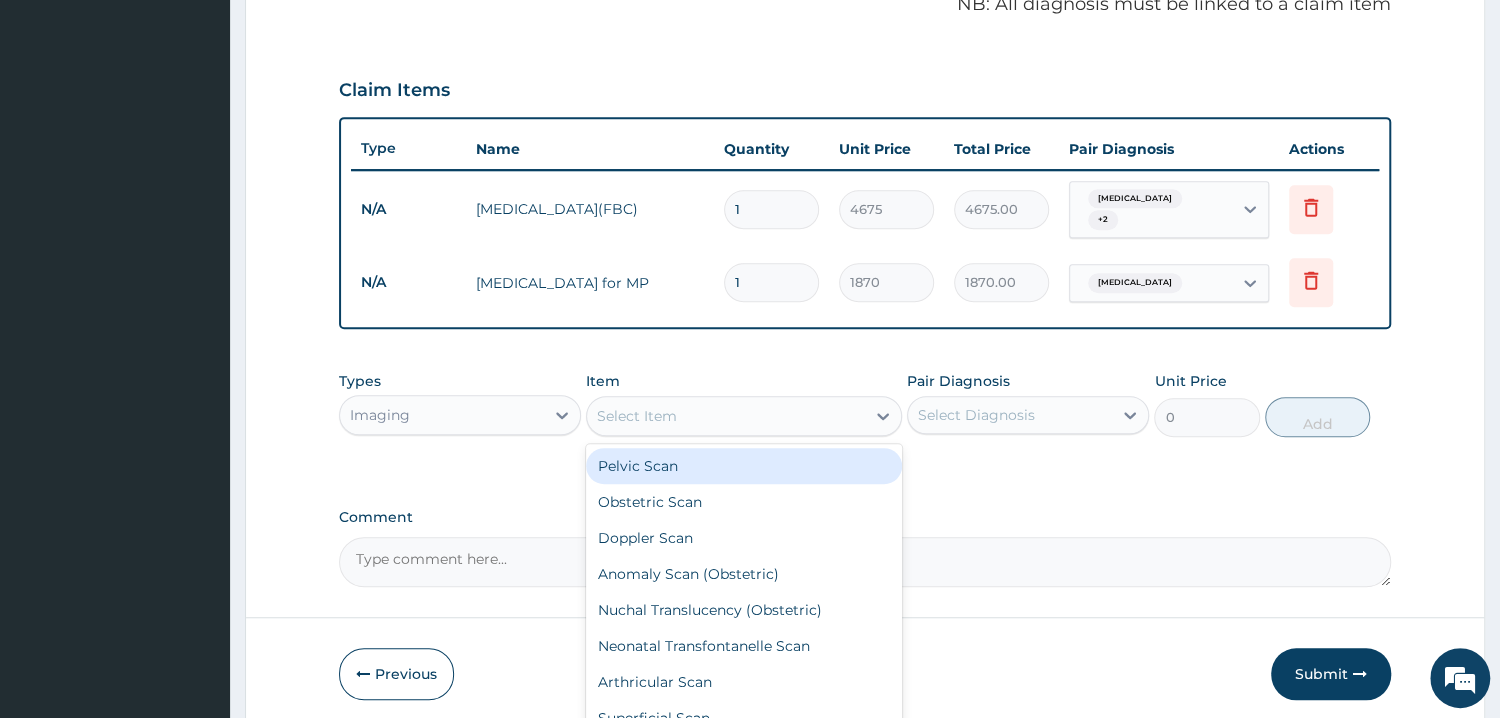 click on "Select Item" at bounding box center [726, 416] 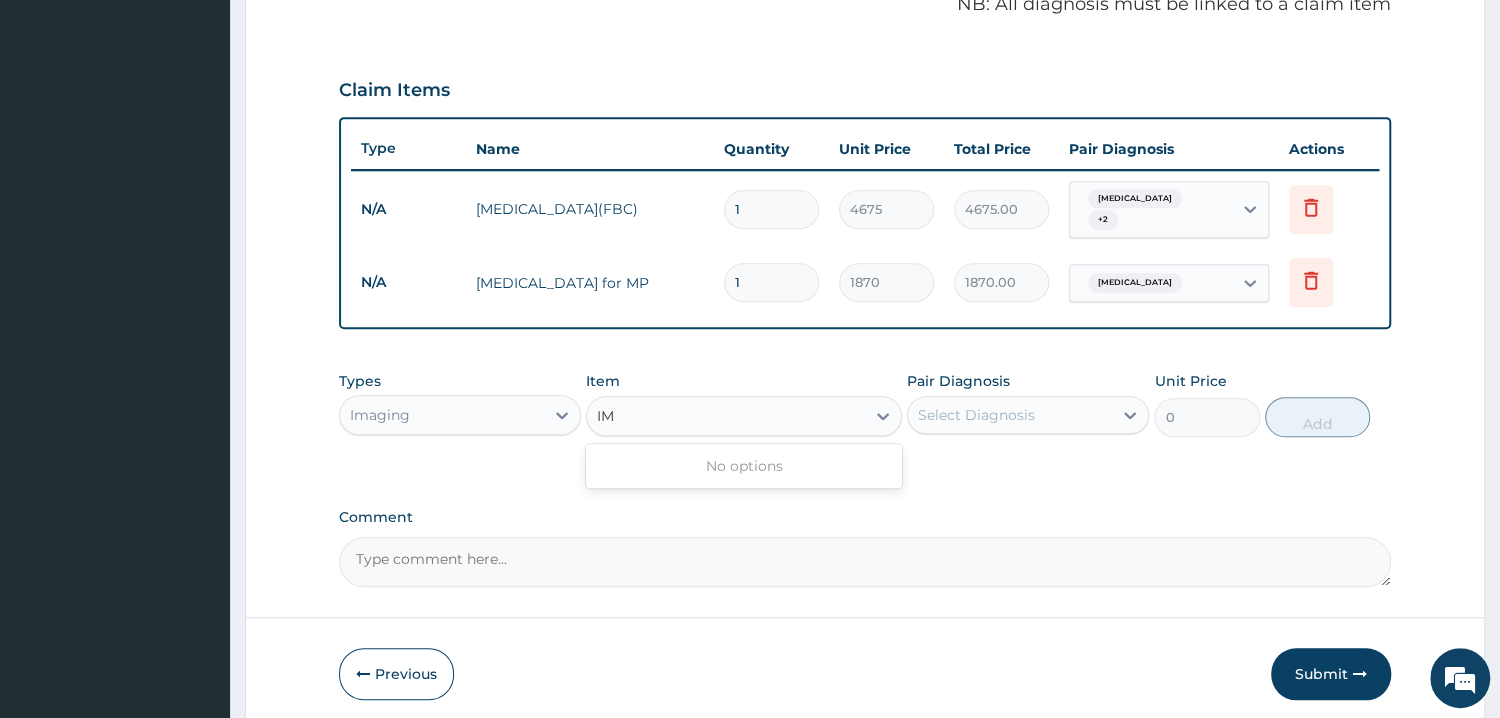 type on "I" 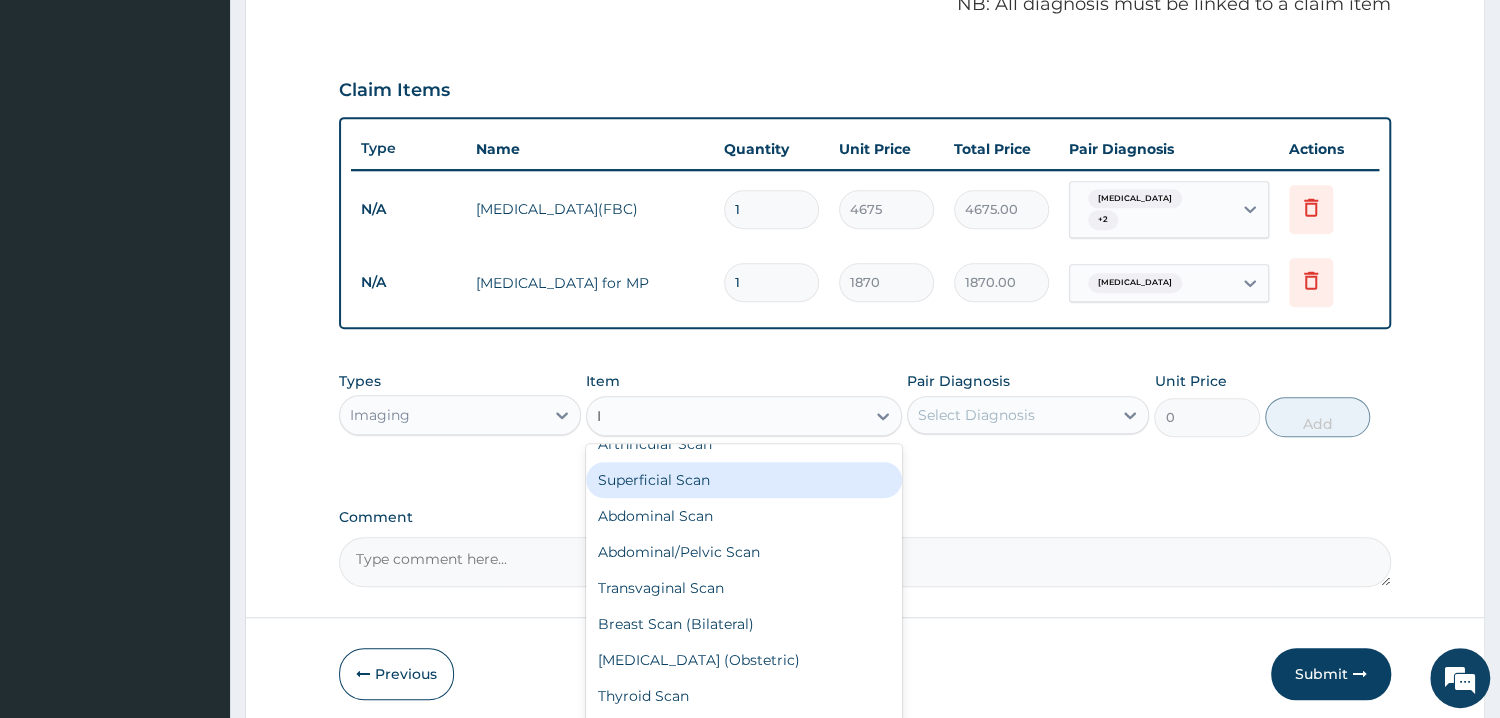 scroll, scrollTop: 201, scrollLeft: 0, axis: vertical 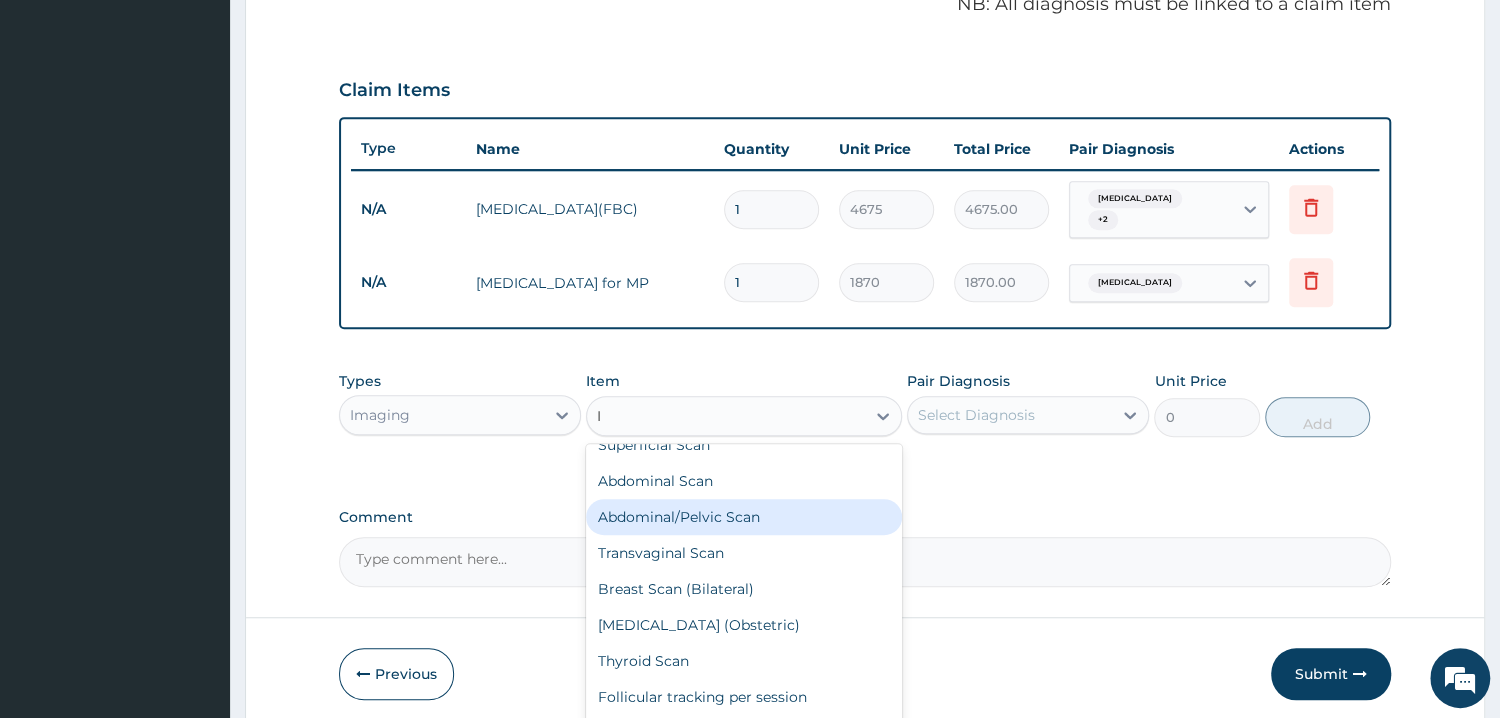 click on "Abdominal/Pelvic Scan" at bounding box center [744, 517] 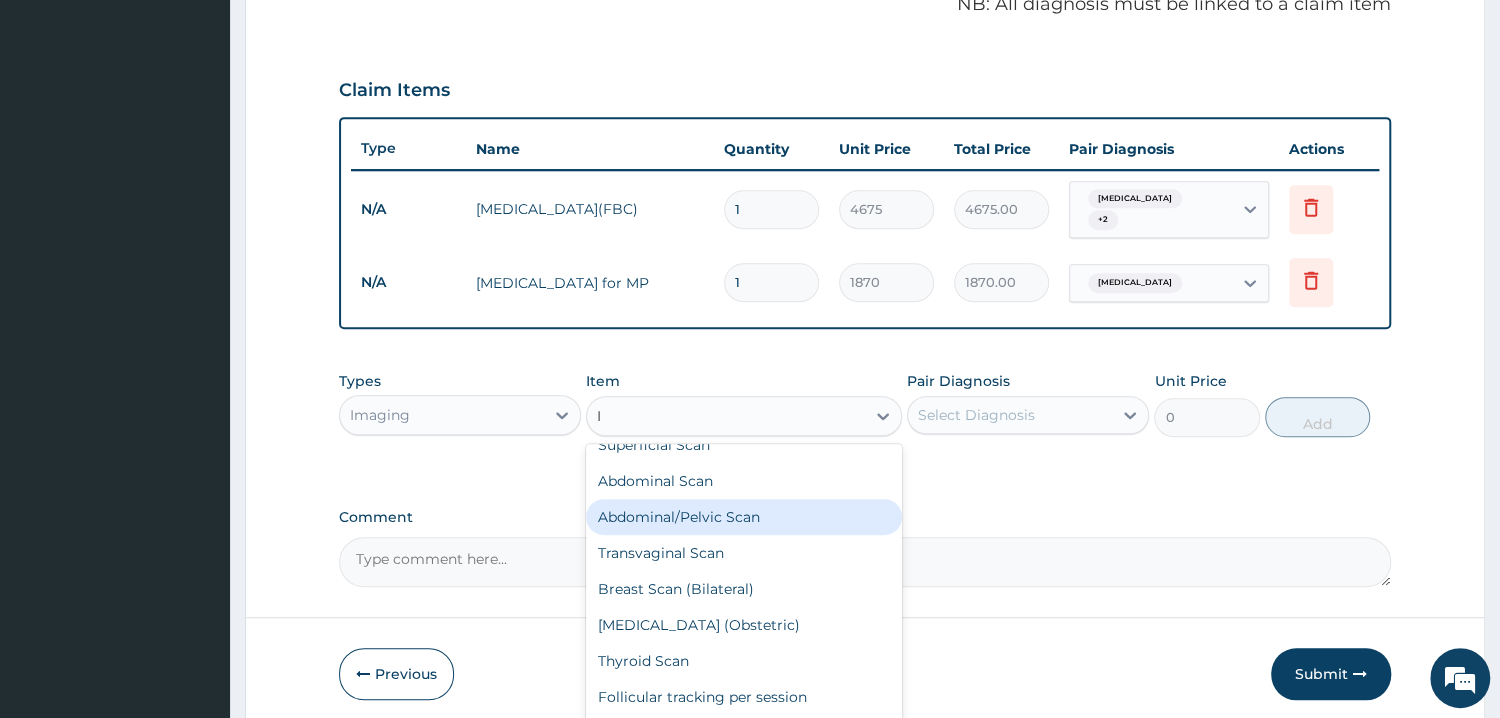 type 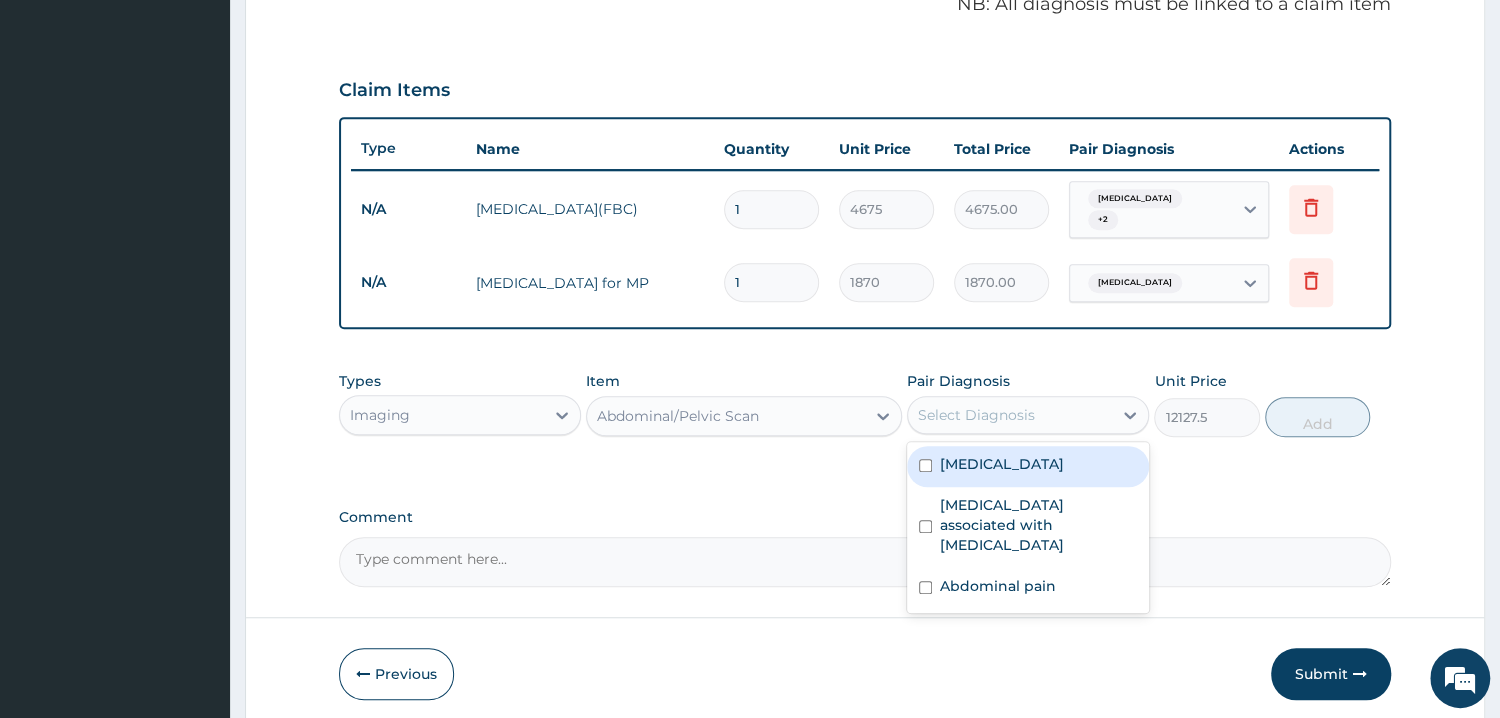 click on "Select Diagnosis" at bounding box center (976, 415) 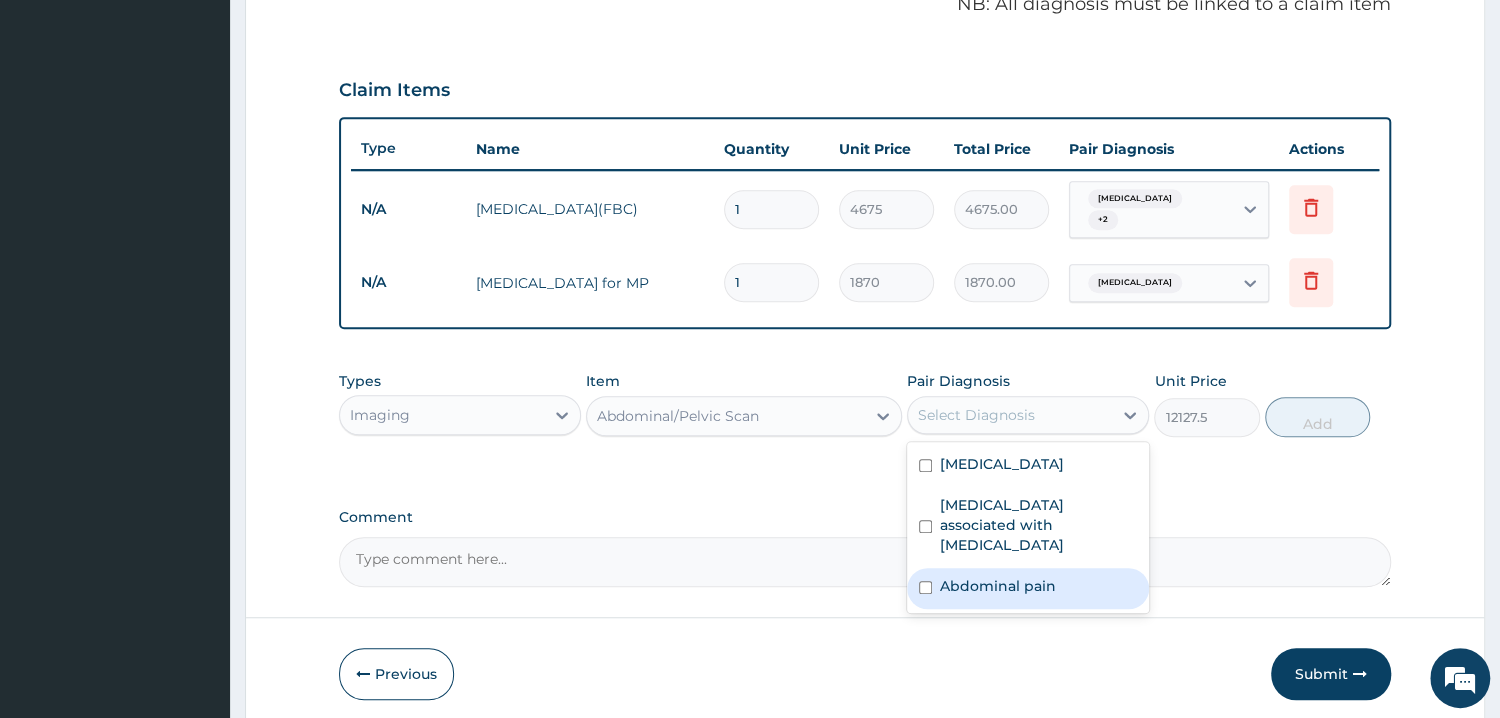 click at bounding box center (925, 587) 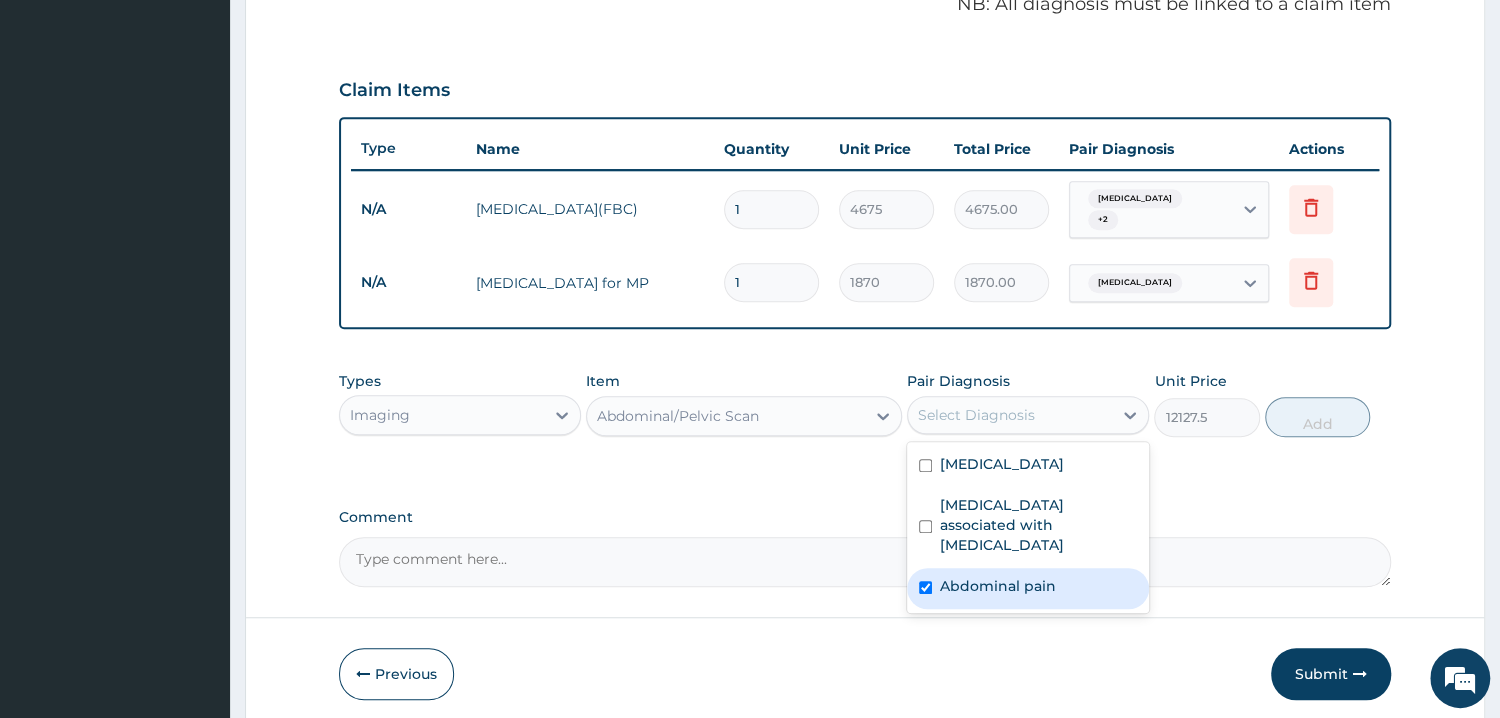 checkbox on "true" 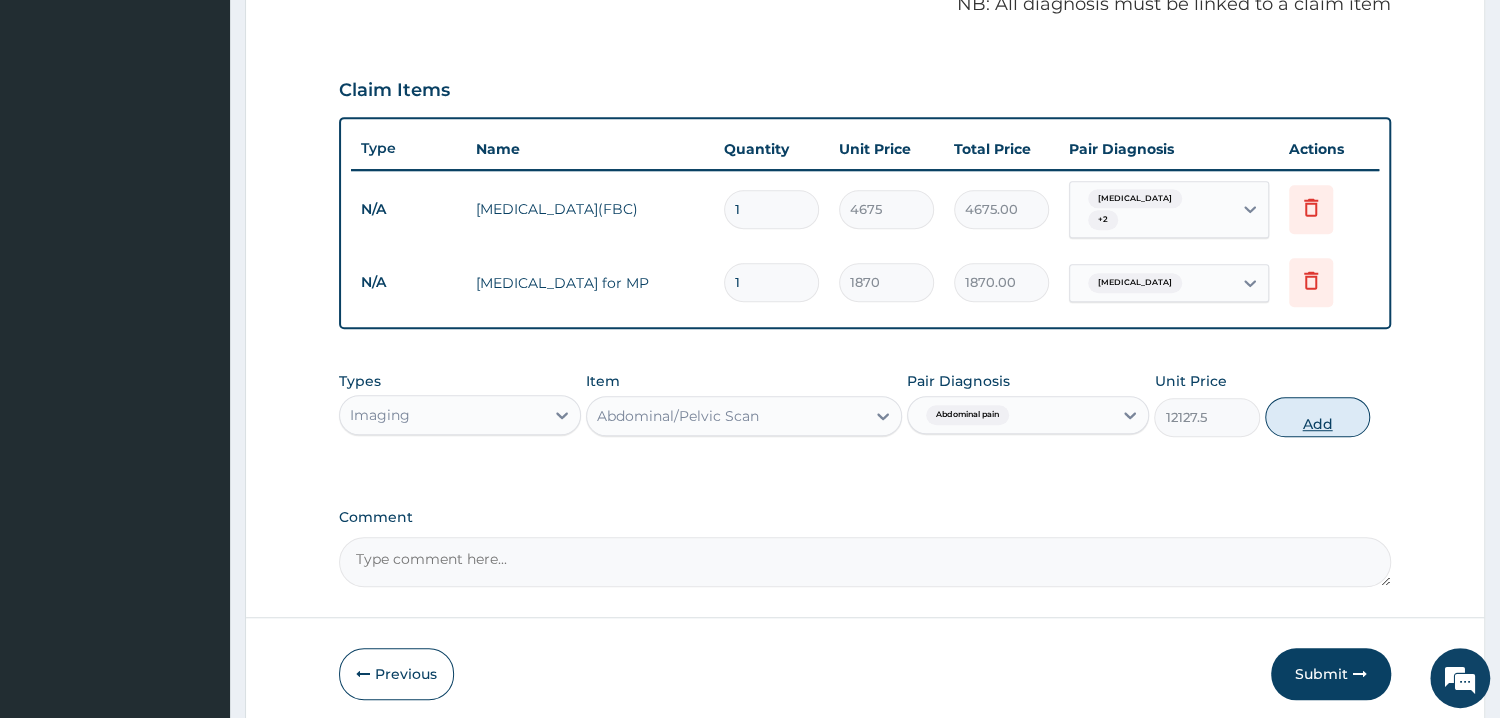 click on "Add" at bounding box center (1317, 417) 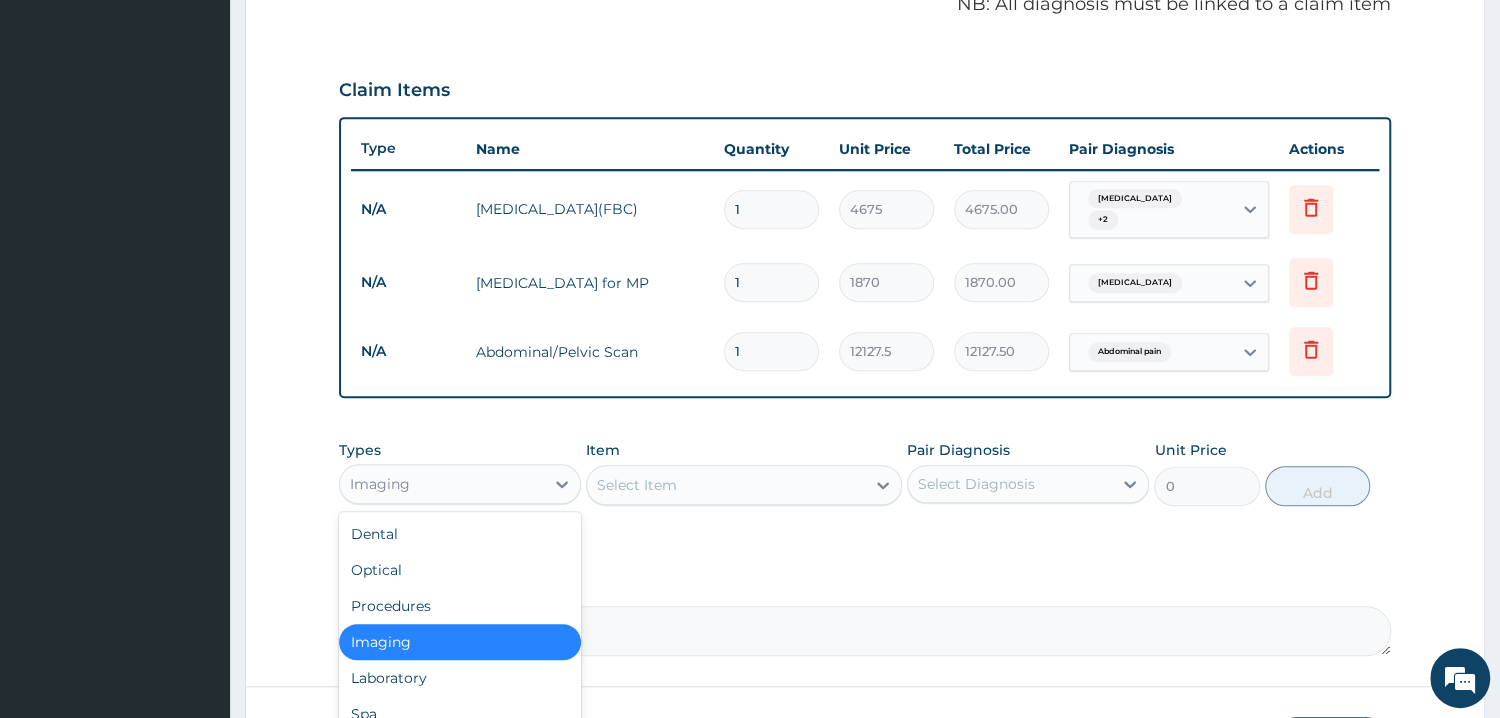 click on "Imaging" at bounding box center [442, 484] 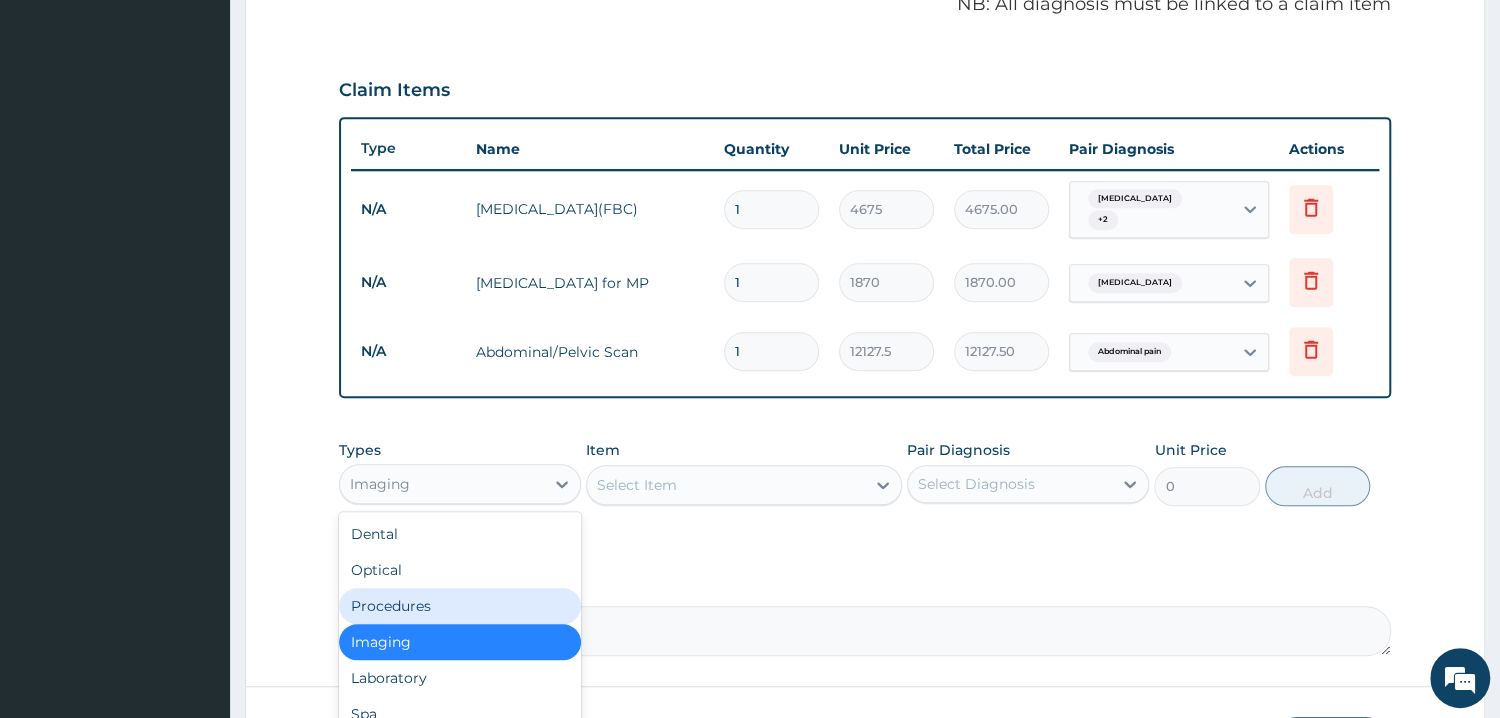 click on "Procedures" at bounding box center [460, 606] 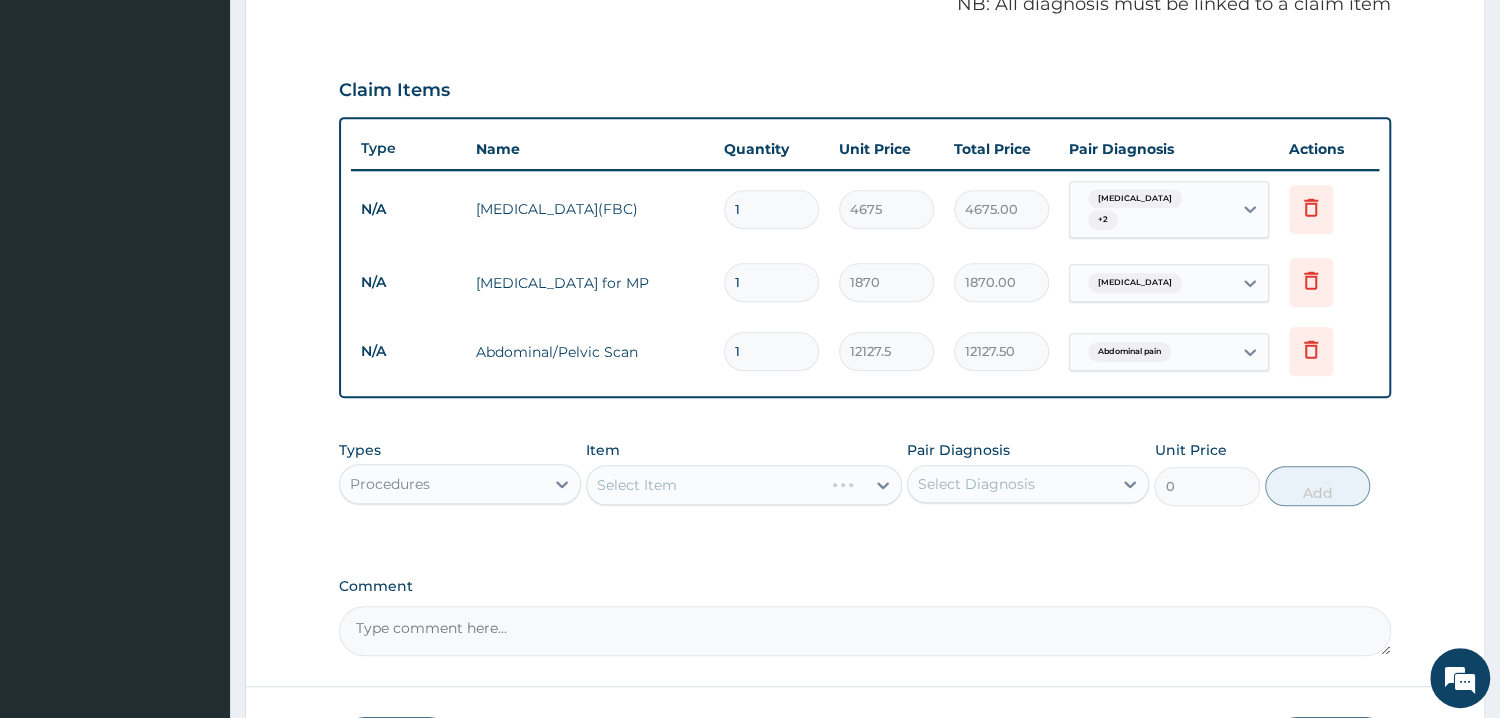 click on "Select Item" at bounding box center (744, 485) 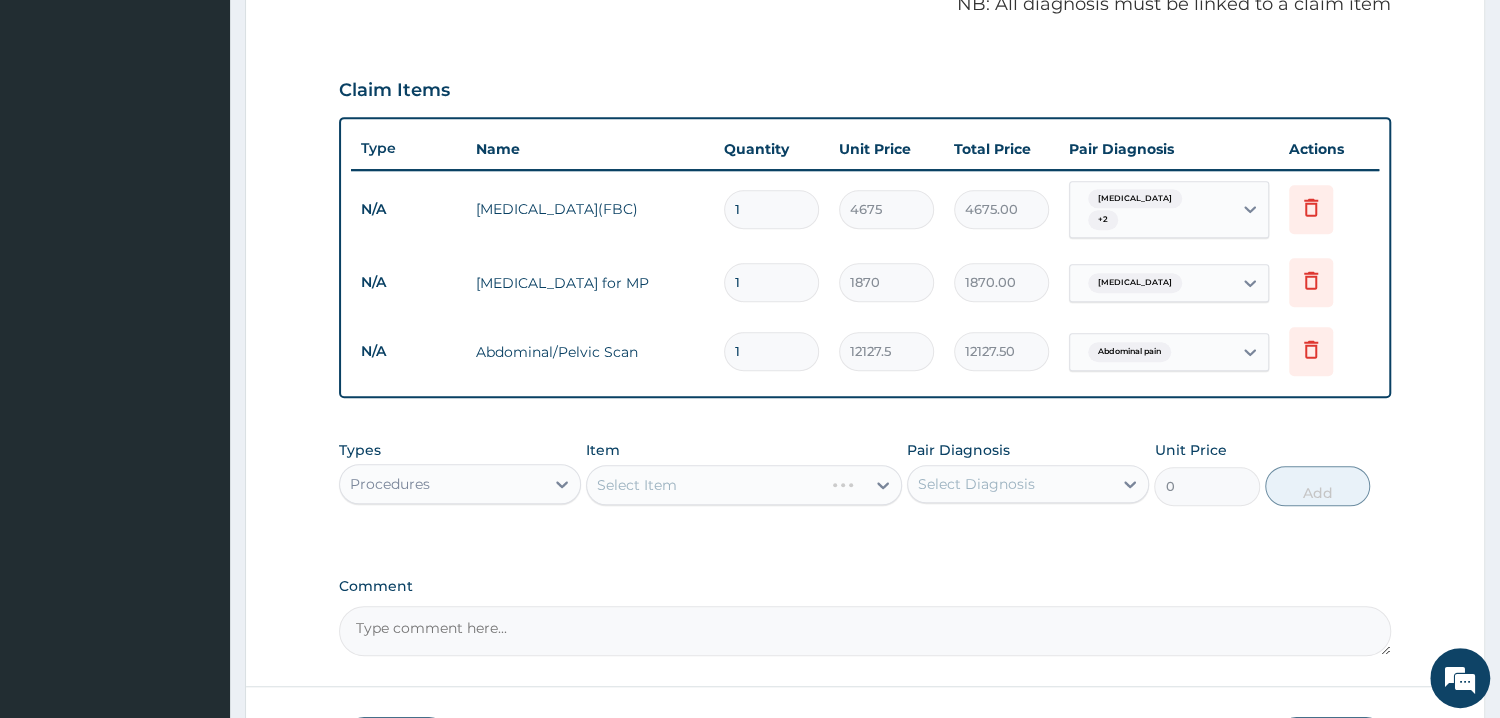 click on "Select Item" at bounding box center (744, 485) 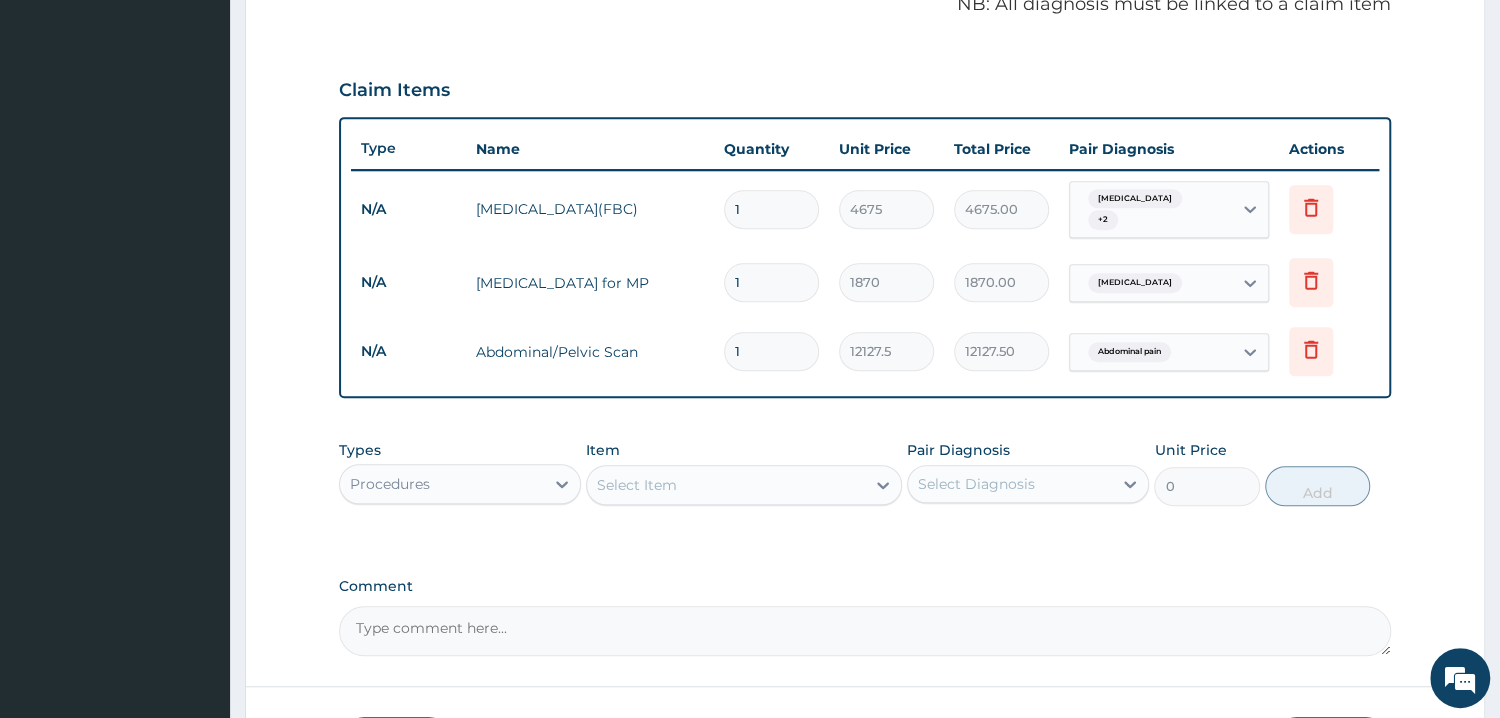 click on "Select Item" at bounding box center [726, 485] 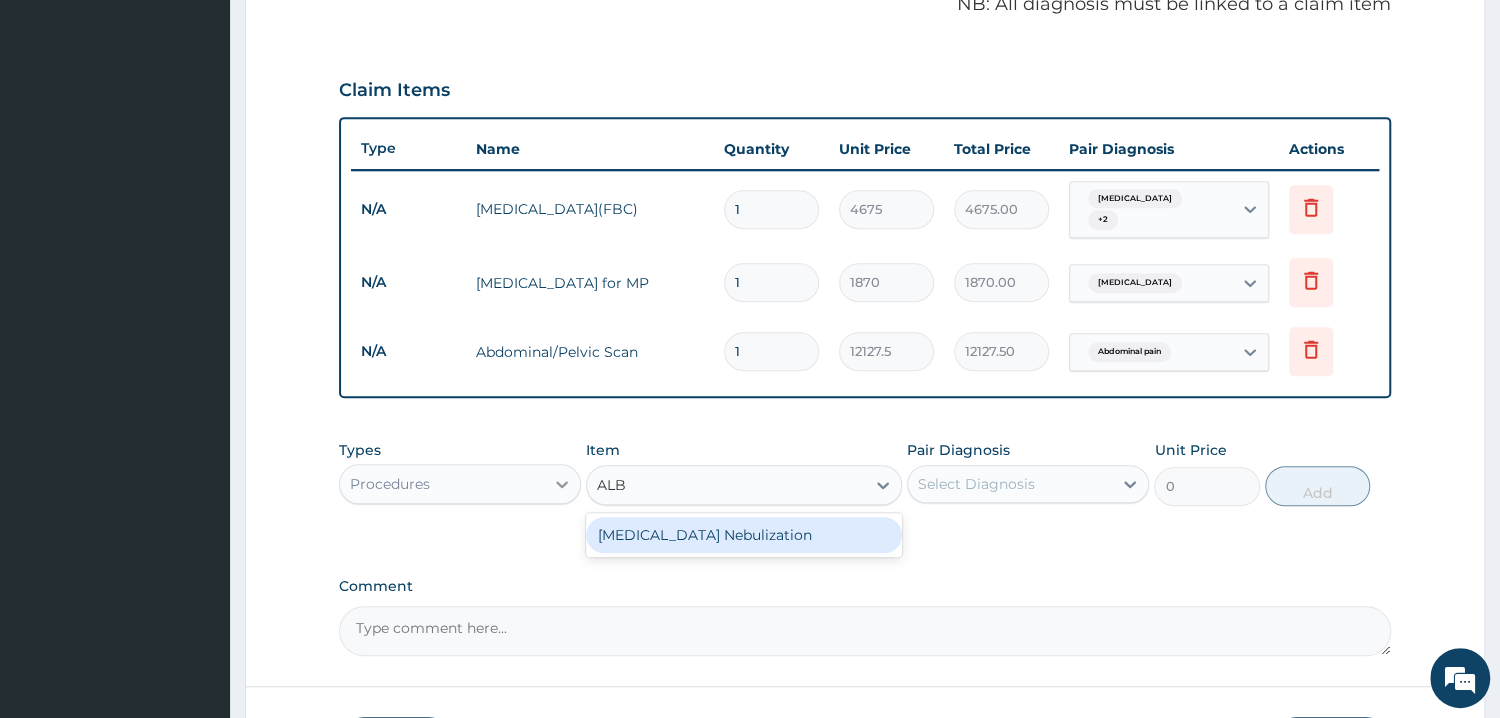 type on "ALB" 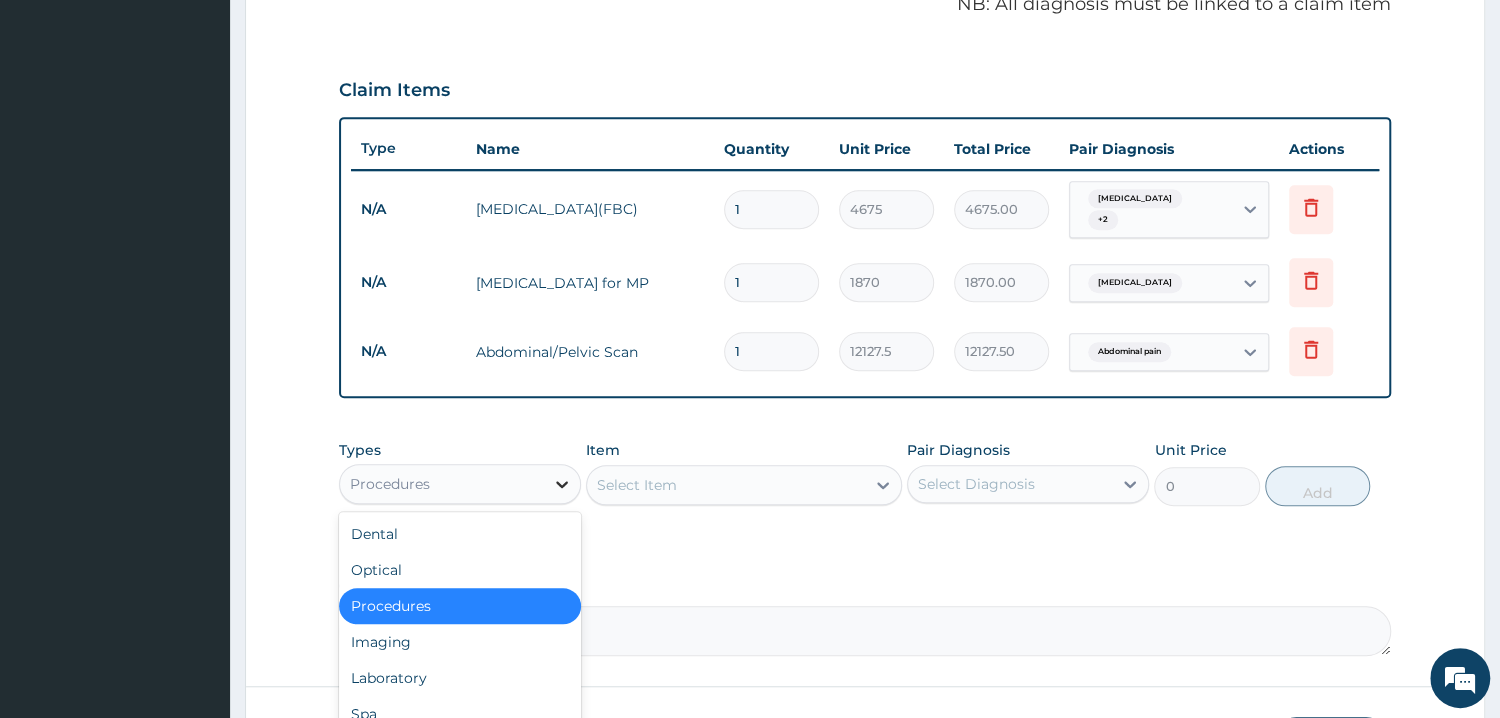 click at bounding box center [562, 484] 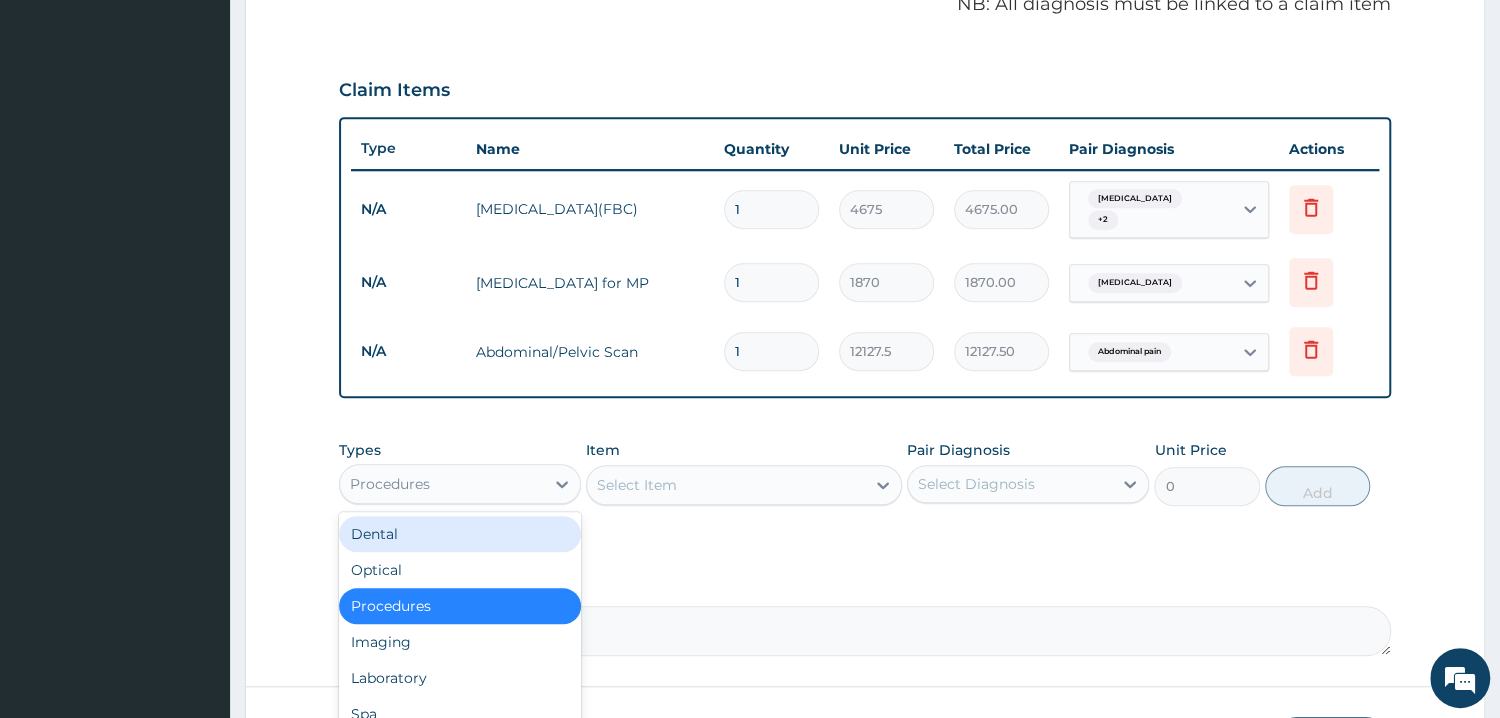 click on "Dental" at bounding box center [460, 534] 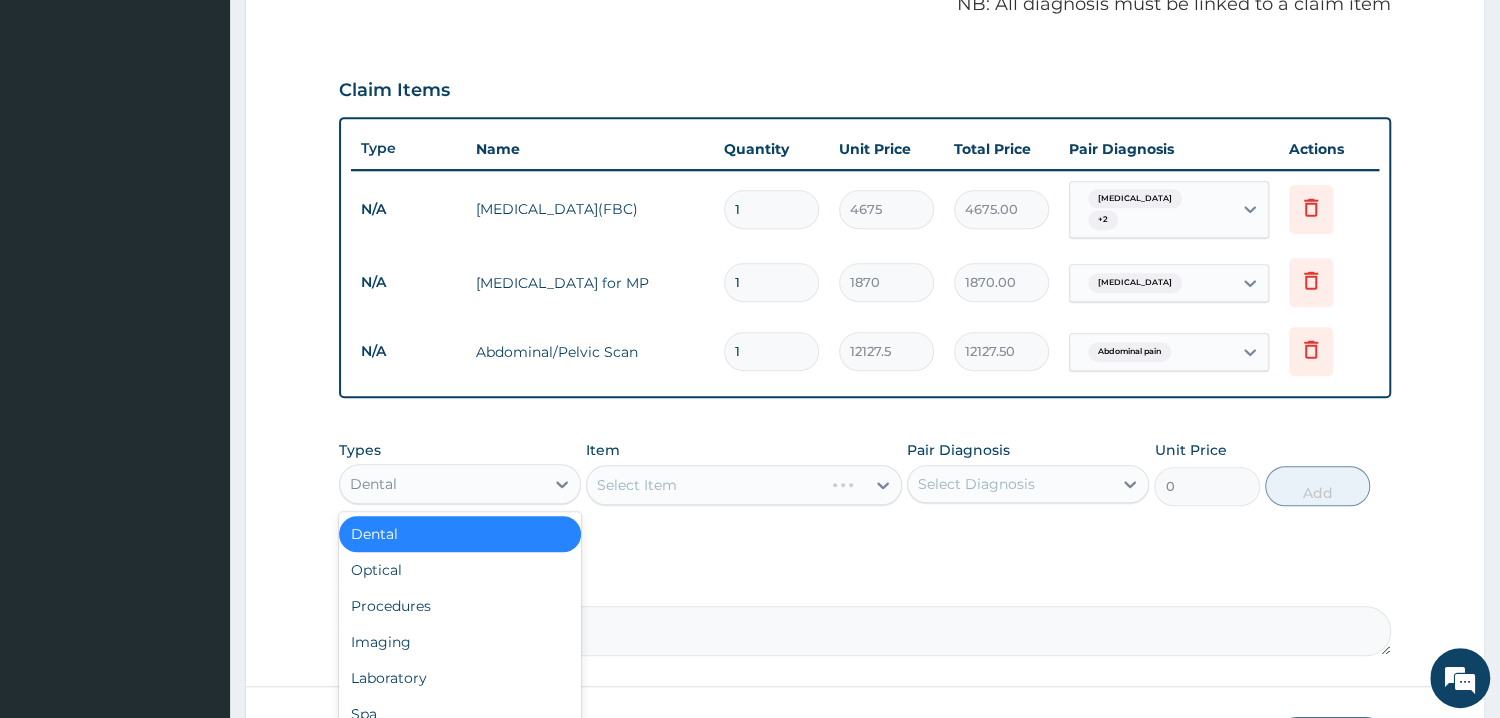 click on "Dental" at bounding box center [442, 484] 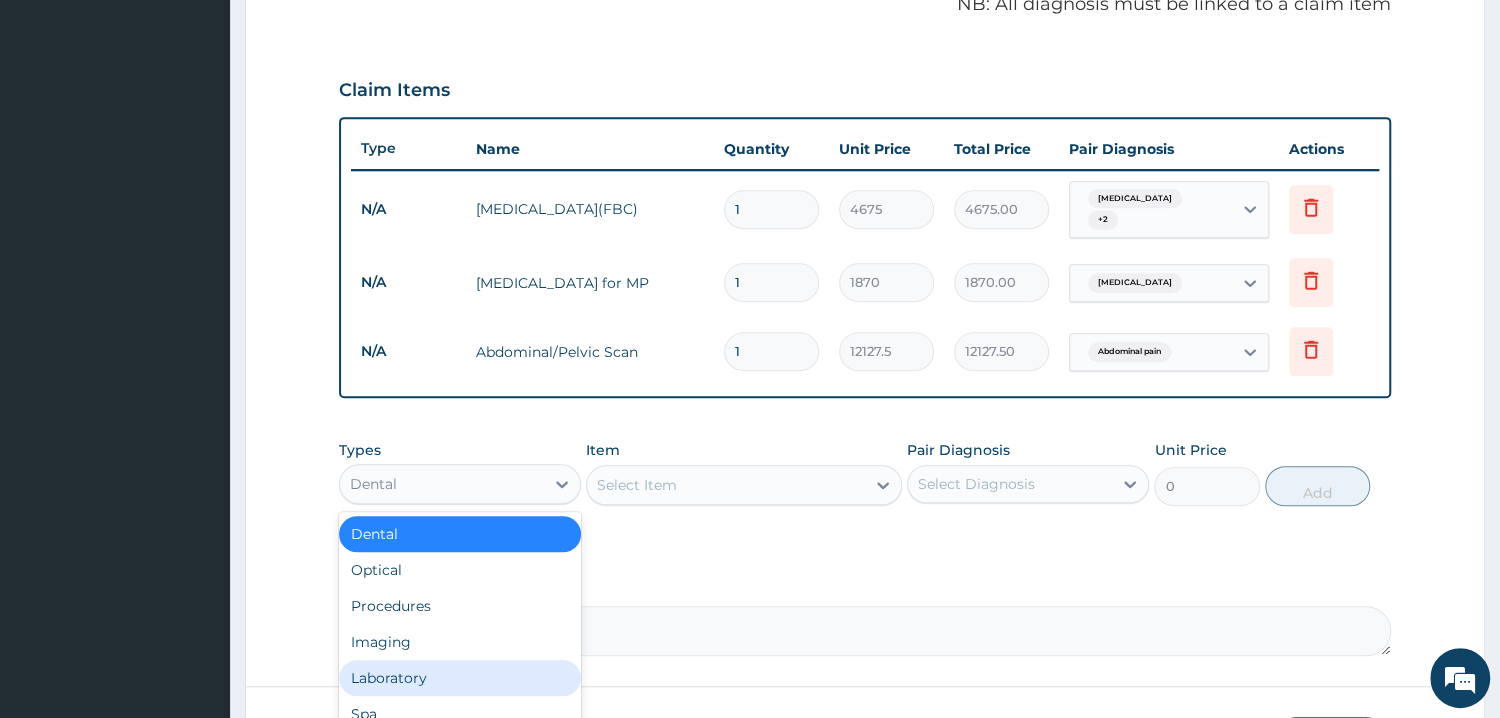 scroll, scrollTop: 68, scrollLeft: 0, axis: vertical 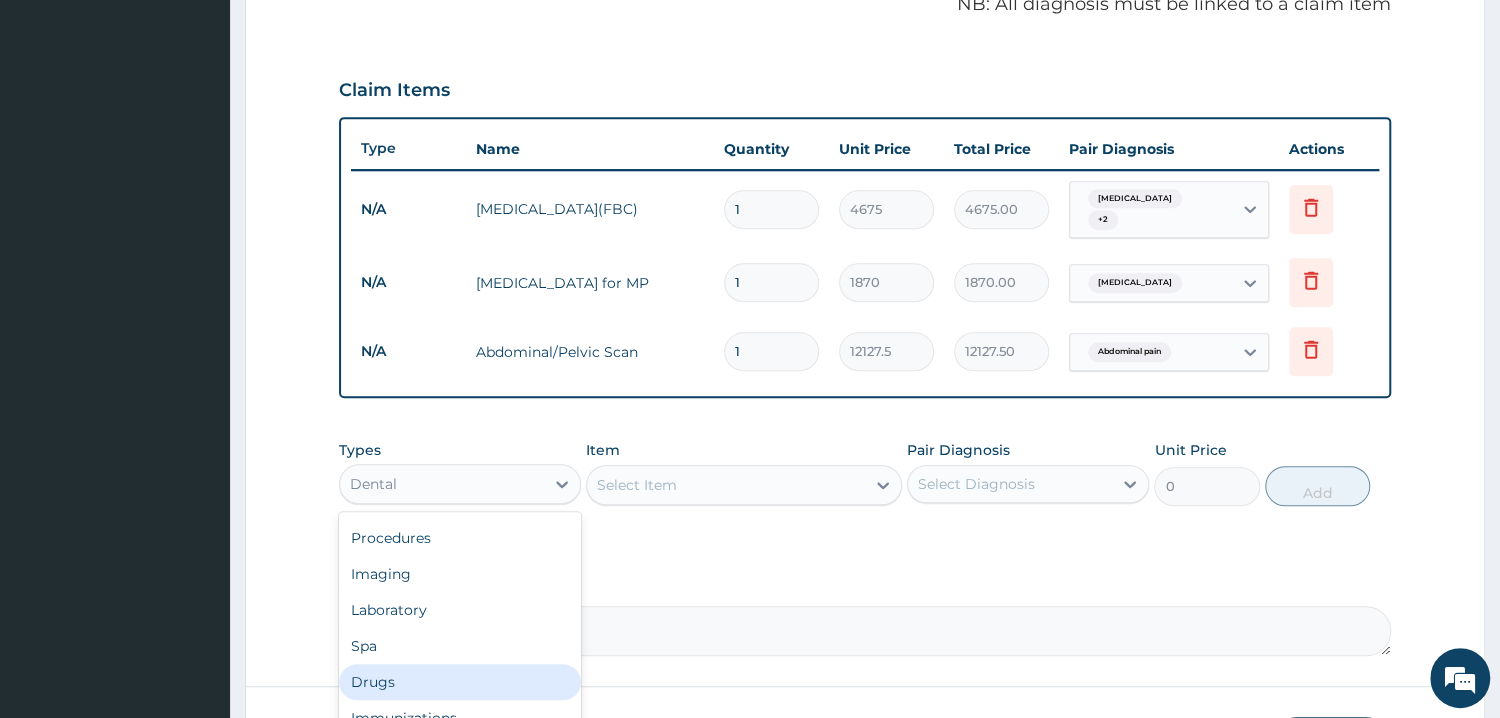 click on "Drugs" at bounding box center (460, 682) 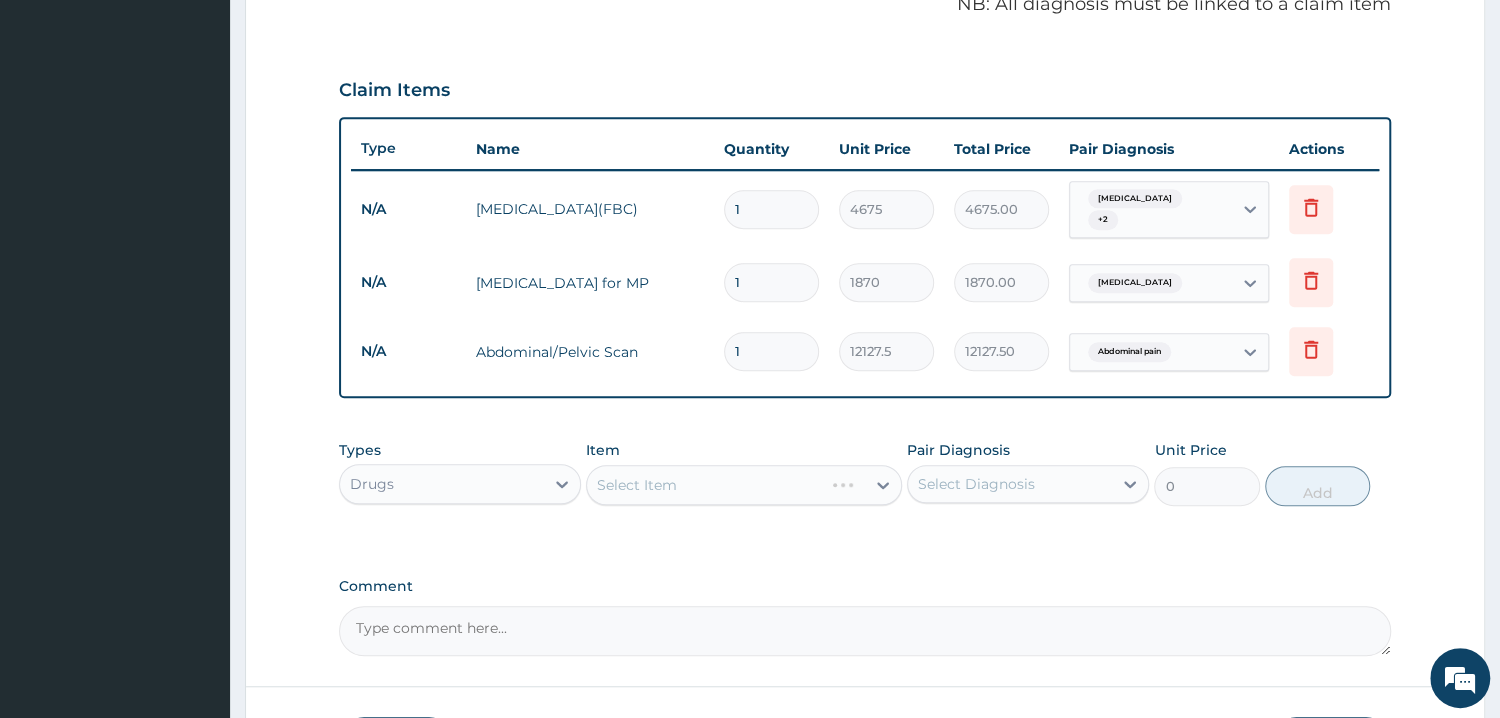 click on "Select Item" at bounding box center (744, 485) 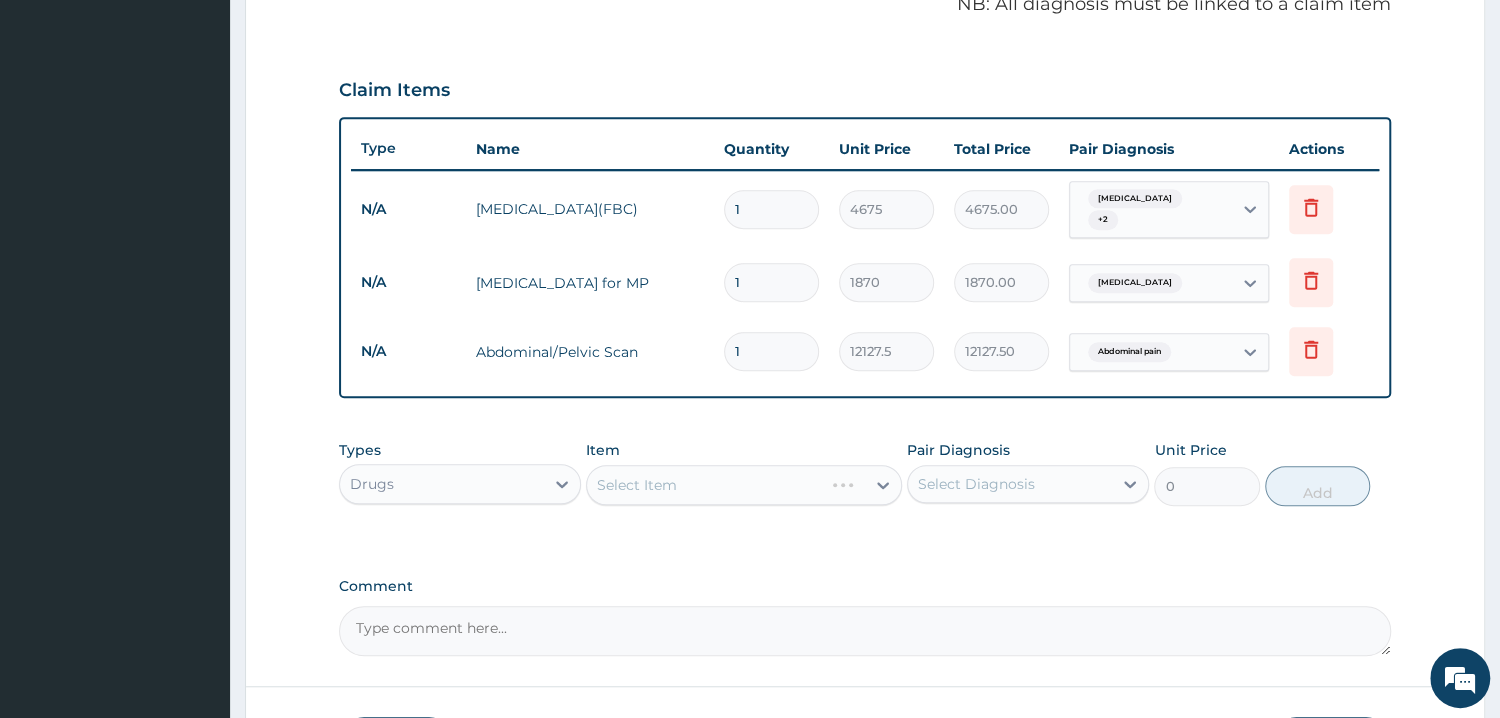 click on "Select Item" at bounding box center (744, 485) 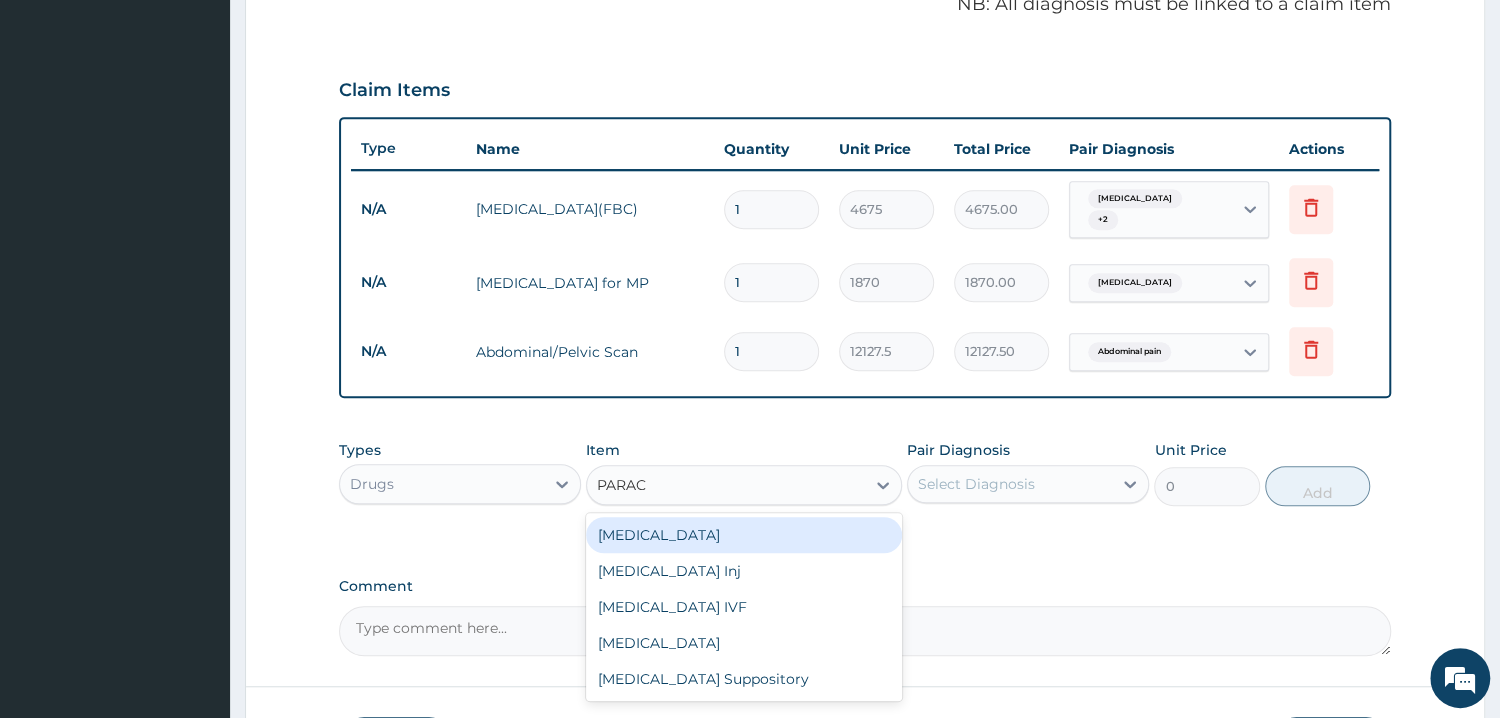 type on "PARACE" 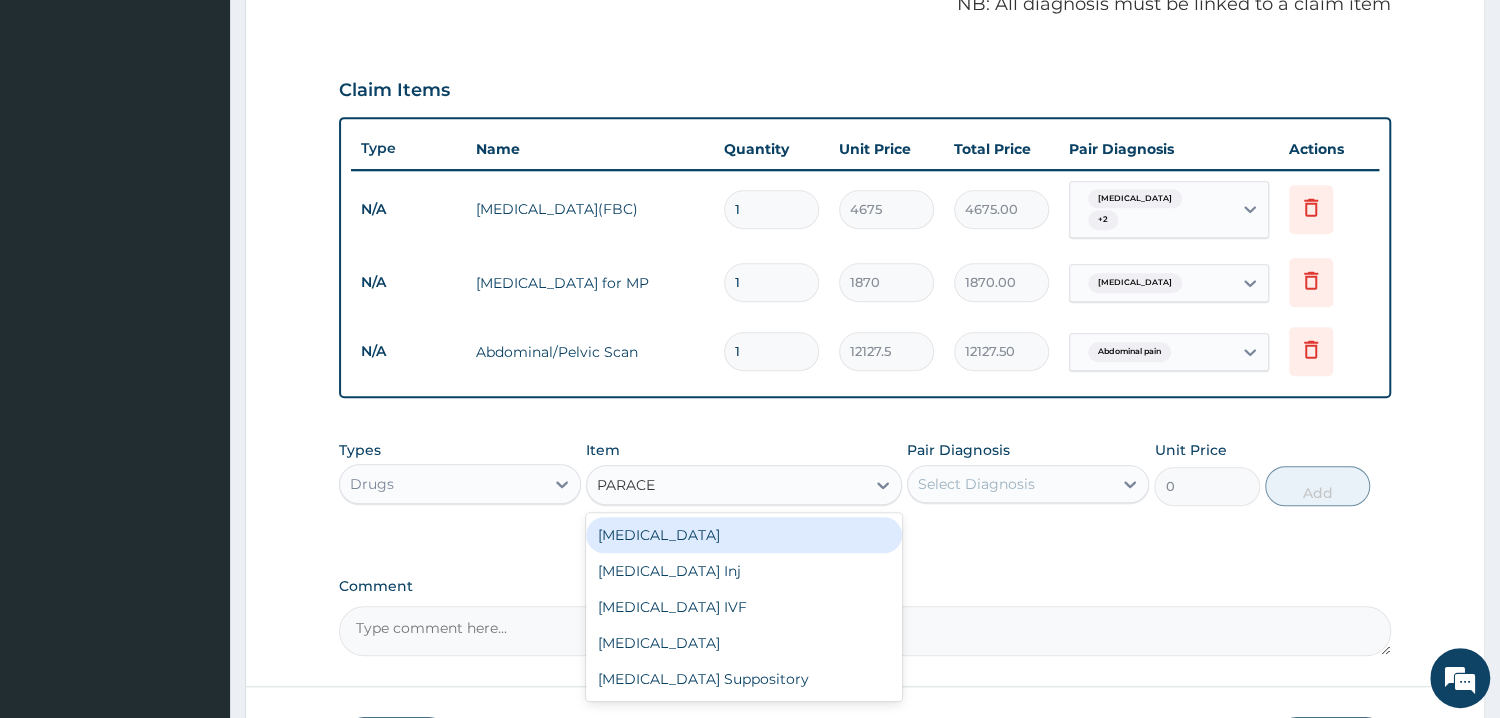 click on "Paracetamol" at bounding box center (744, 535) 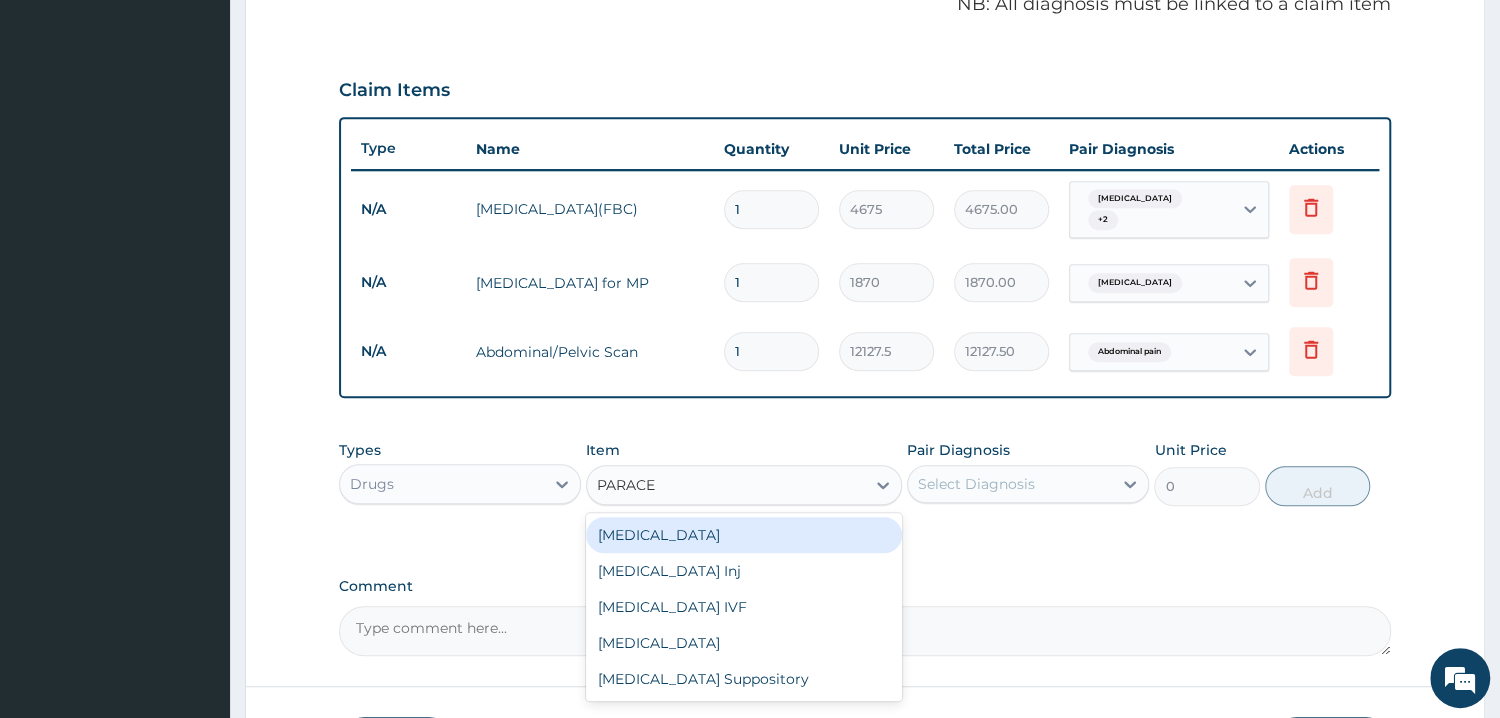 type 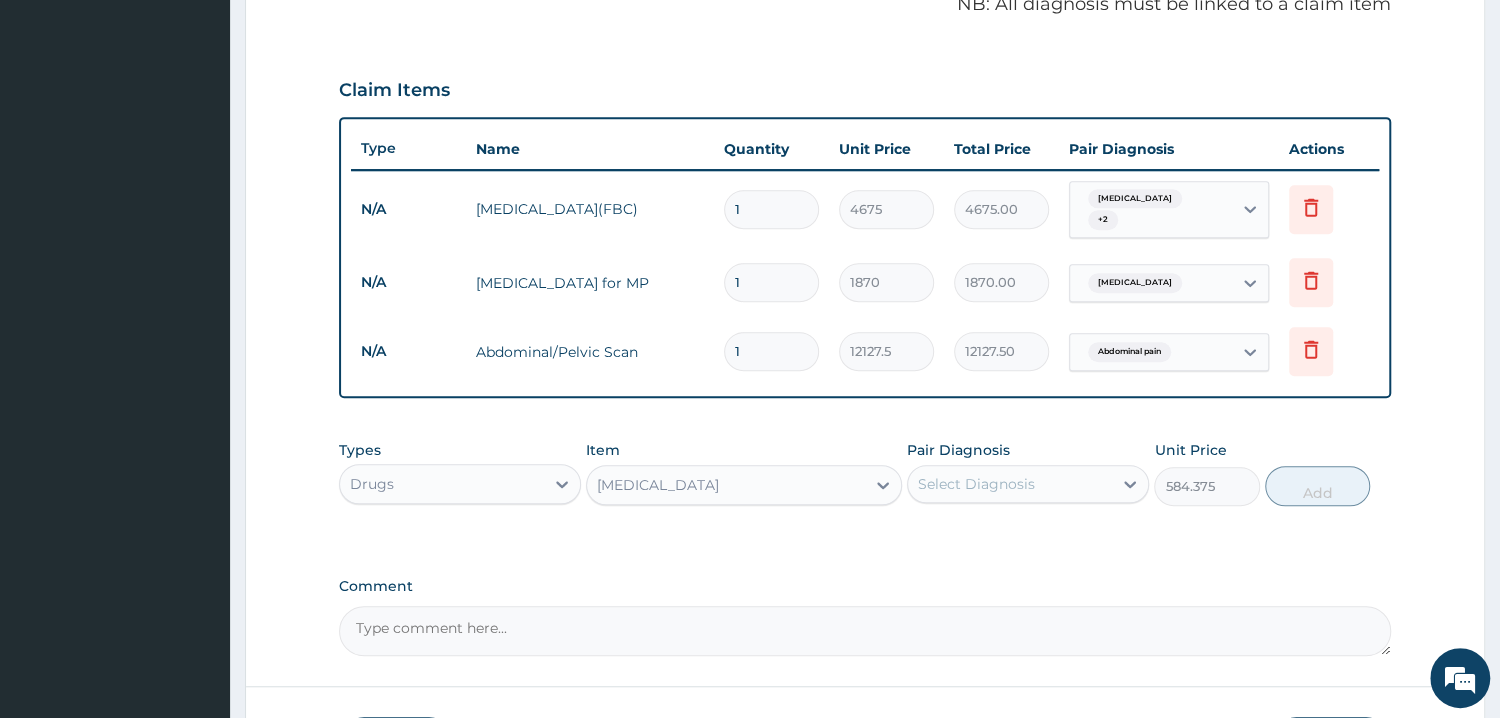 click on "Select Diagnosis" at bounding box center (976, 484) 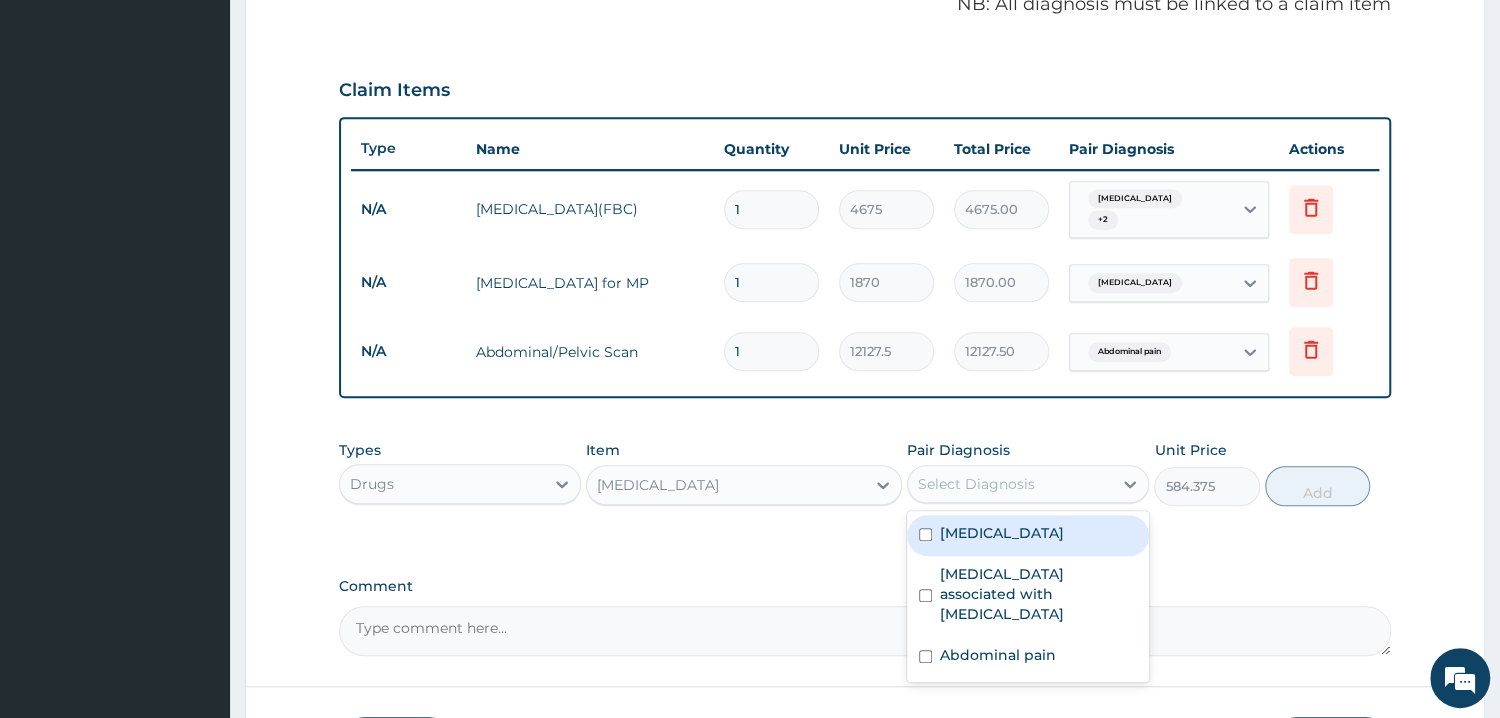 click at bounding box center [925, 534] 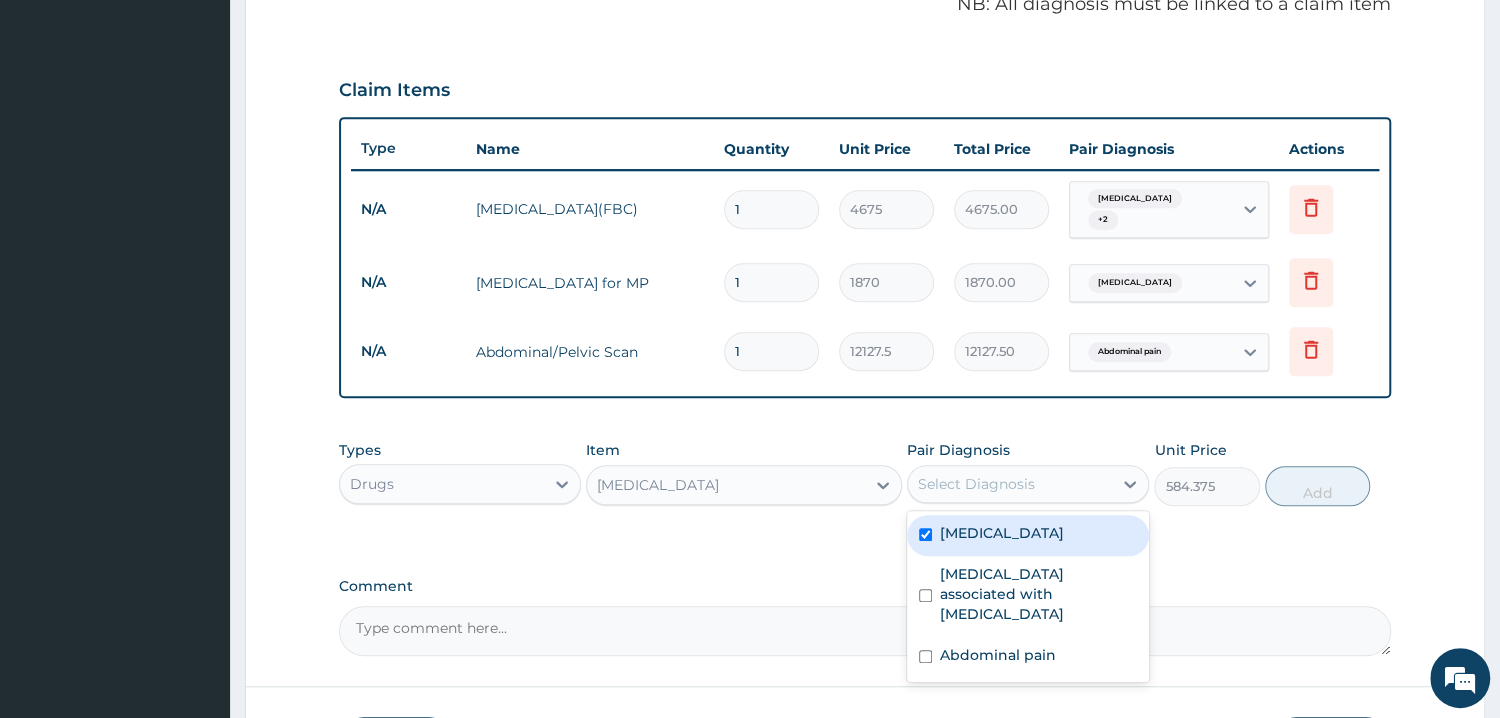 checkbox on "true" 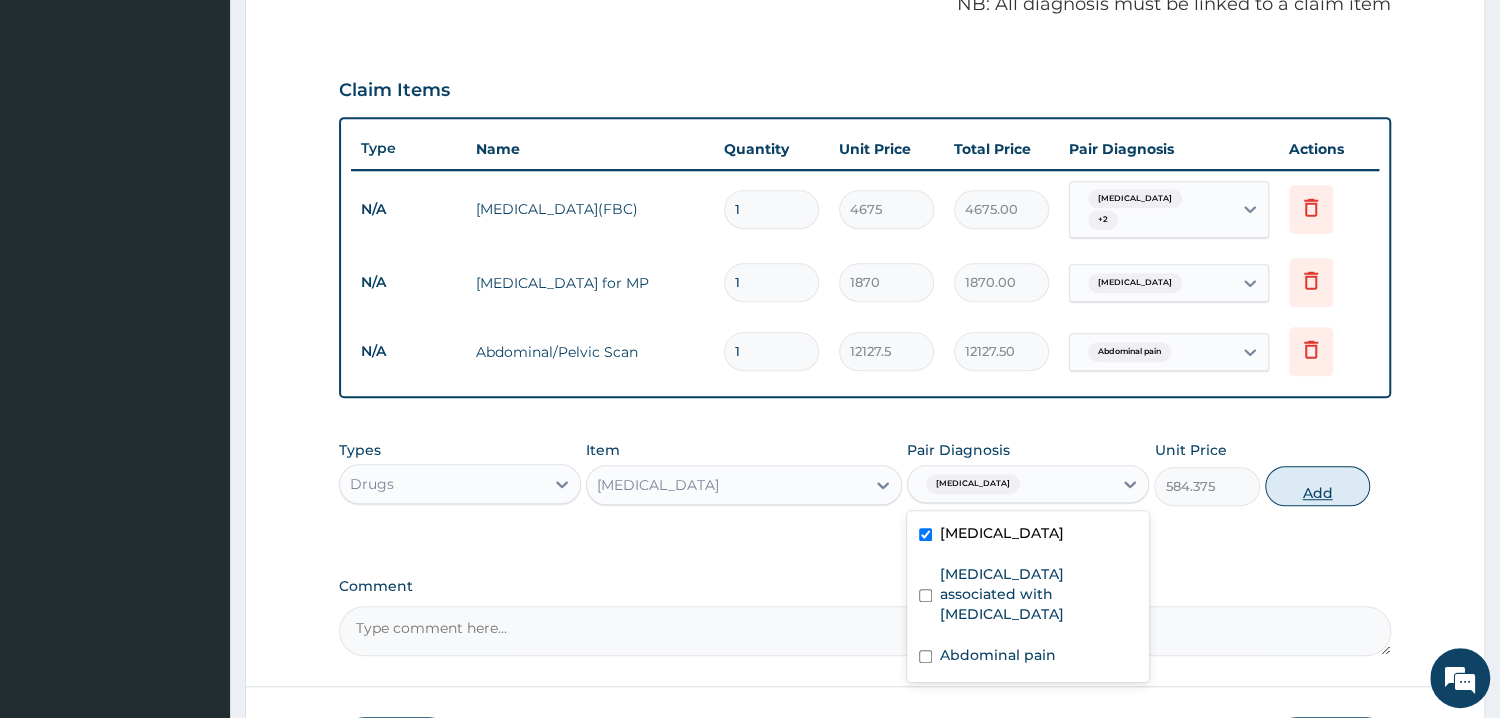 click on "Add" at bounding box center [1317, 486] 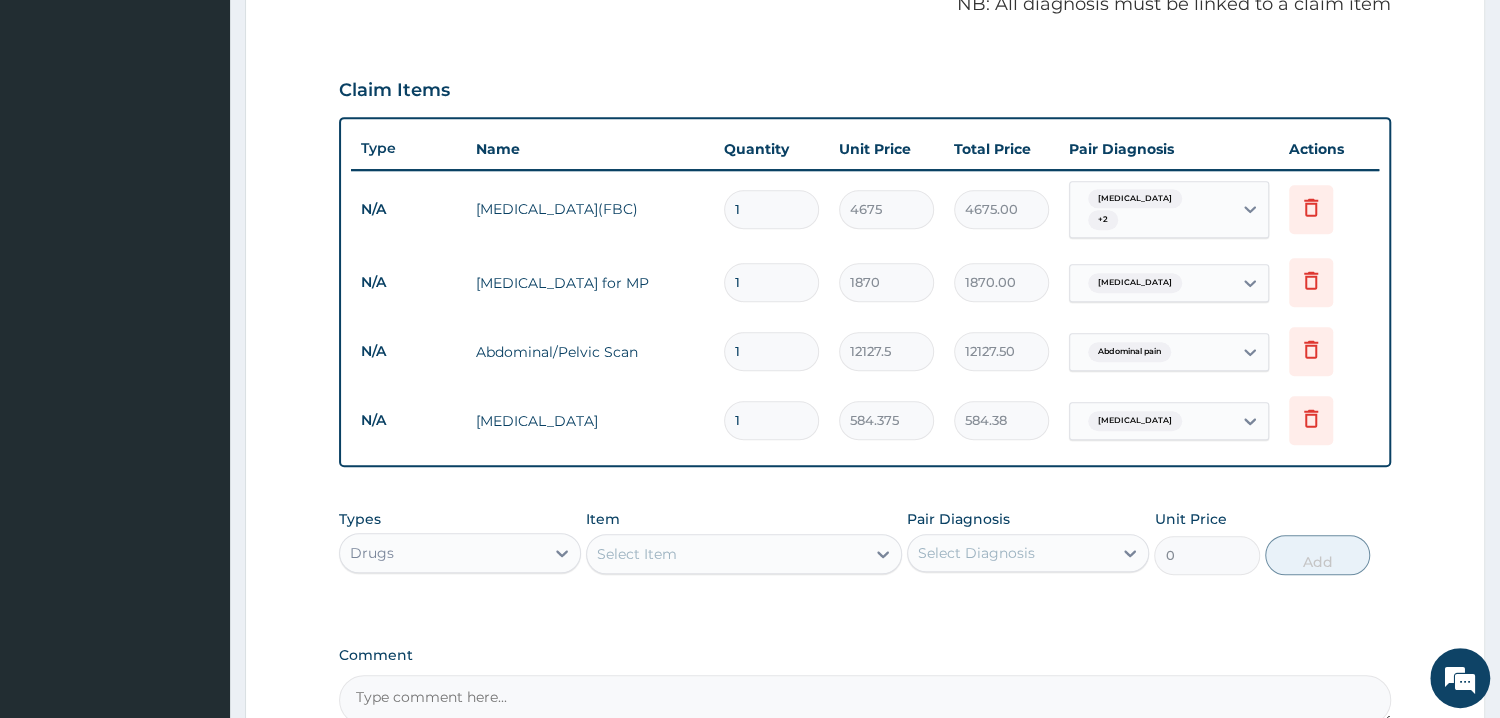 click on "Select Item" at bounding box center (637, 554) 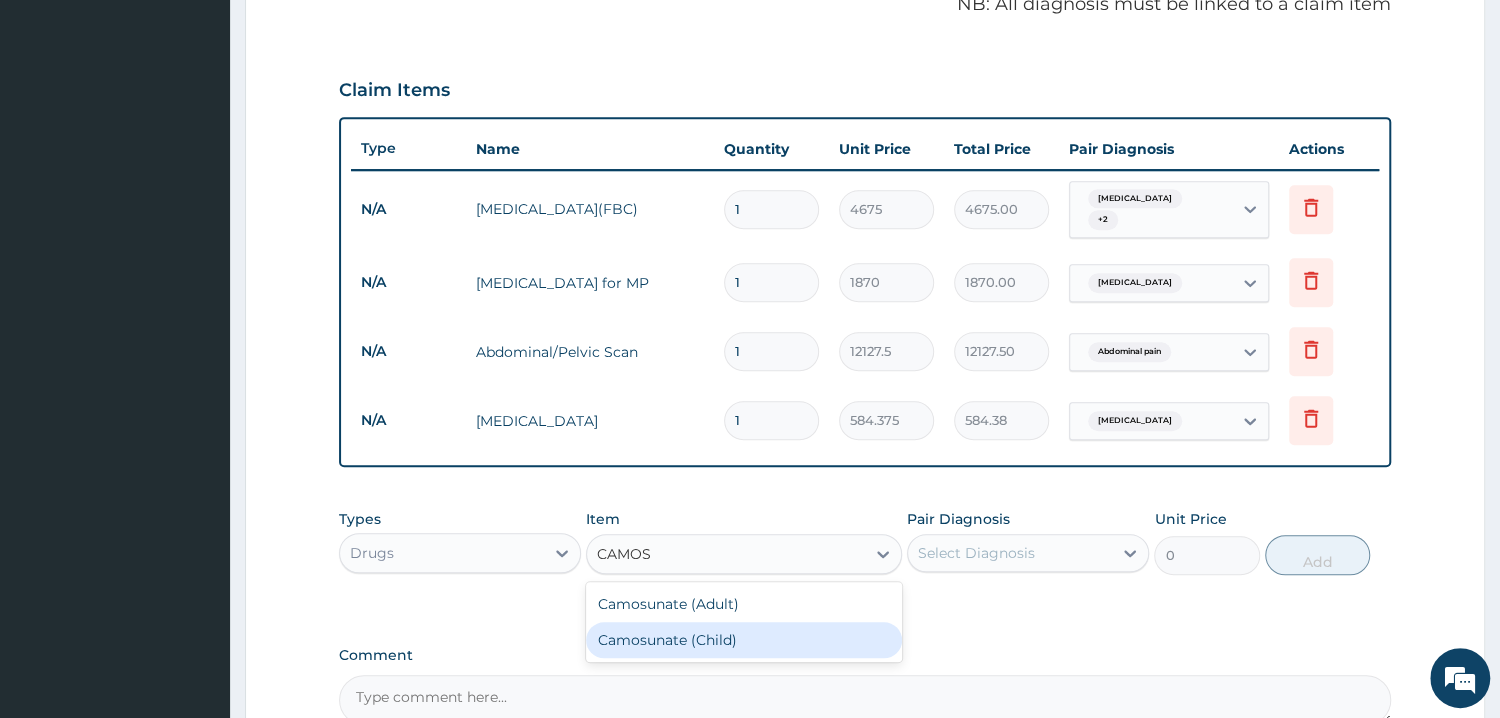 type on "CAMOS" 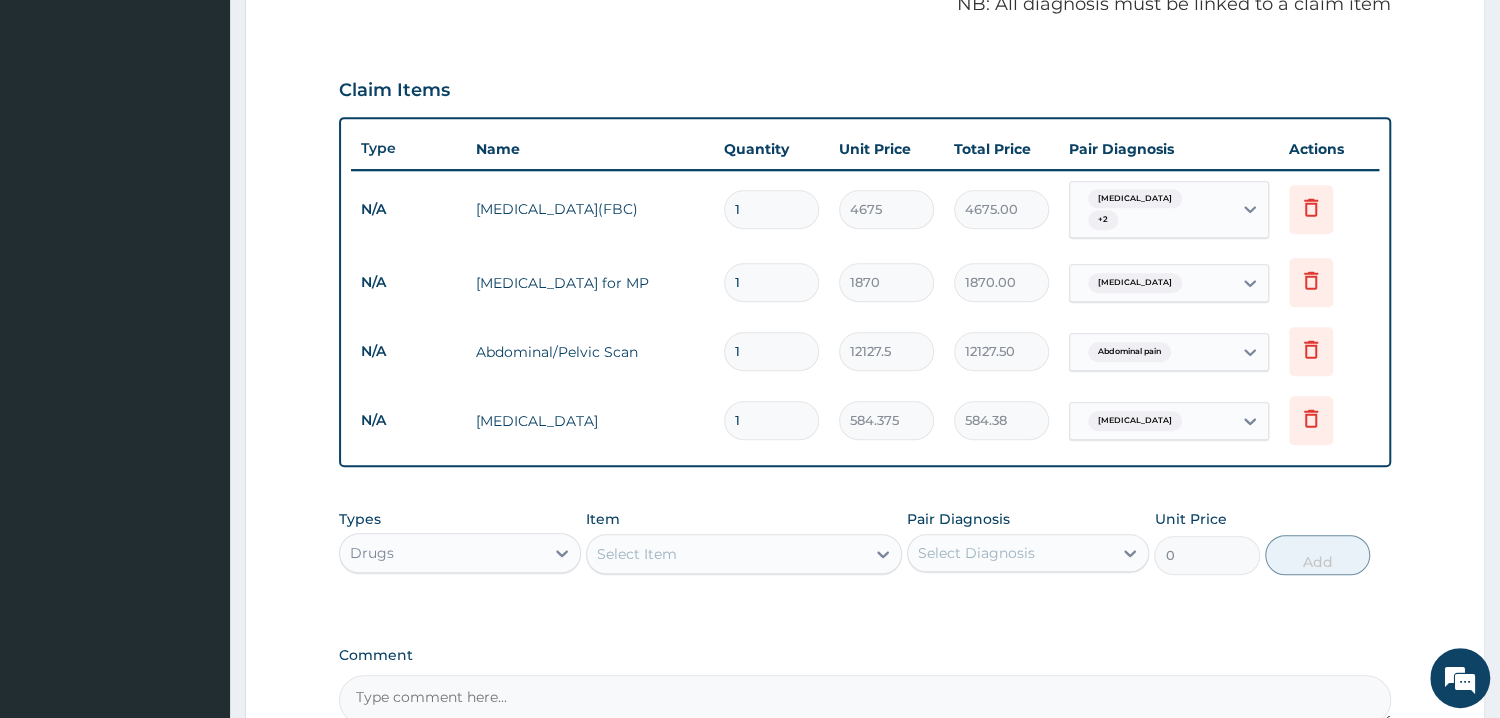 click on "Select Item" at bounding box center [726, 554] 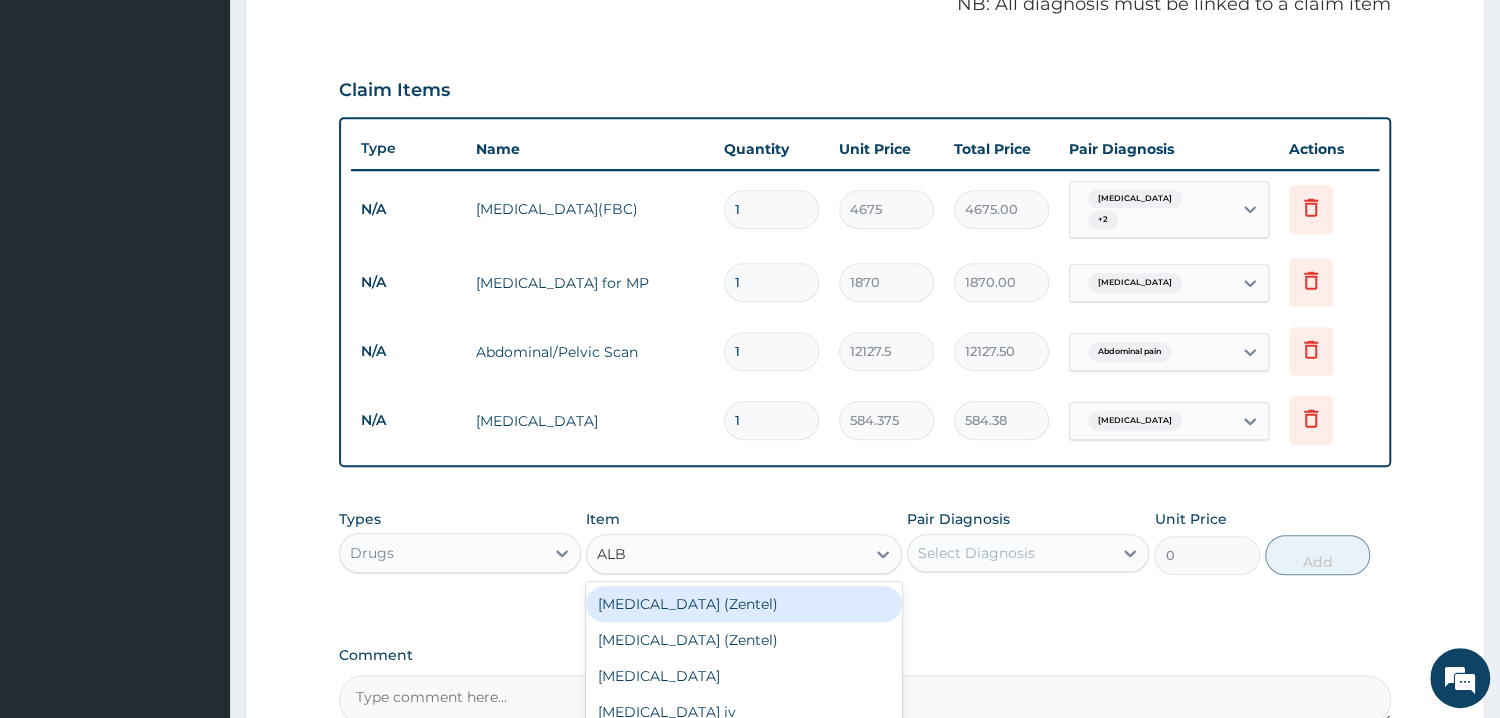type on "ALBE" 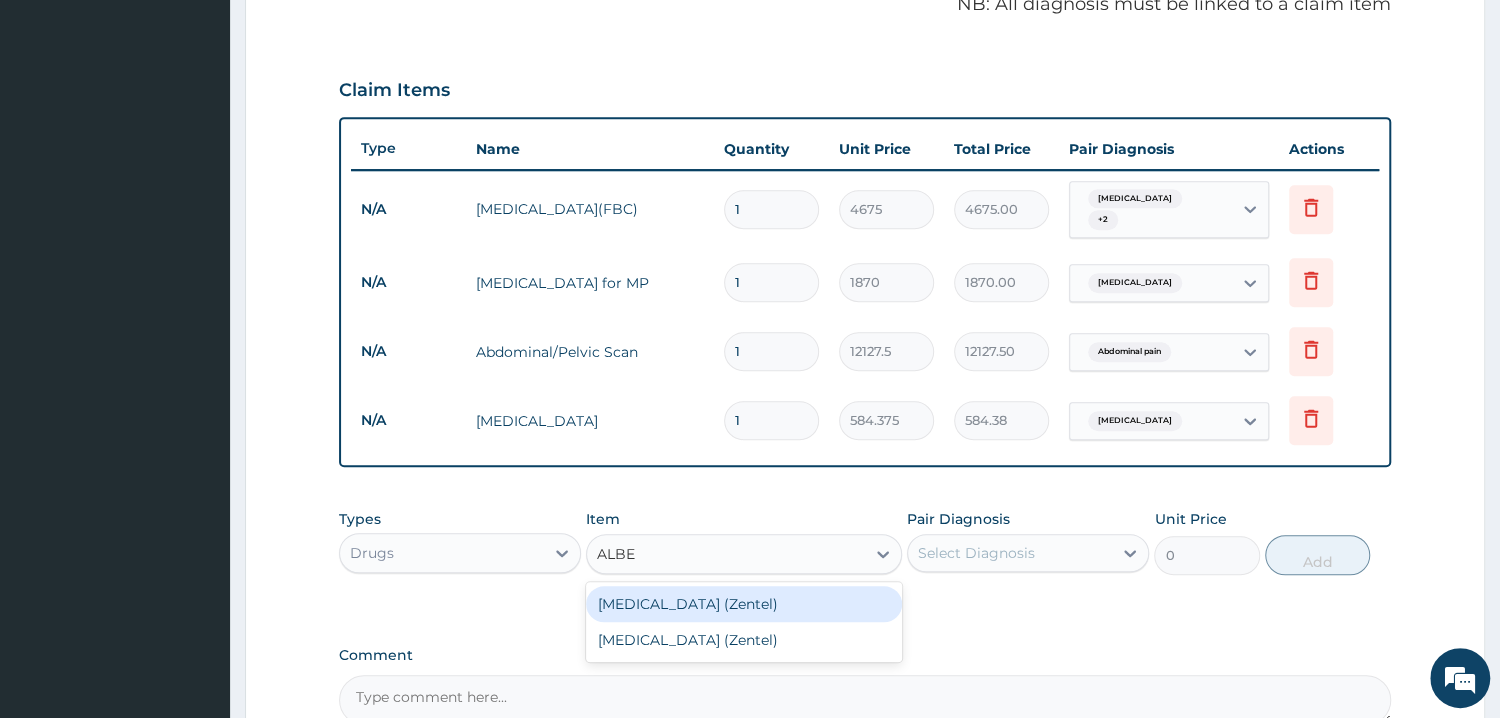click on "Albendazole (Zentel)" at bounding box center (744, 604) 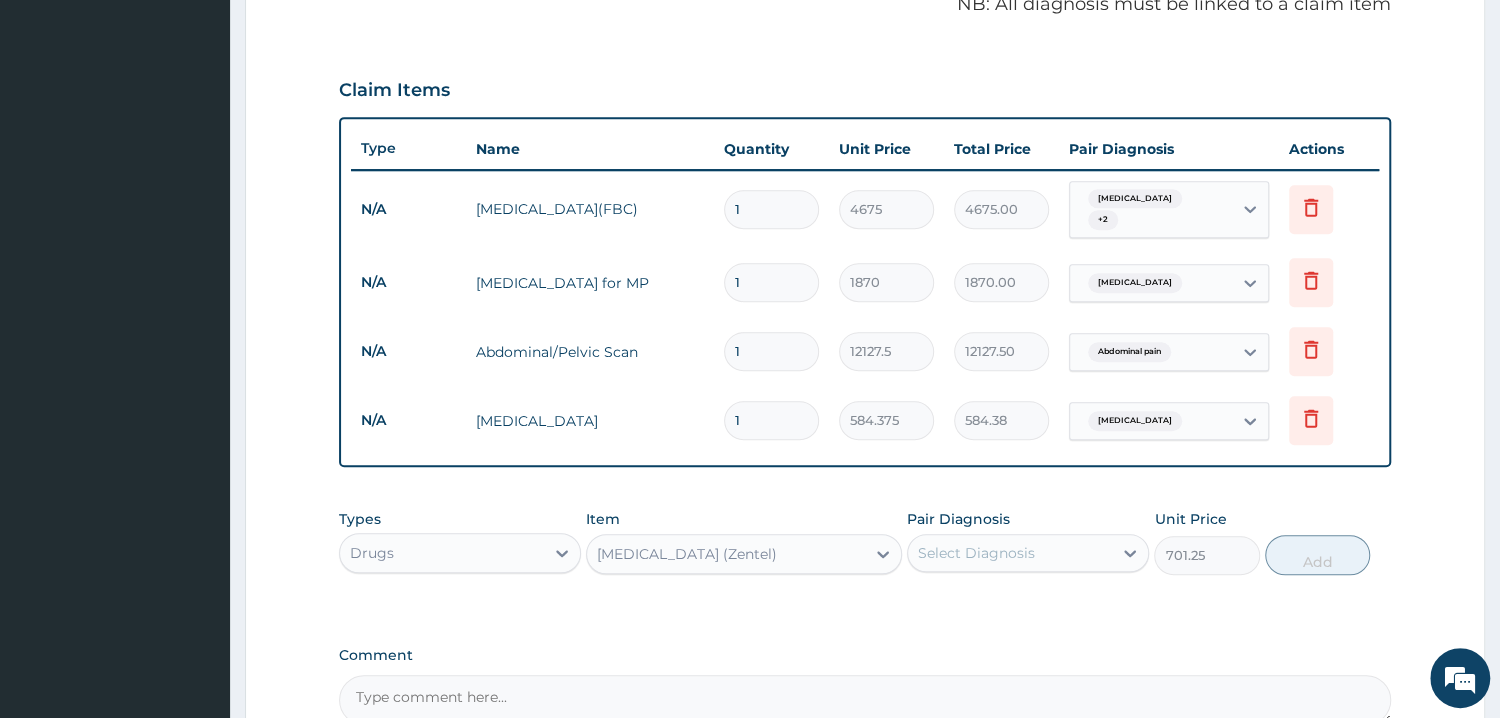 click on "Select Diagnosis" at bounding box center [976, 553] 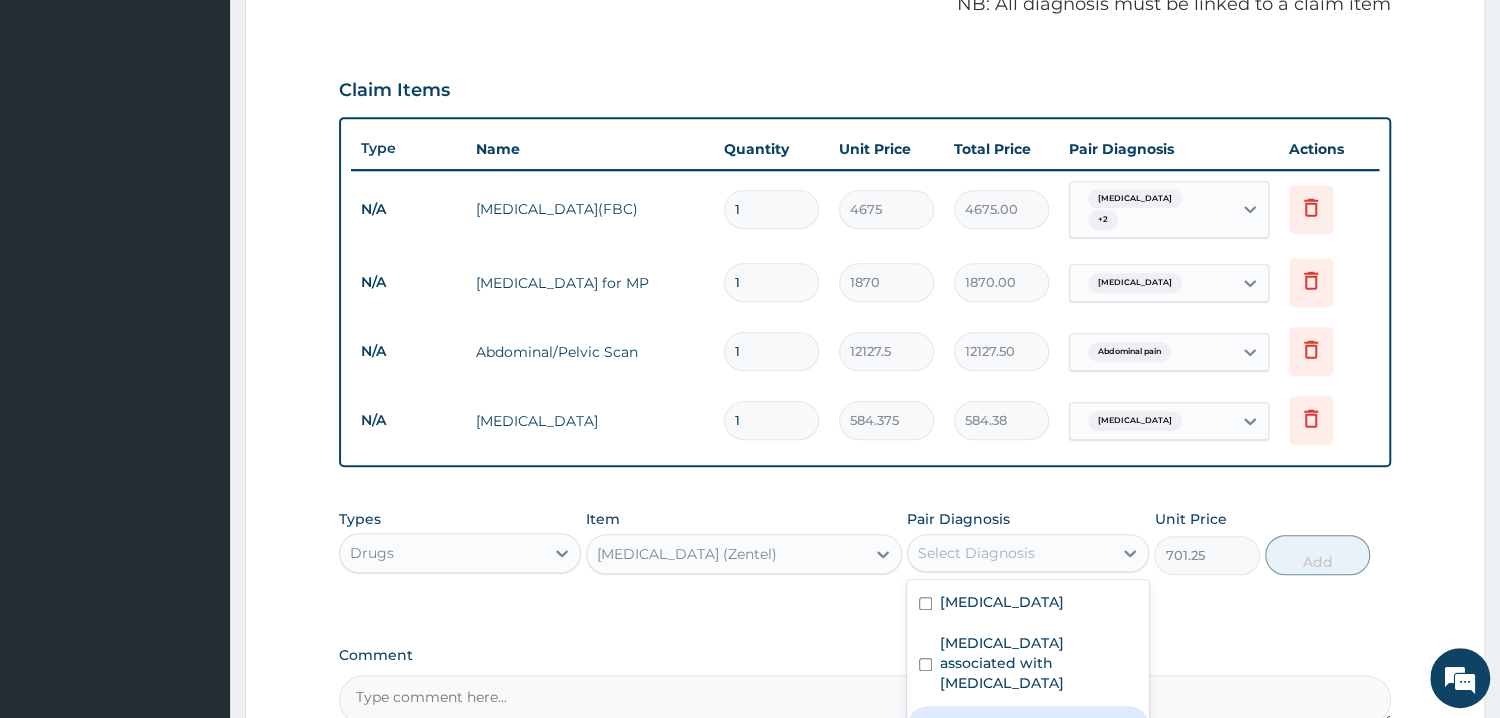 click on "Comment" at bounding box center [865, 700] 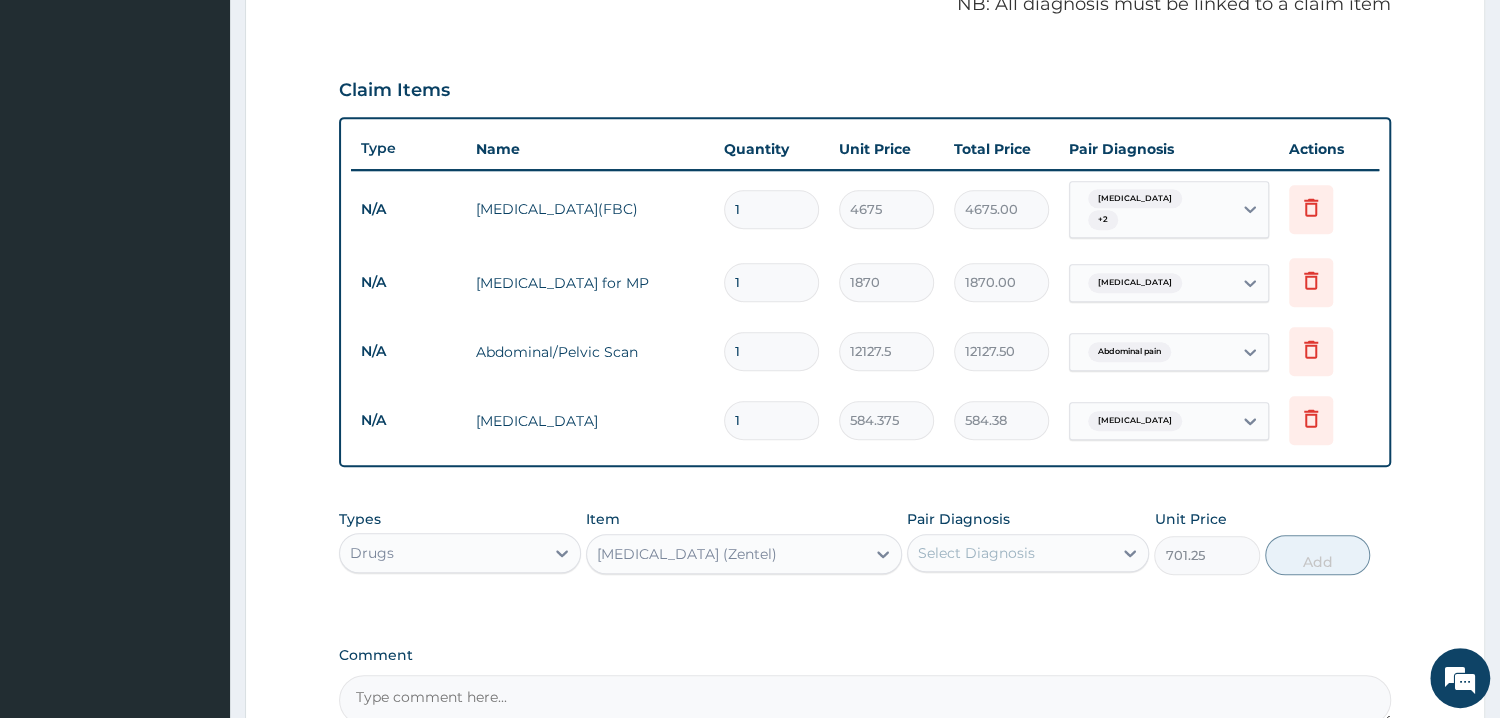 click on "Select Diagnosis" at bounding box center [976, 553] 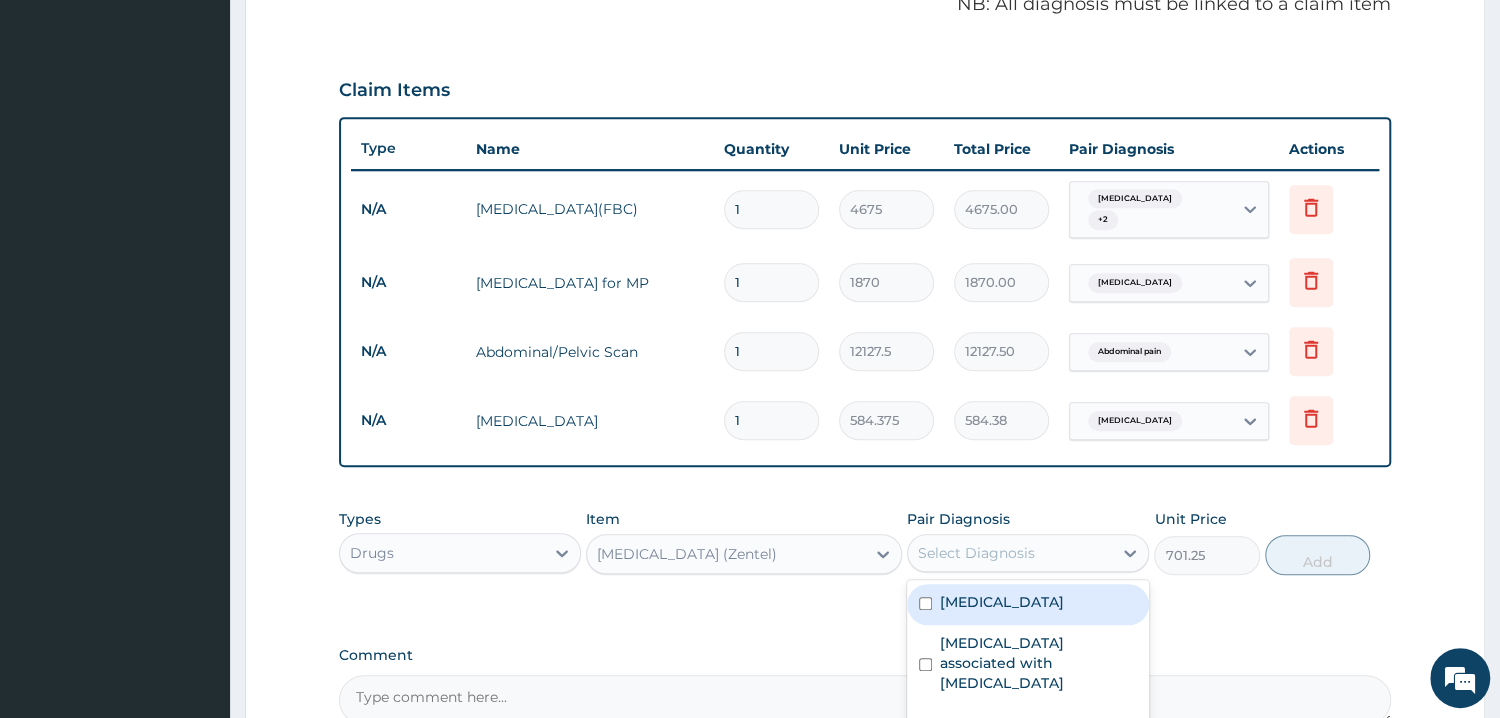 click at bounding box center [925, 603] 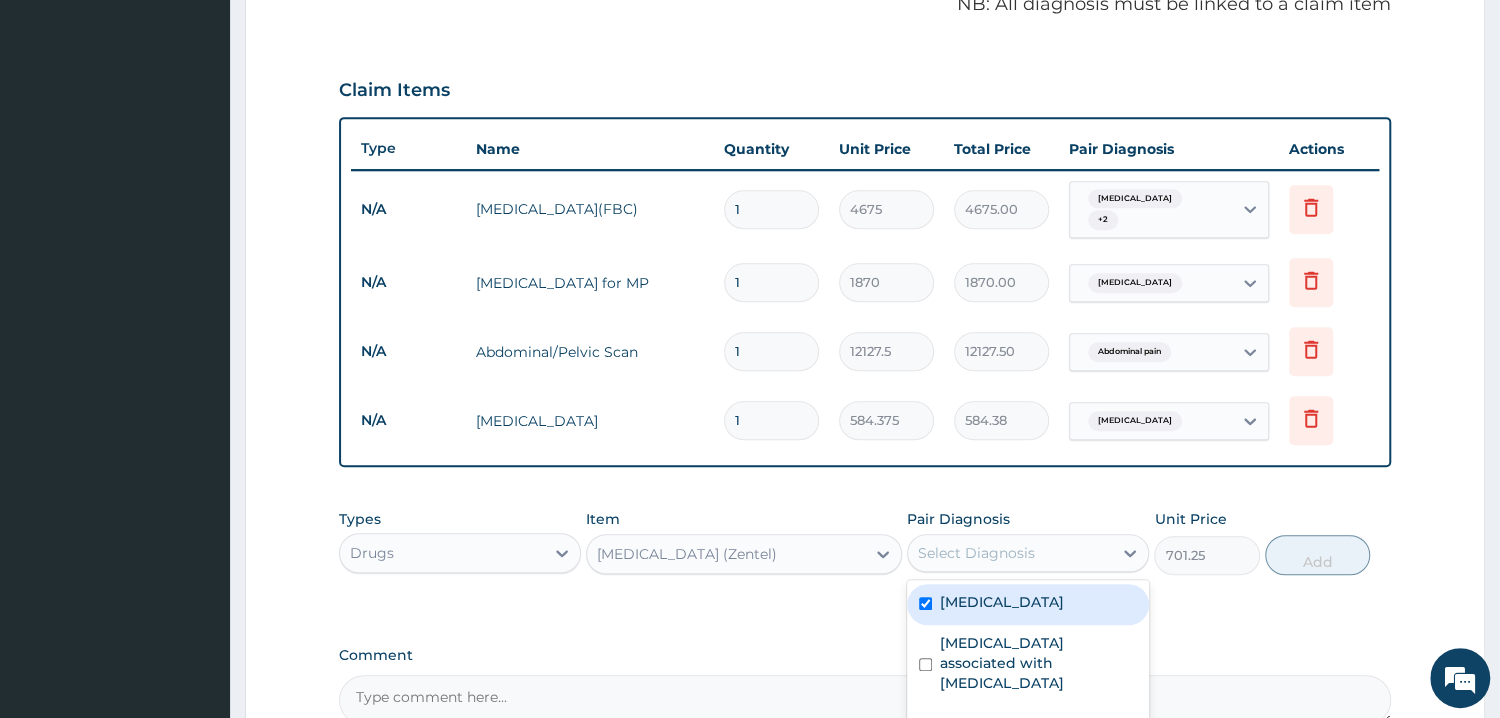 checkbox on "true" 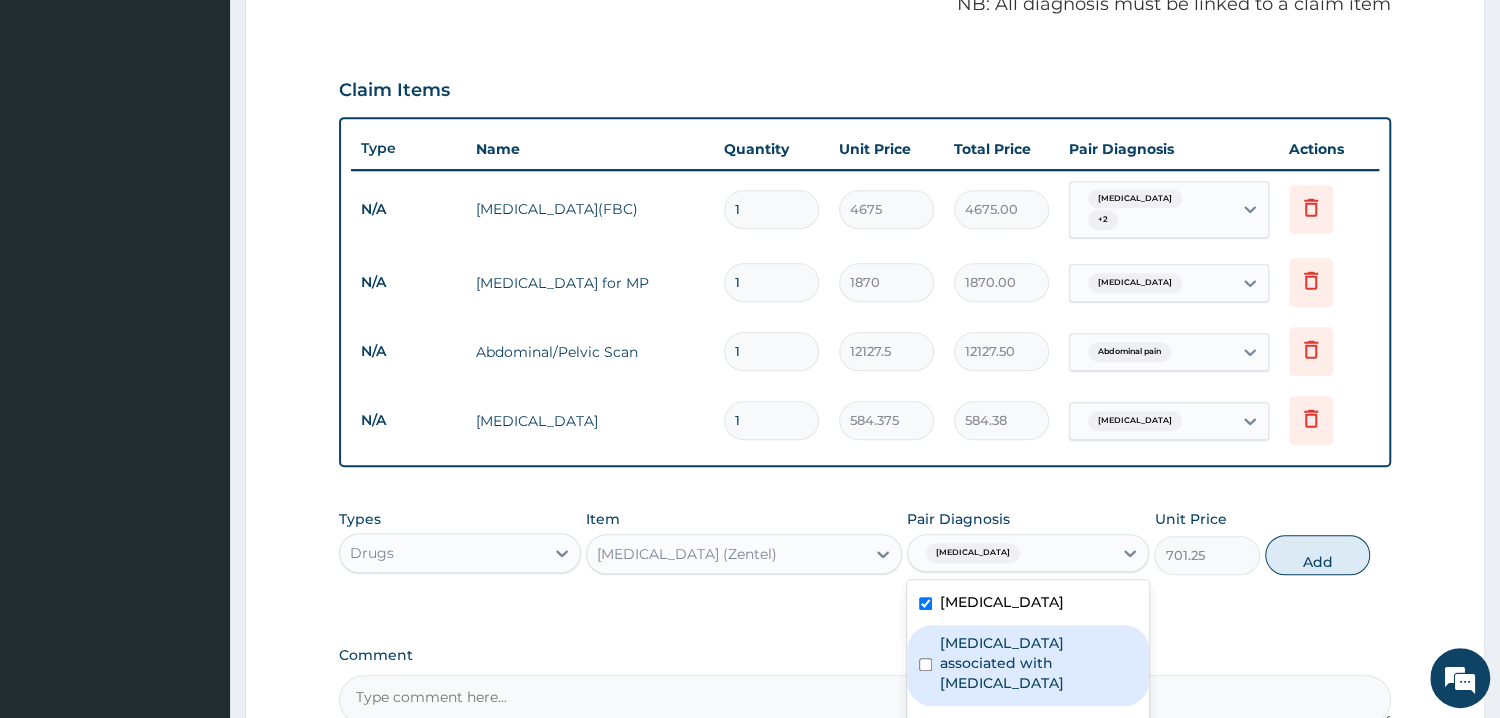 click at bounding box center [925, 664] 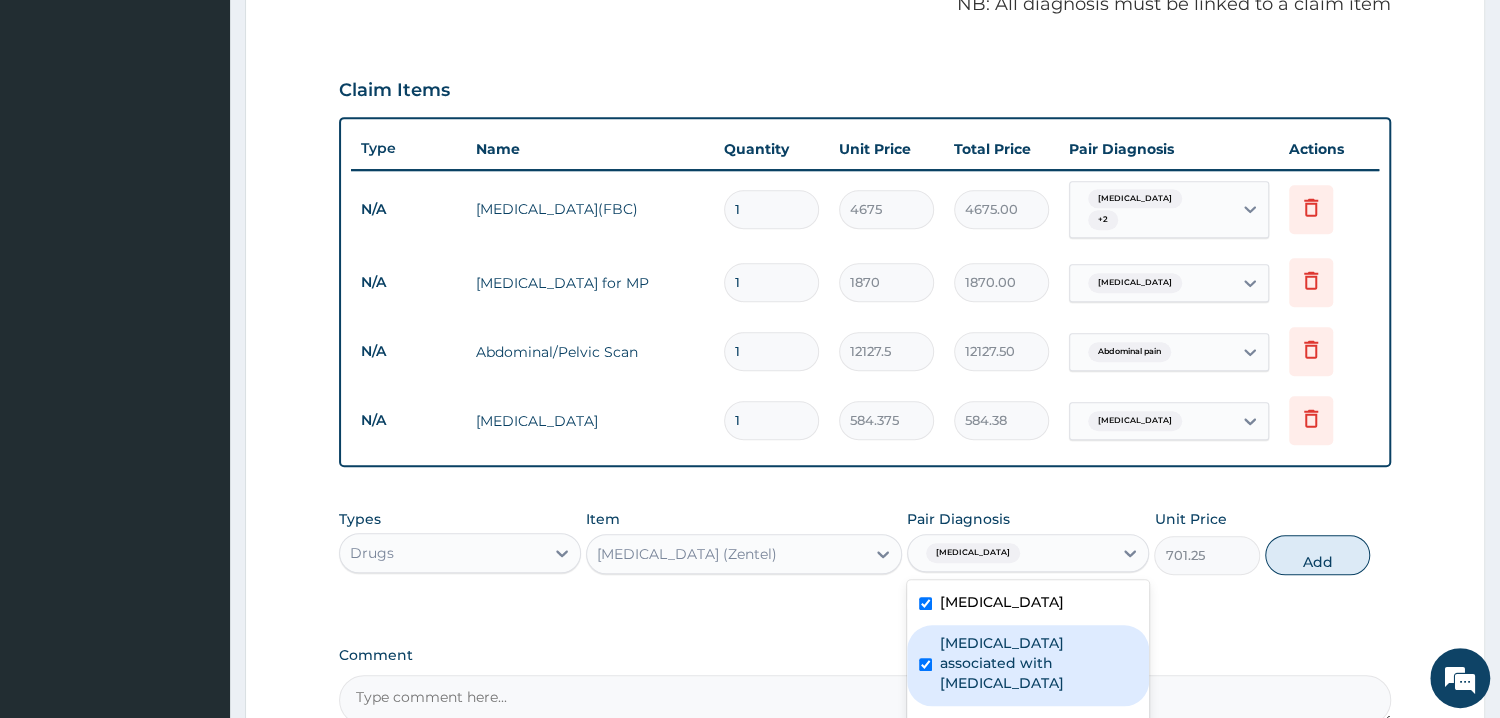 checkbox on "true" 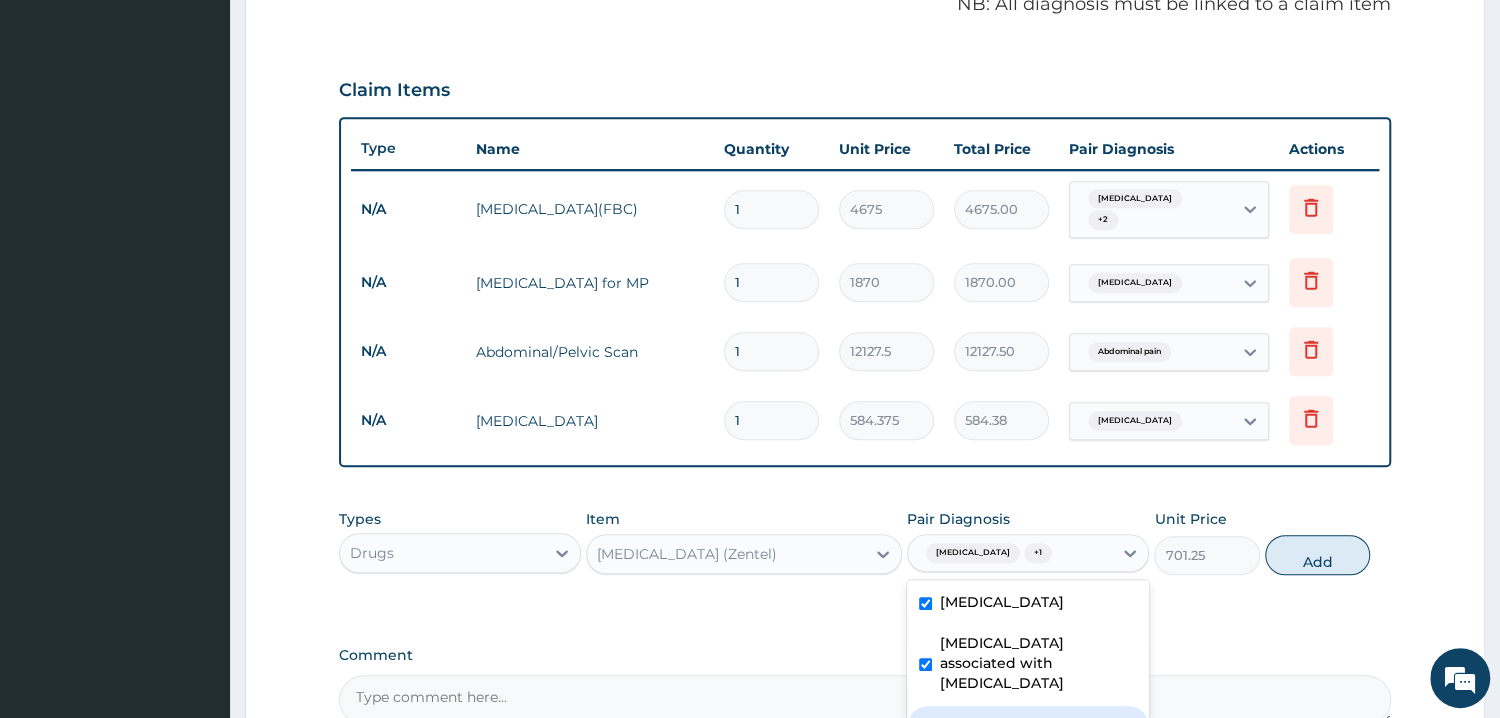 click at bounding box center [925, 725] 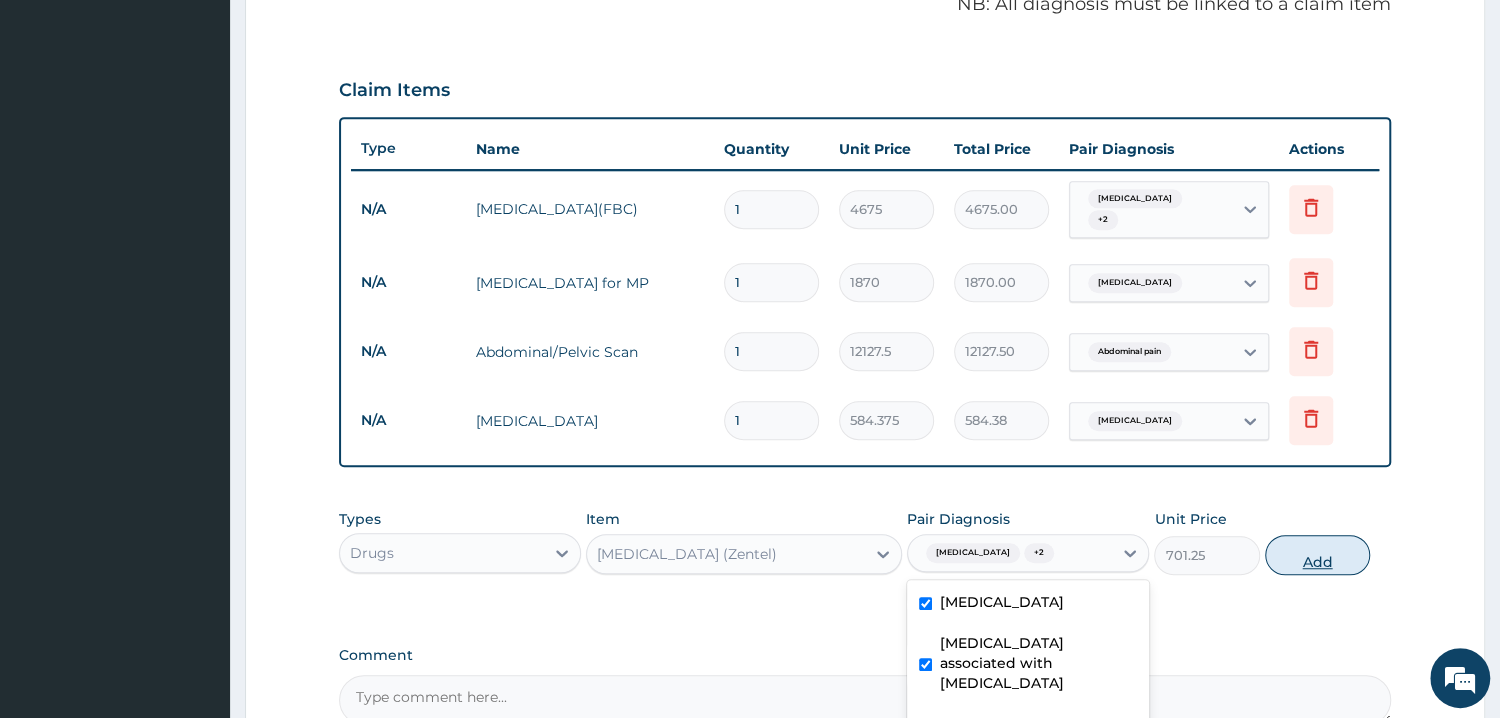 click on "Add" at bounding box center [1317, 555] 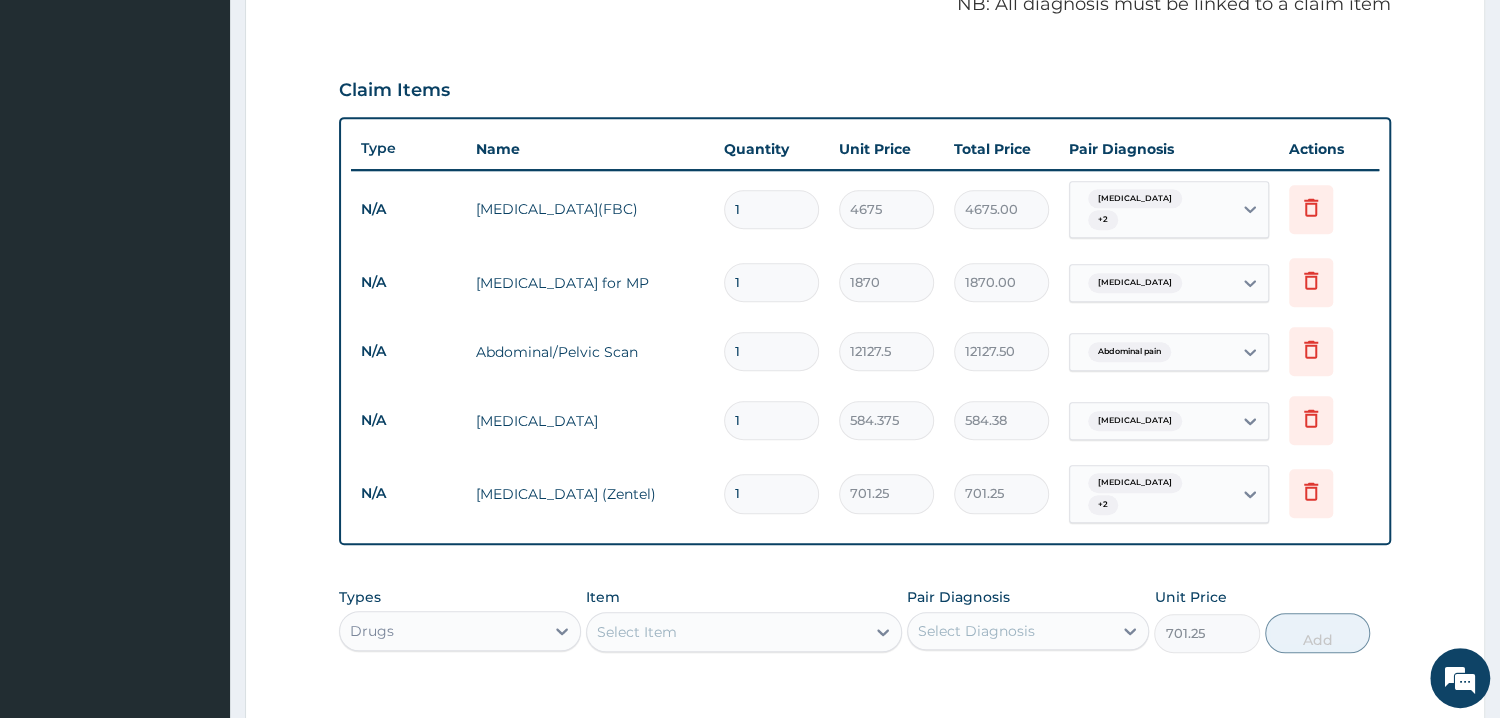 type on "0" 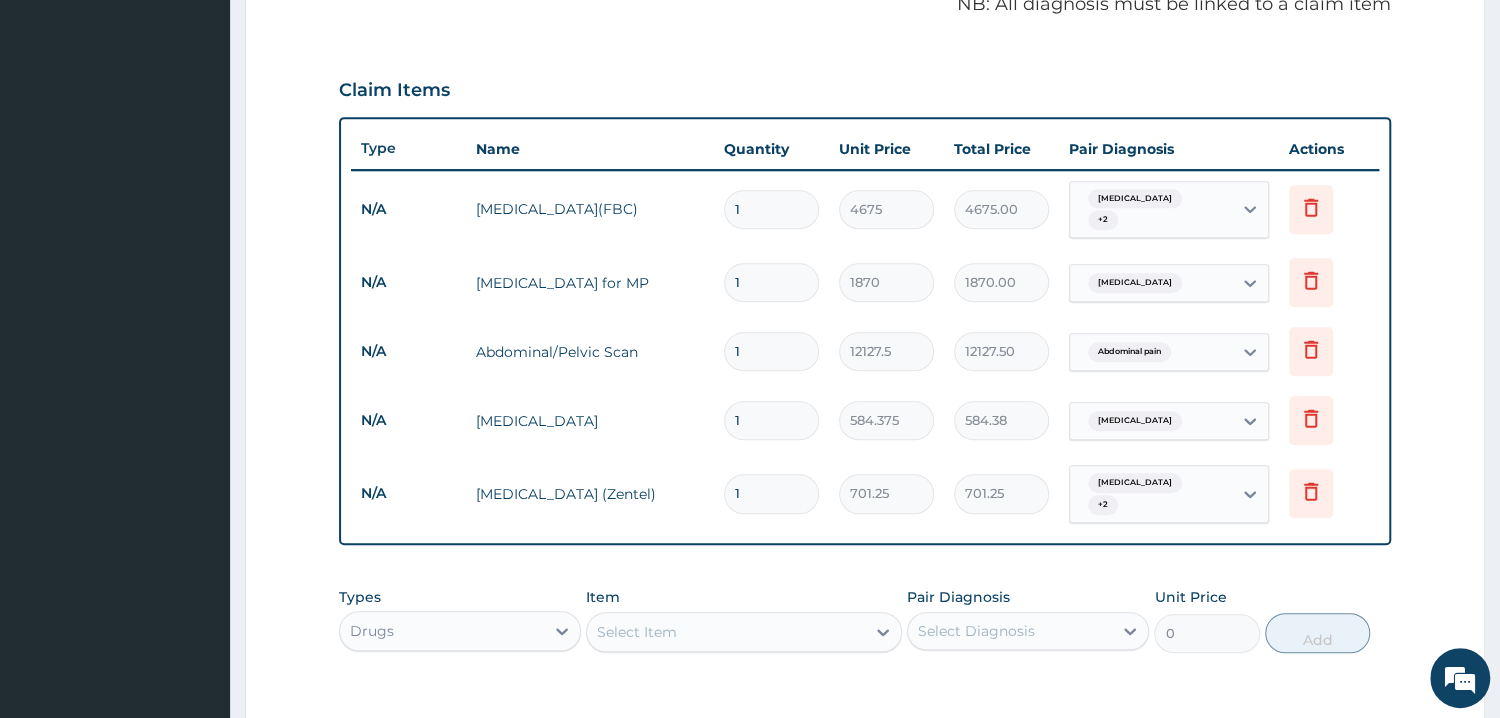 click on "Drugs" at bounding box center (442, 631) 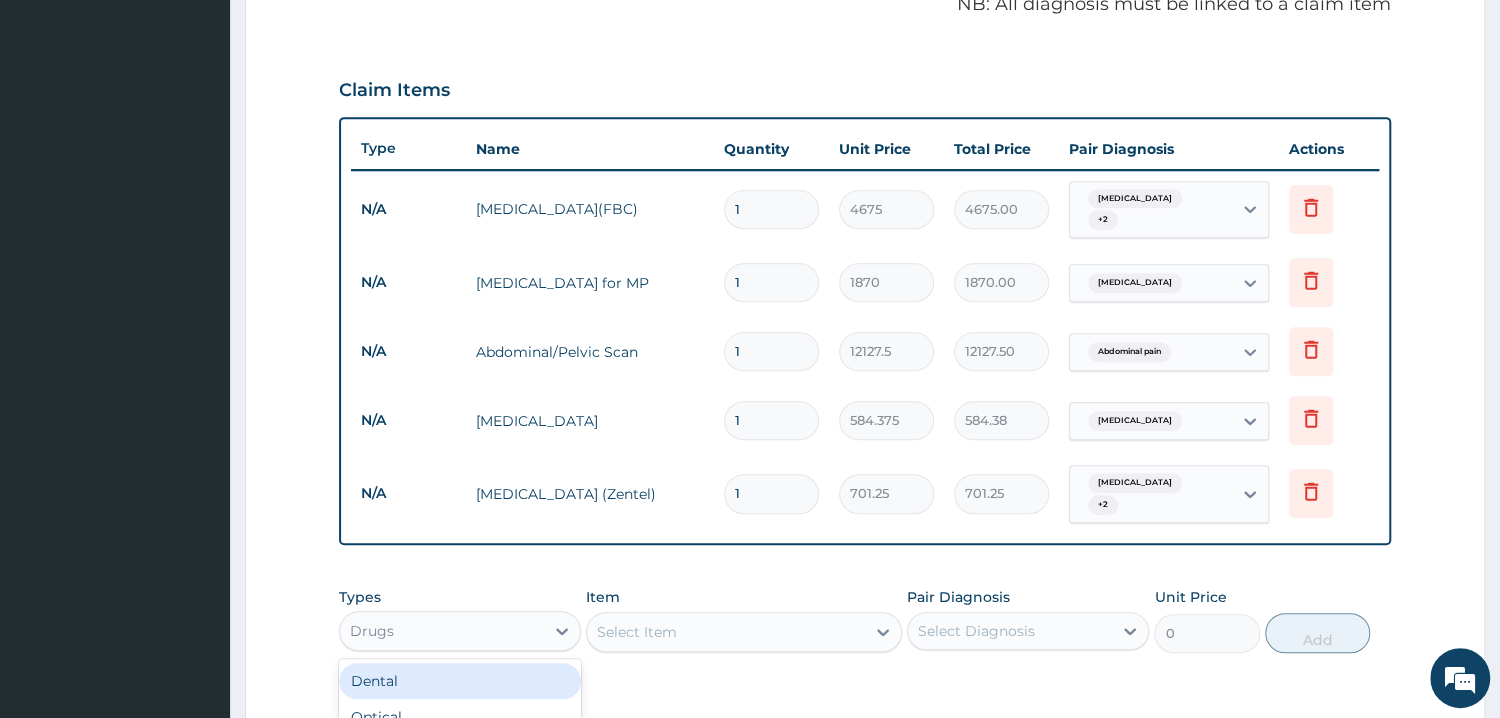 scroll, scrollTop: 68, scrollLeft: 0, axis: vertical 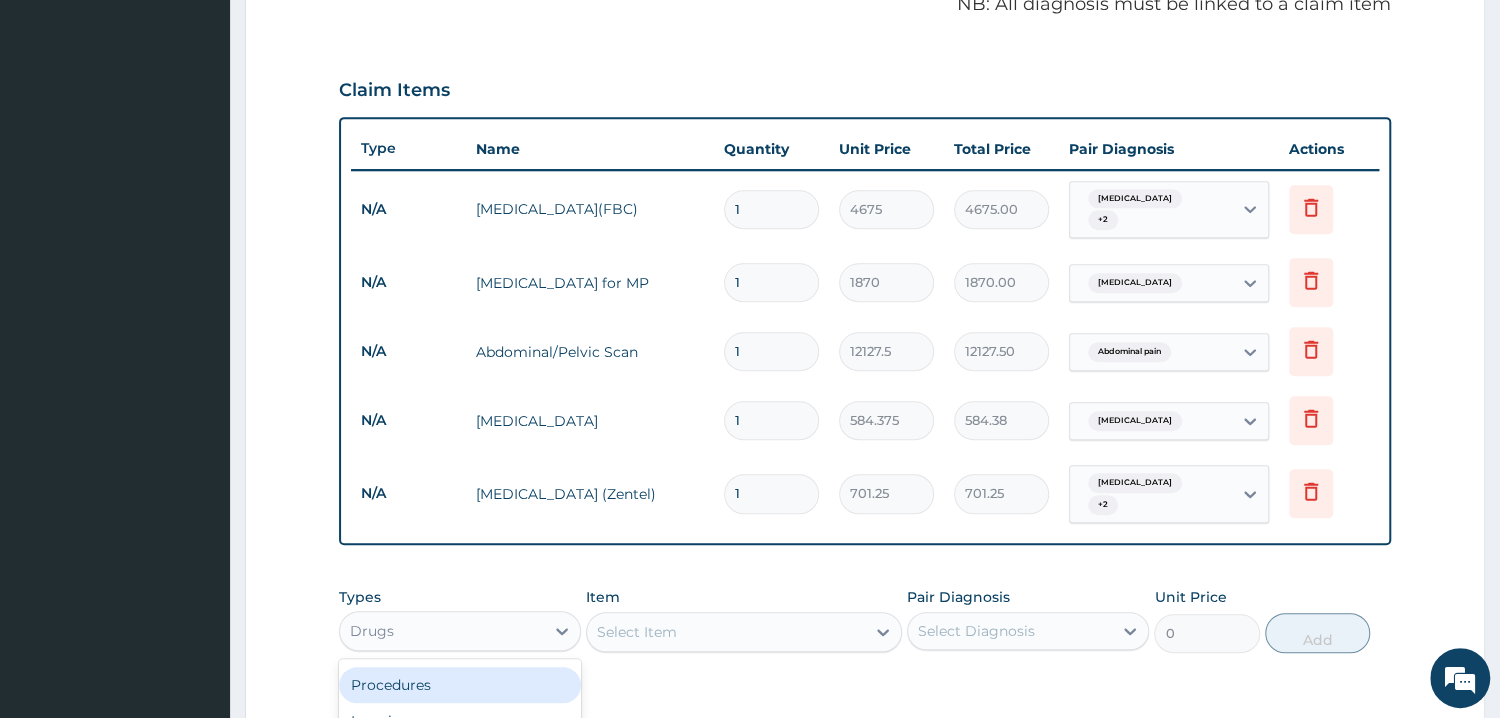 click on "Procedures" at bounding box center (460, 685) 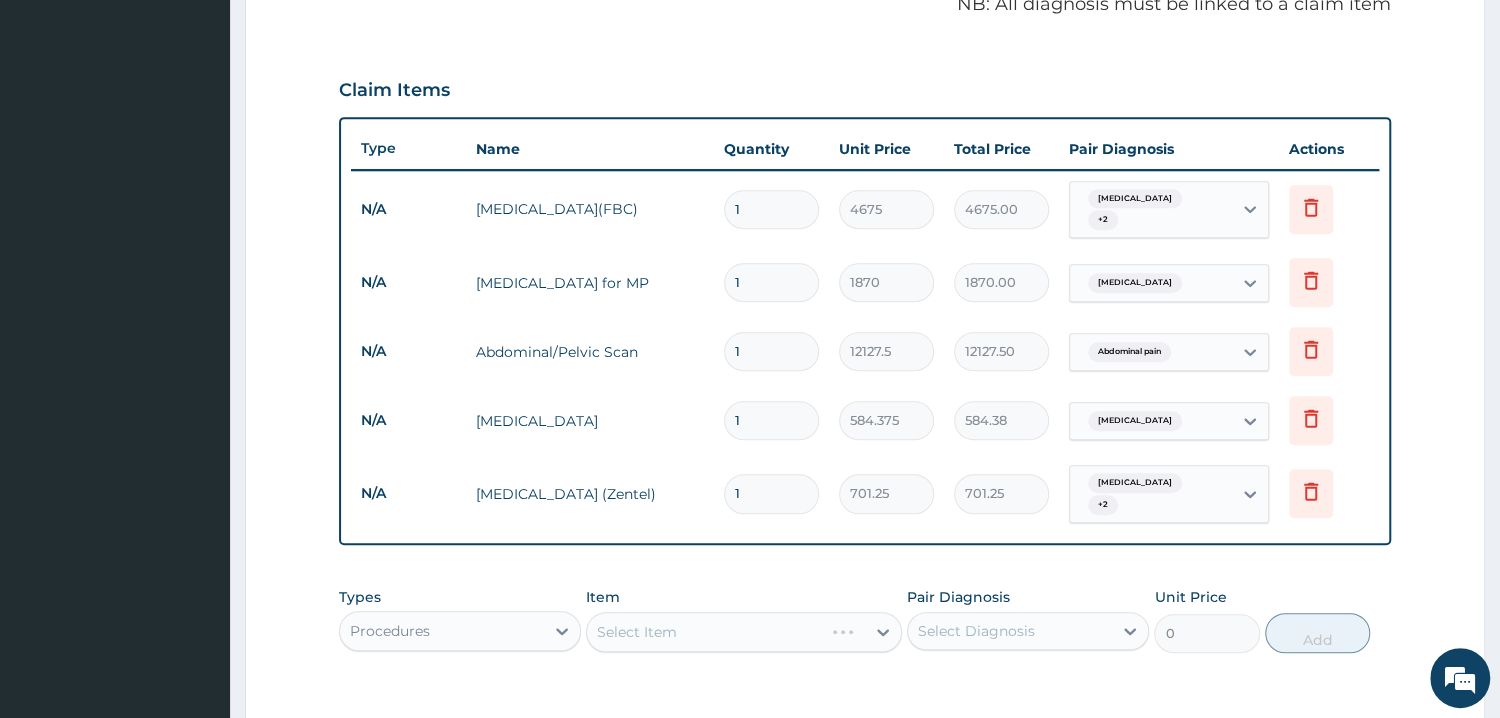 click on "Select Item" at bounding box center [744, 632] 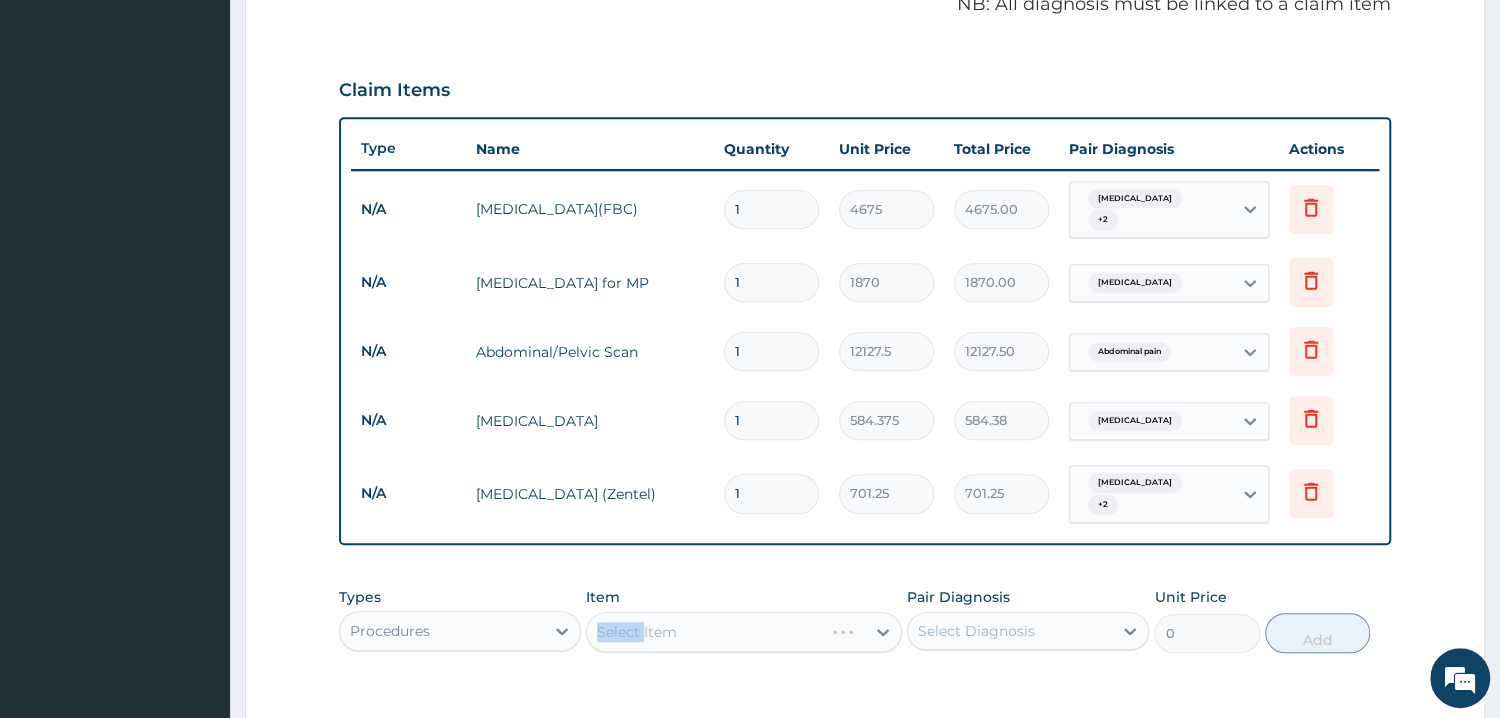 click on "Select Item" at bounding box center [744, 632] 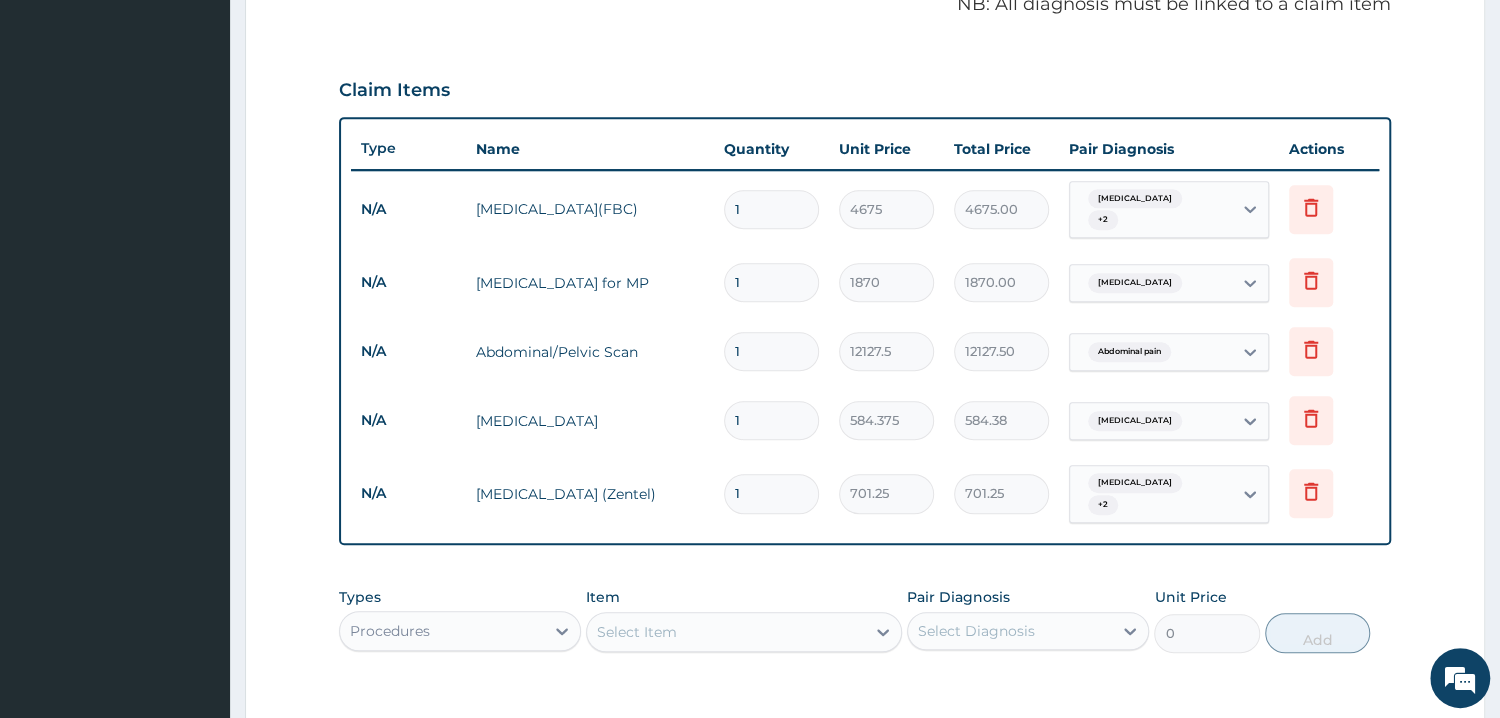 click on "Select Item" at bounding box center [726, 632] 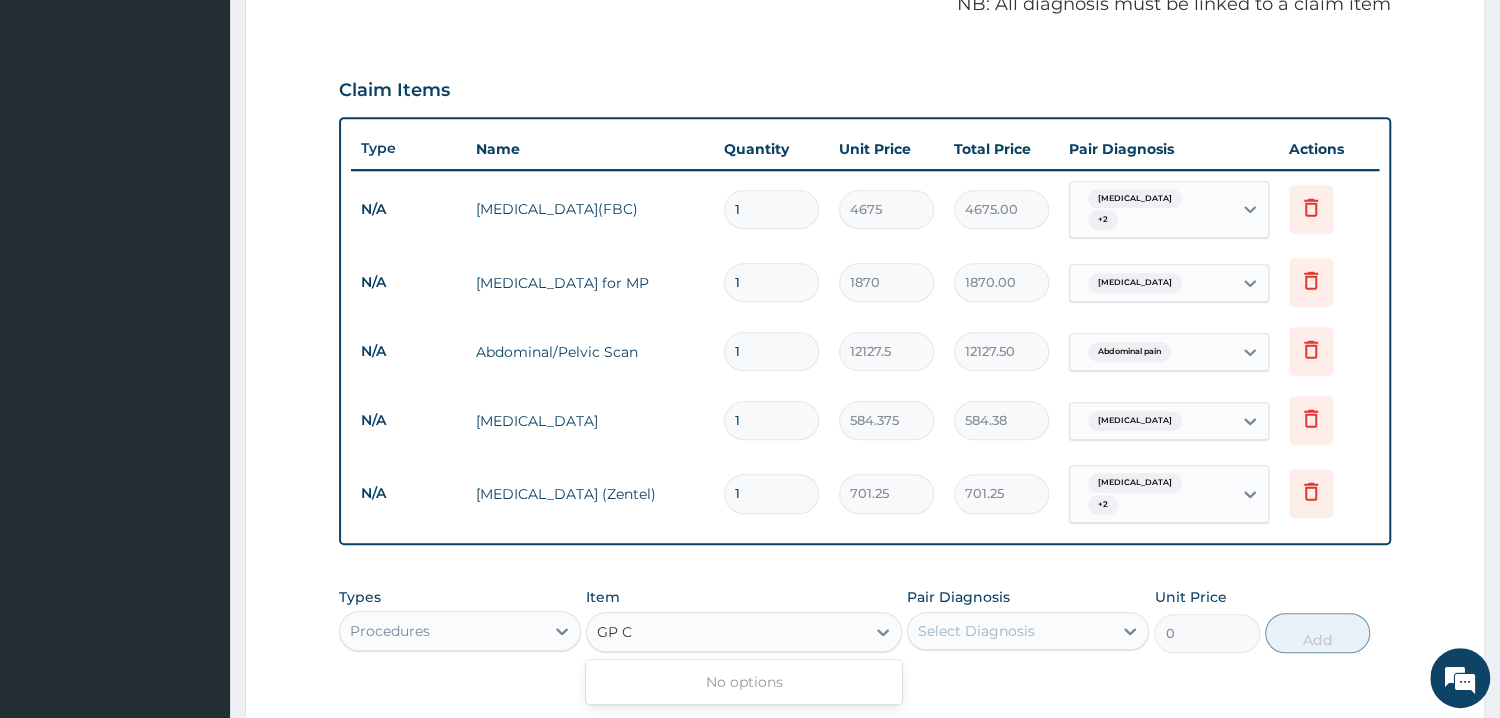 type on "GP" 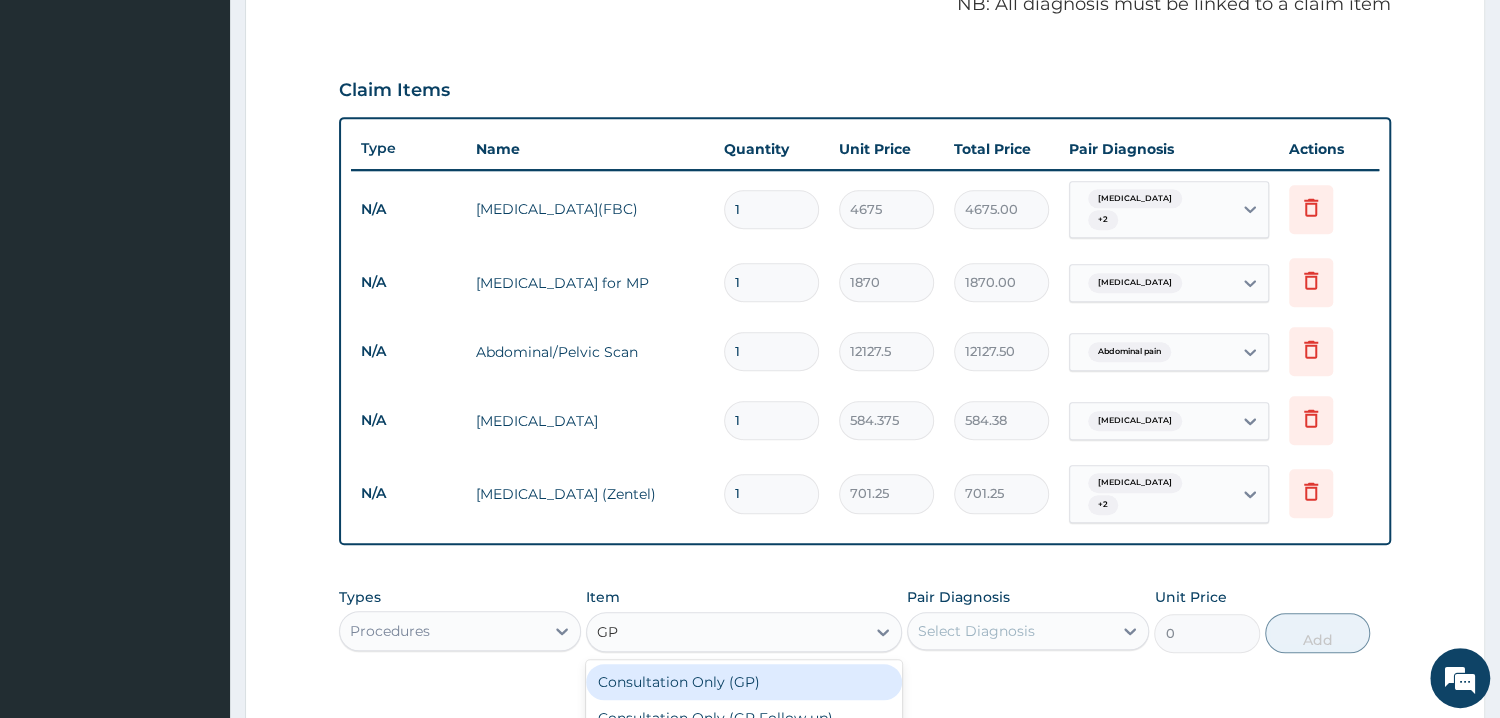 click on "Consultation Only (GP)" at bounding box center [744, 682] 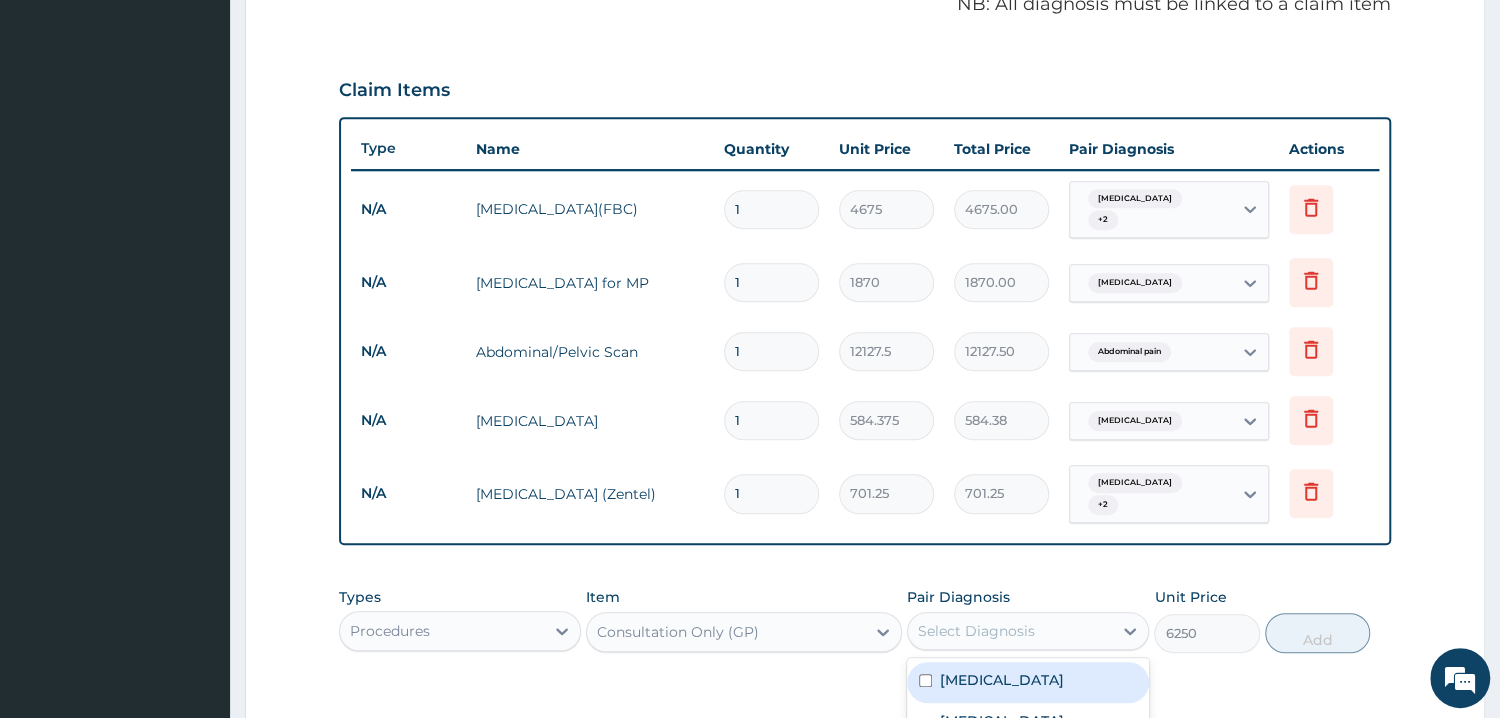 click on "Select Diagnosis" at bounding box center [976, 631] 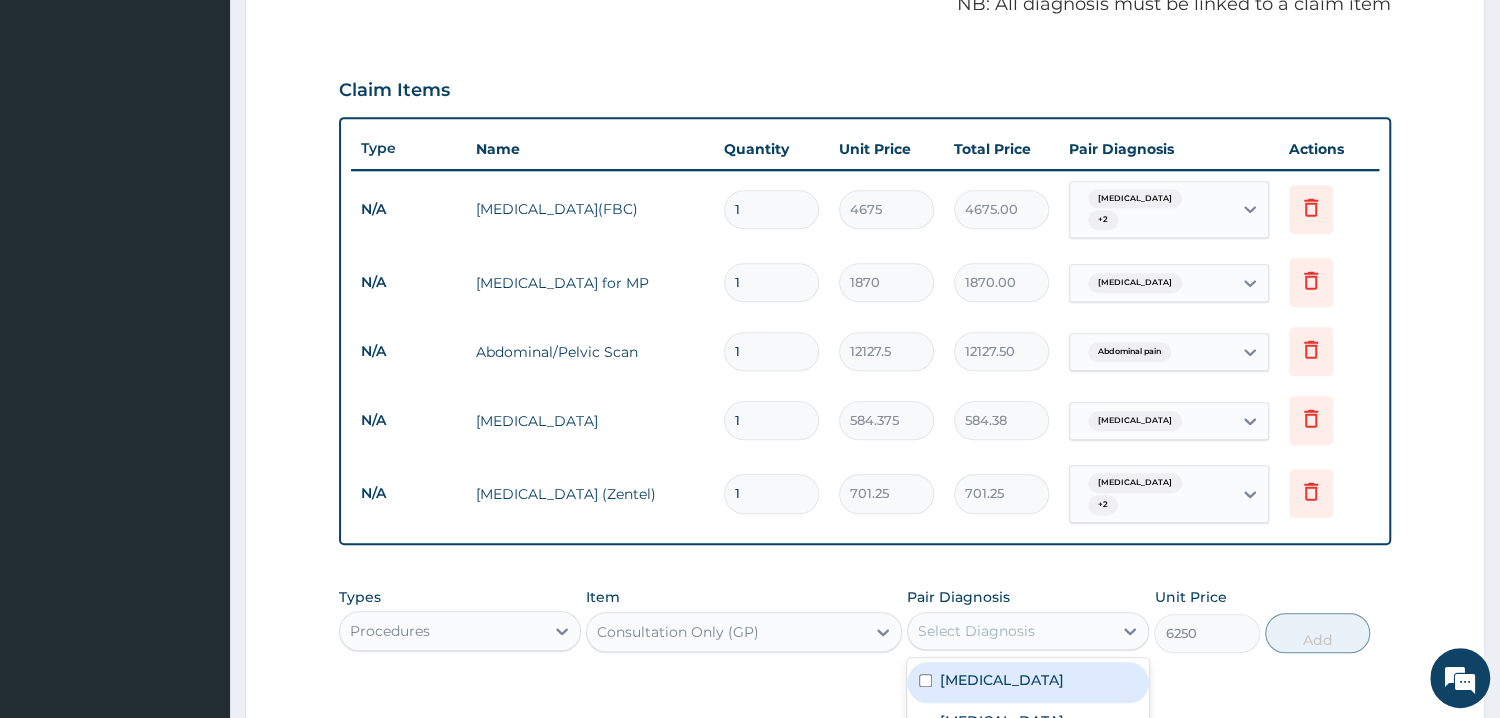 click at bounding box center (925, 680) 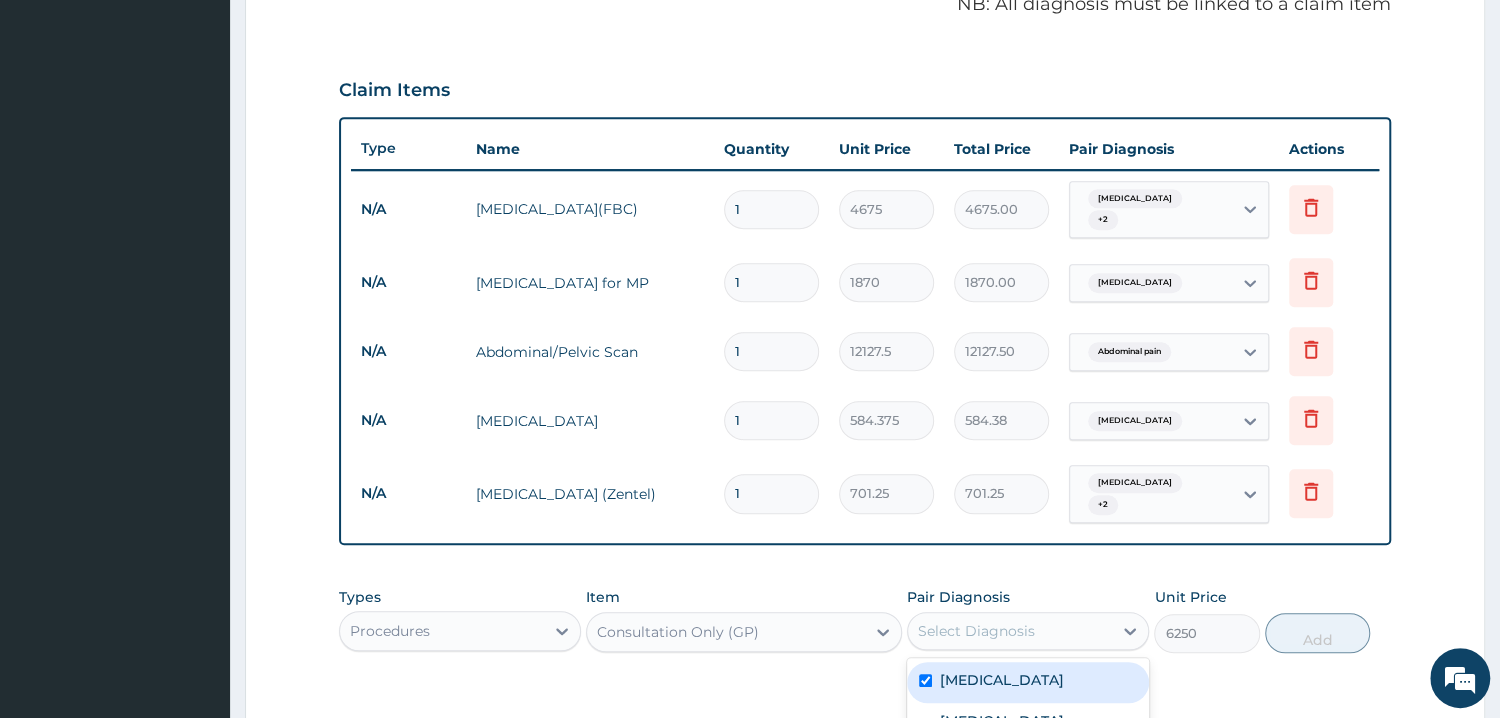 click at bounding box center (925, 680) 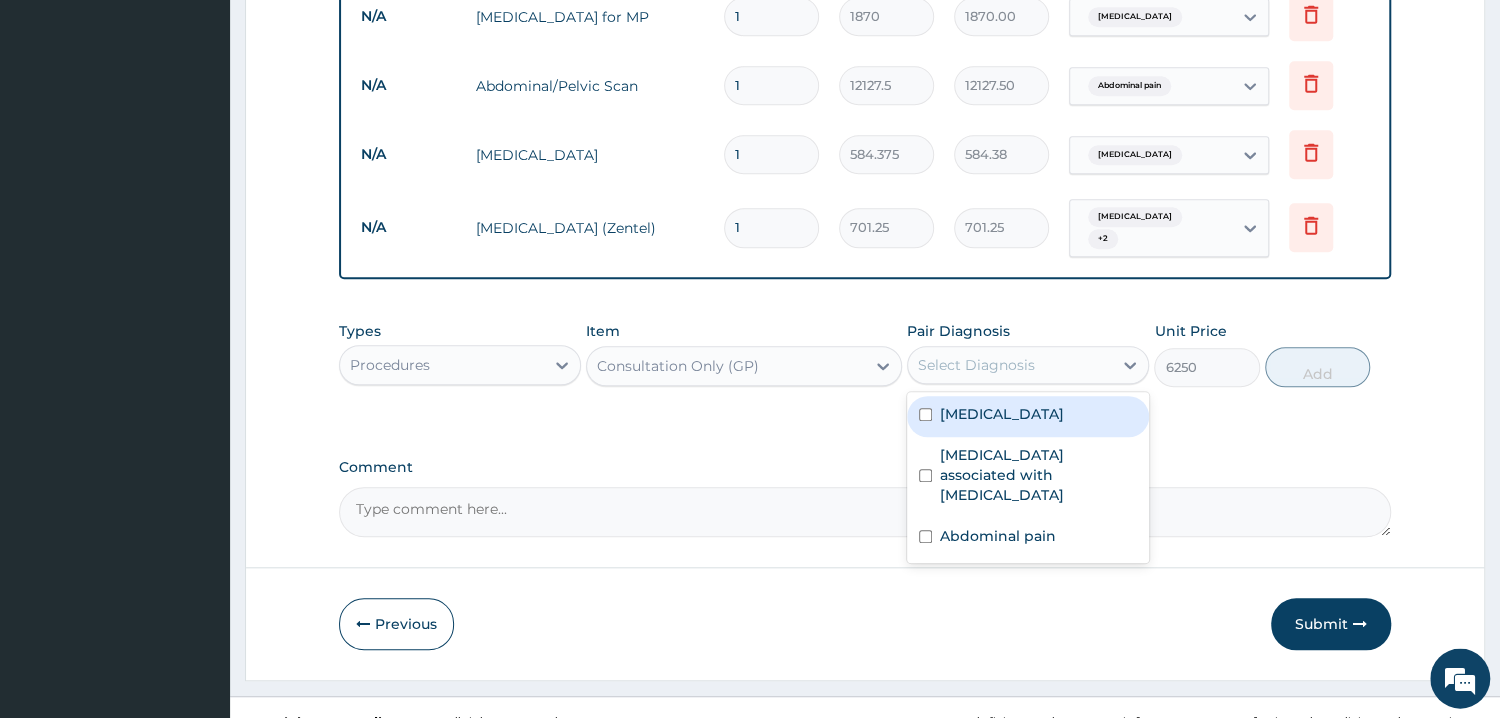scroll, scrollTop: 903, scrollLeft: 0, axis: vertical 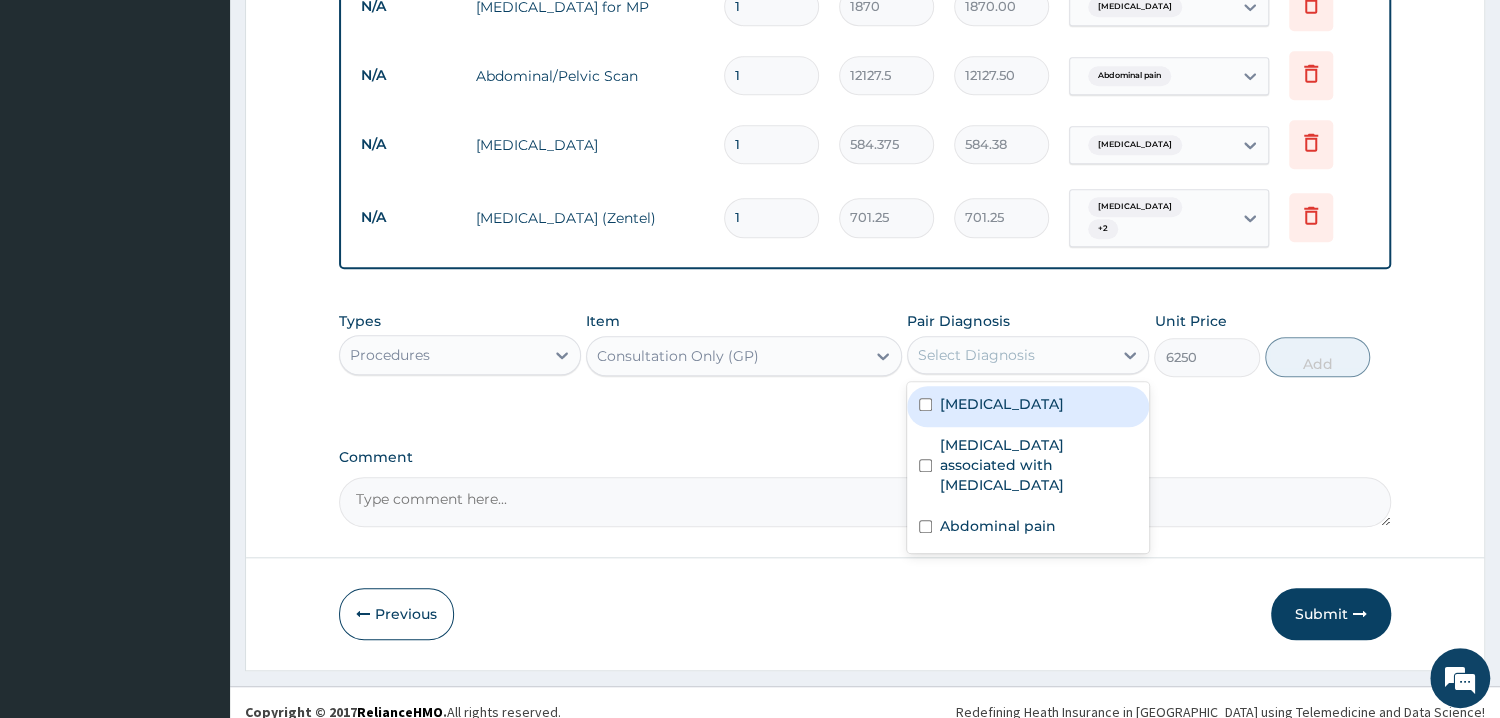 click at bounding box center (925, 404) 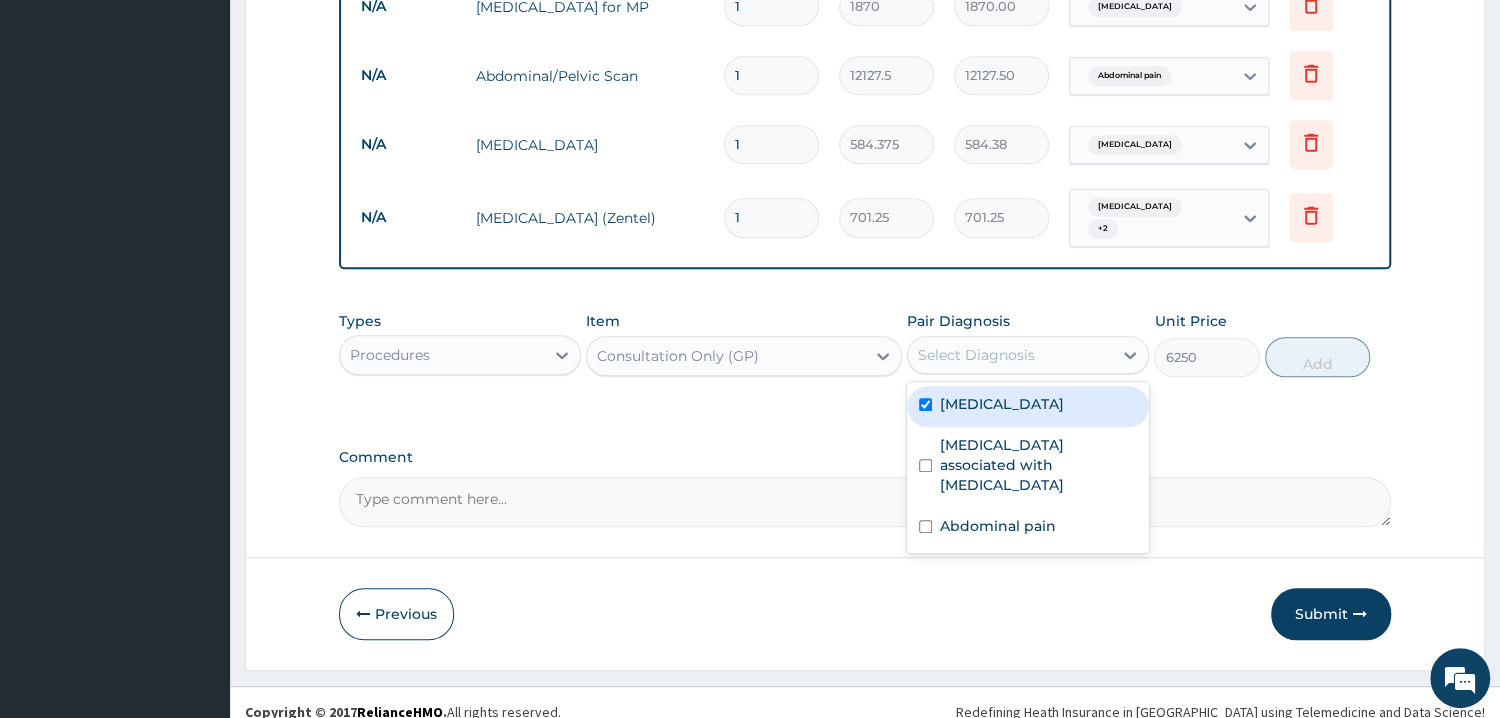 drag, startPoint x: 920, startPoint y: 385, endPoint x: 926, endPoint y: 399, distance: 15.231546 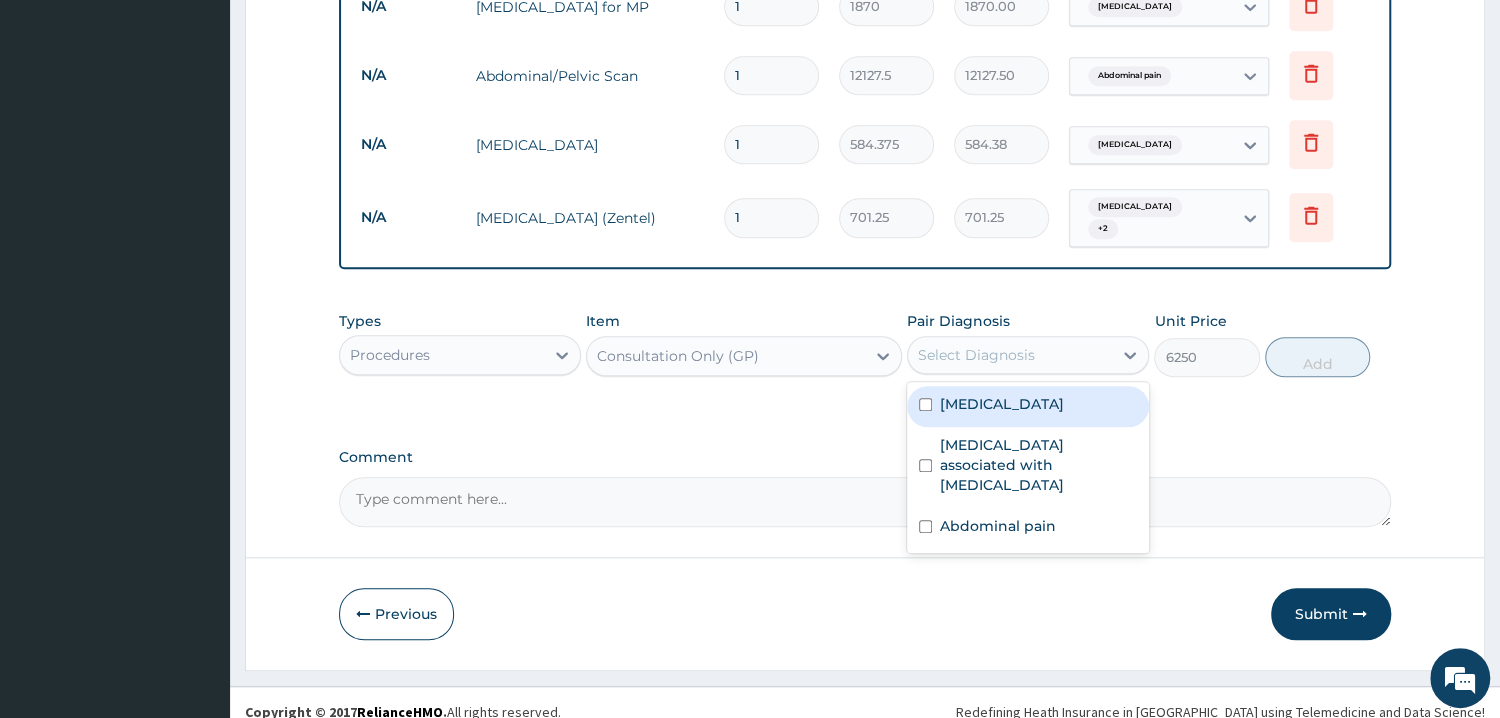 checkbox on "false" 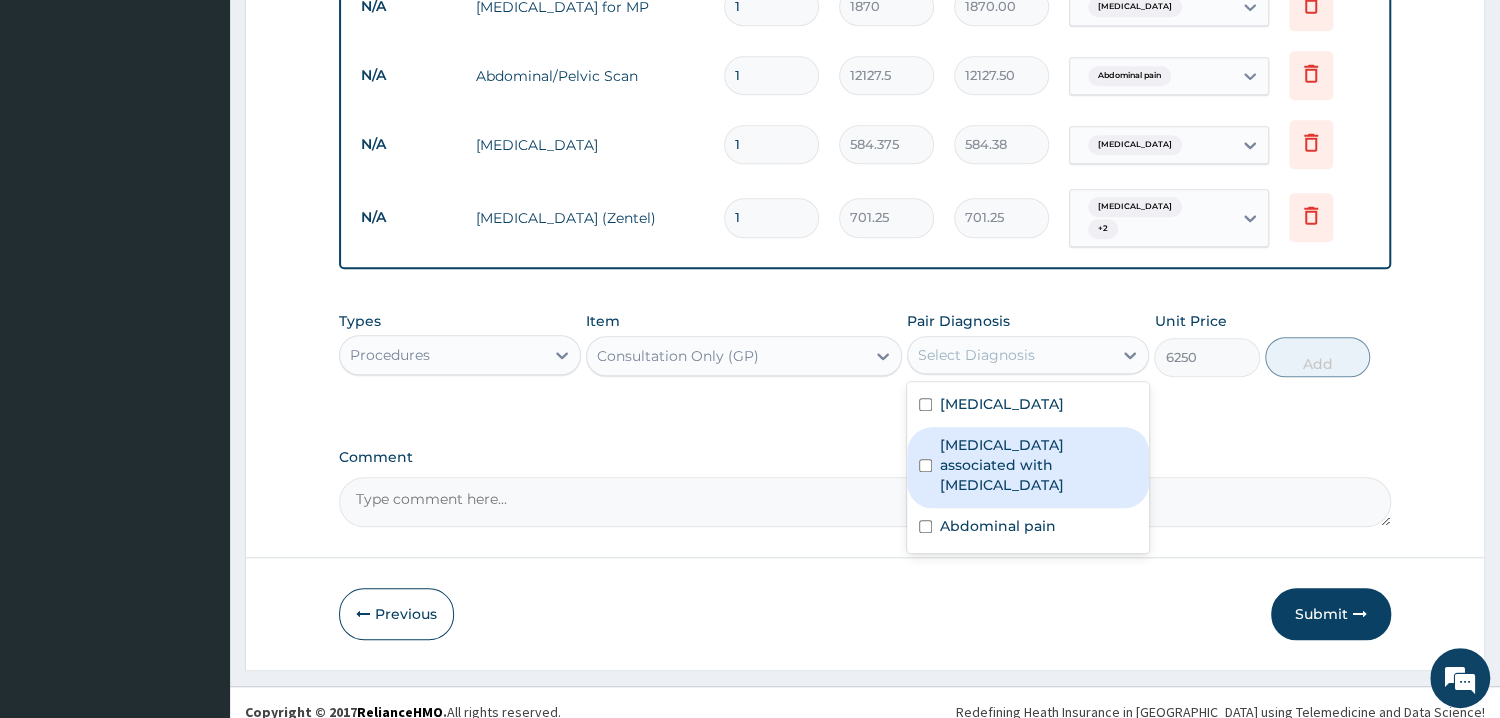 click at bounding box center (925, 465) 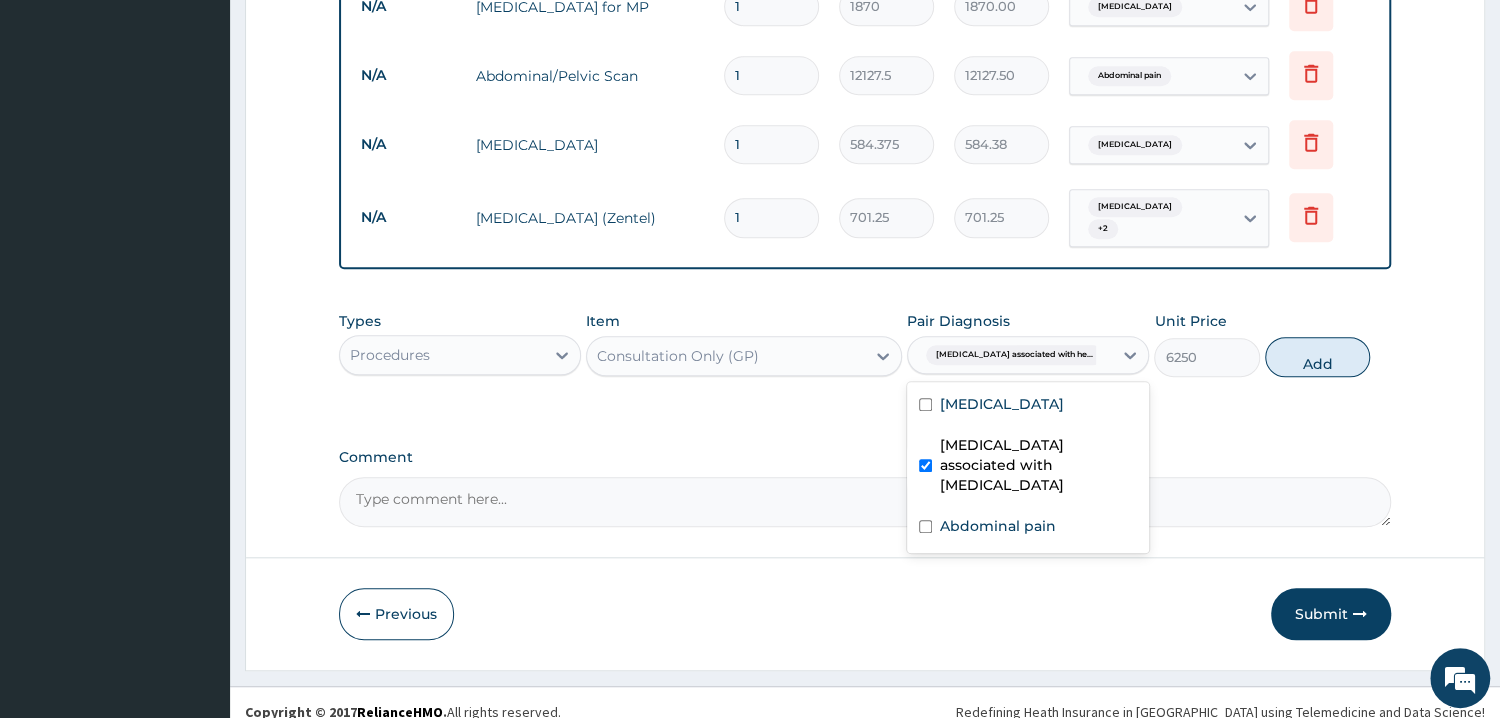 click at bounding box center (925, 465) 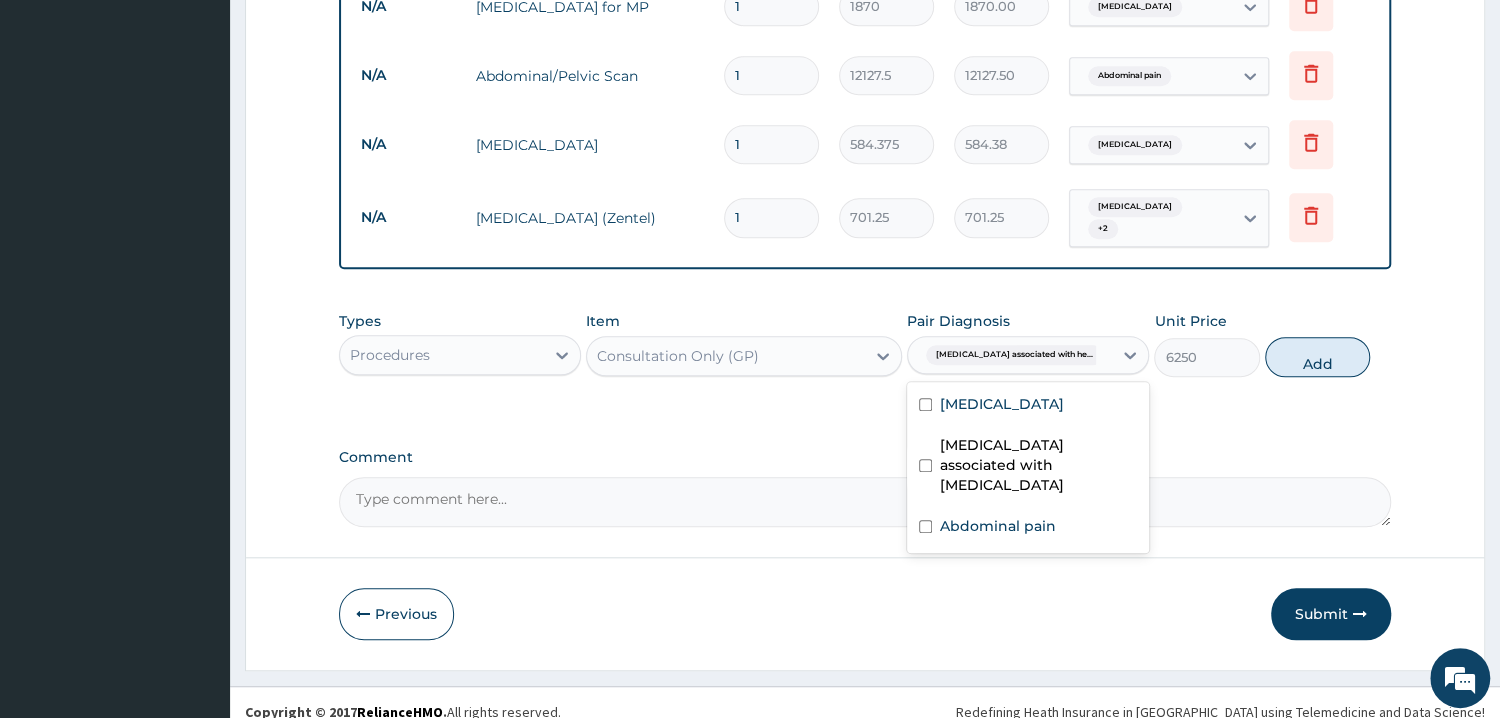 checkbox on "false" 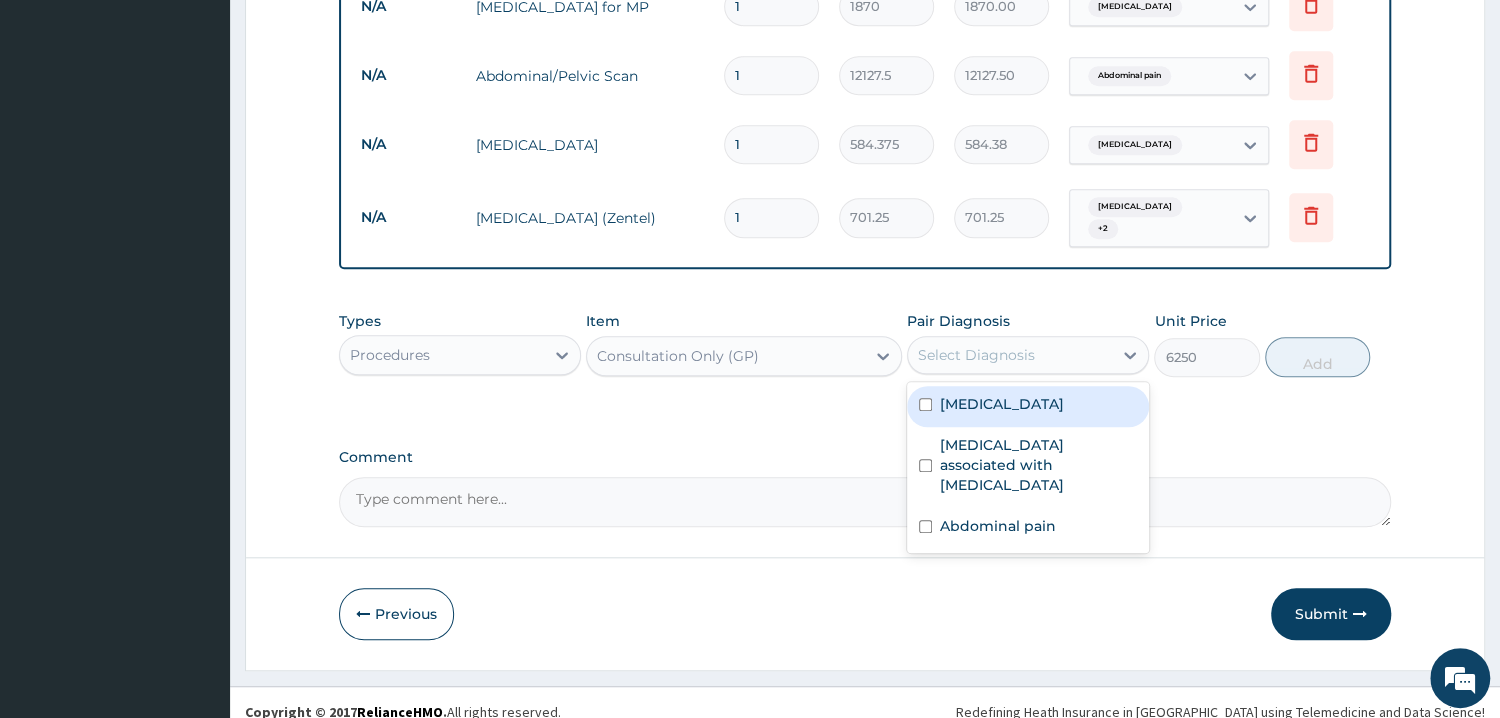 click at bounding box center (925, 404) 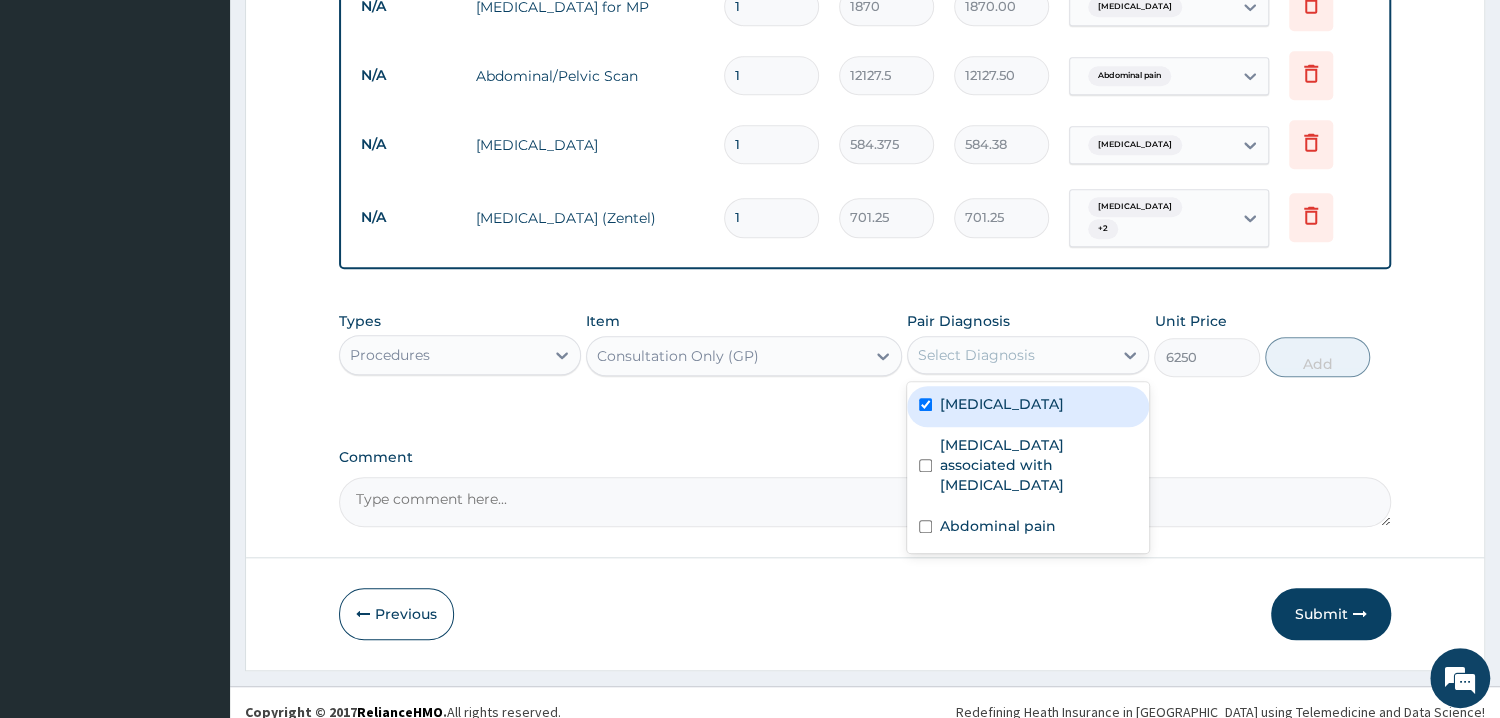 checkbox on "true" 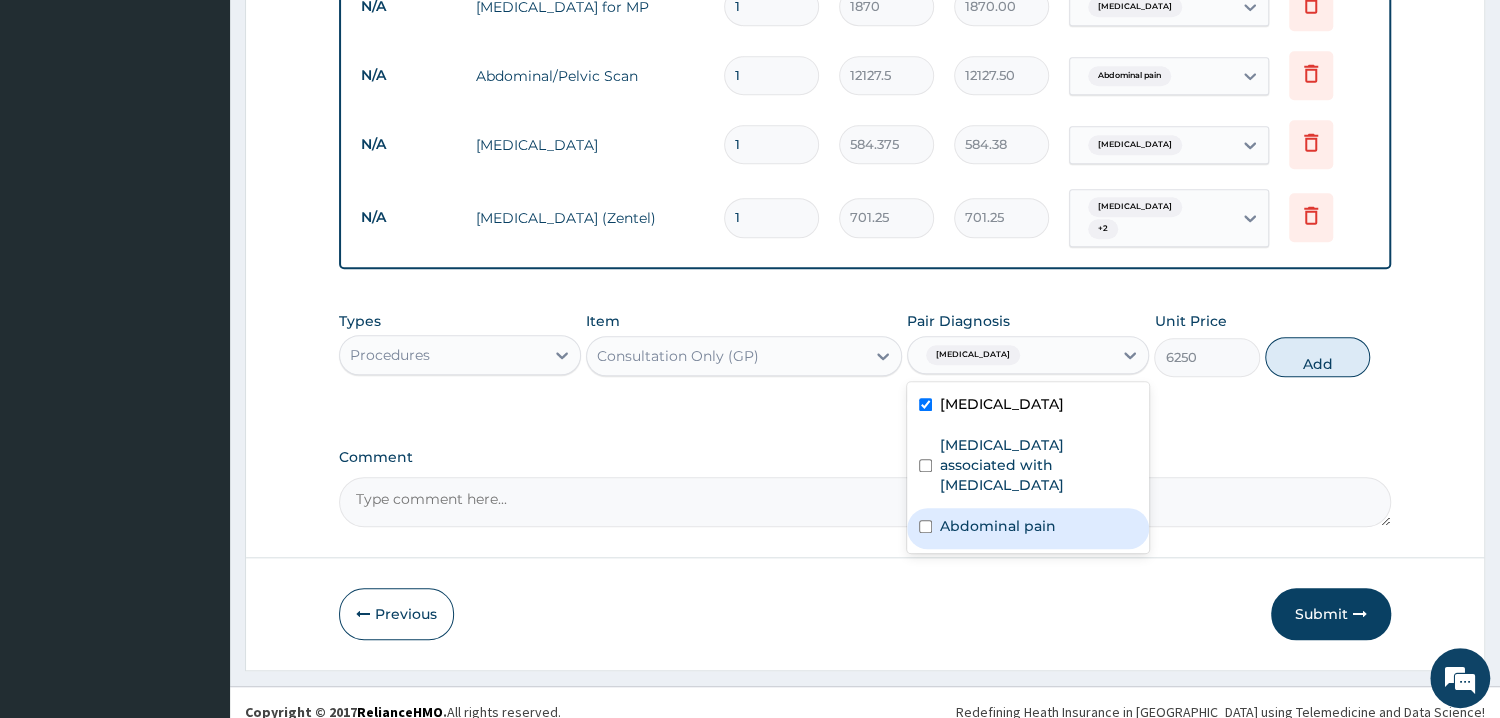 click at bounding box center (925, 526) 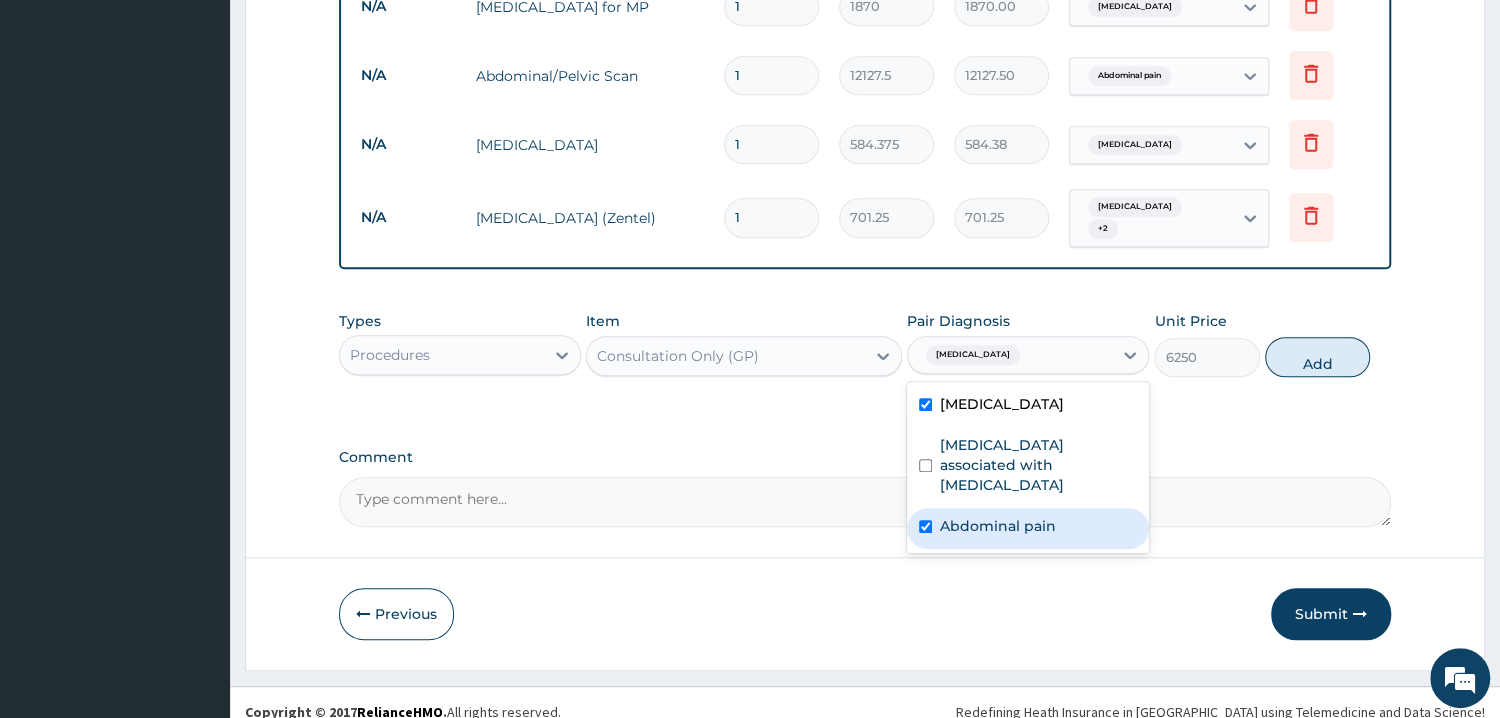 checkbox on "true" 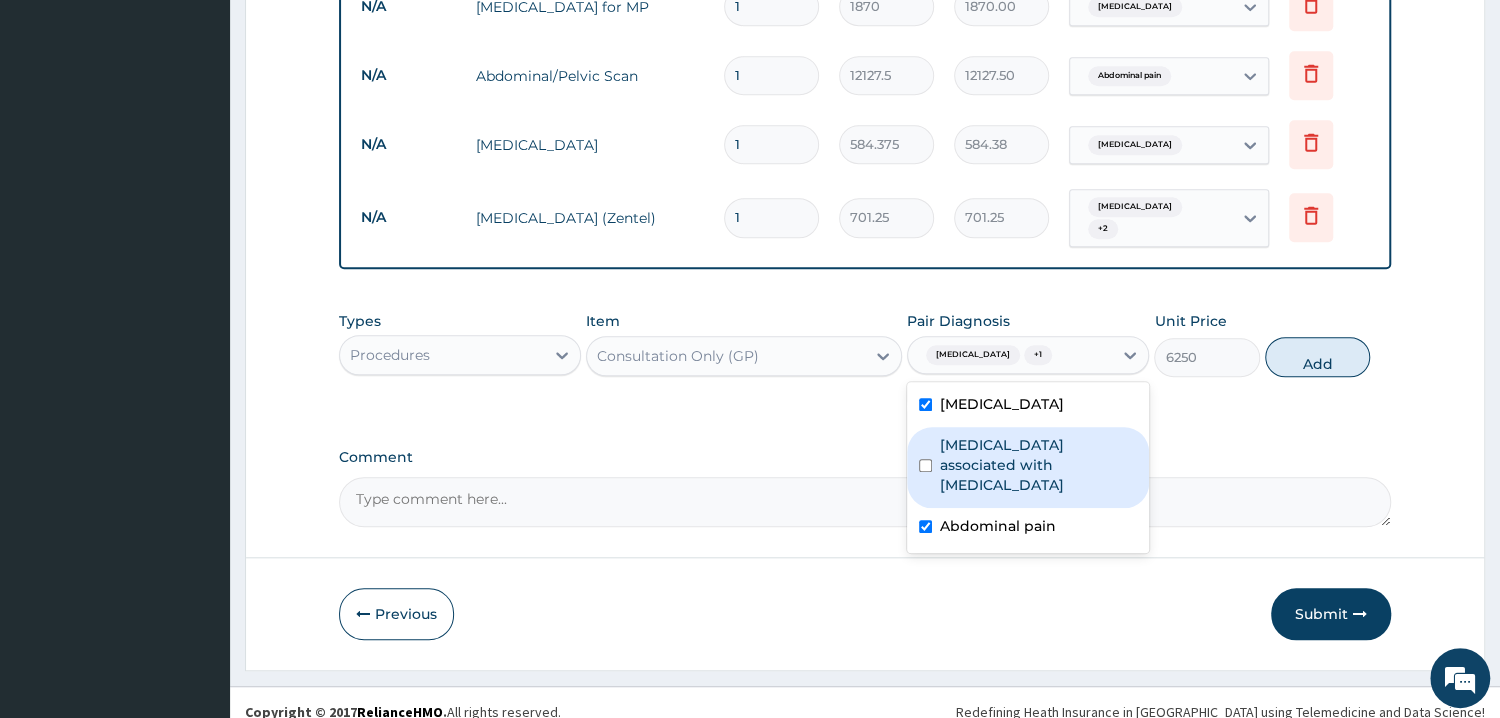 click on "Arthropathy associated with helminthiasis" at bounding box center [1028, 467] 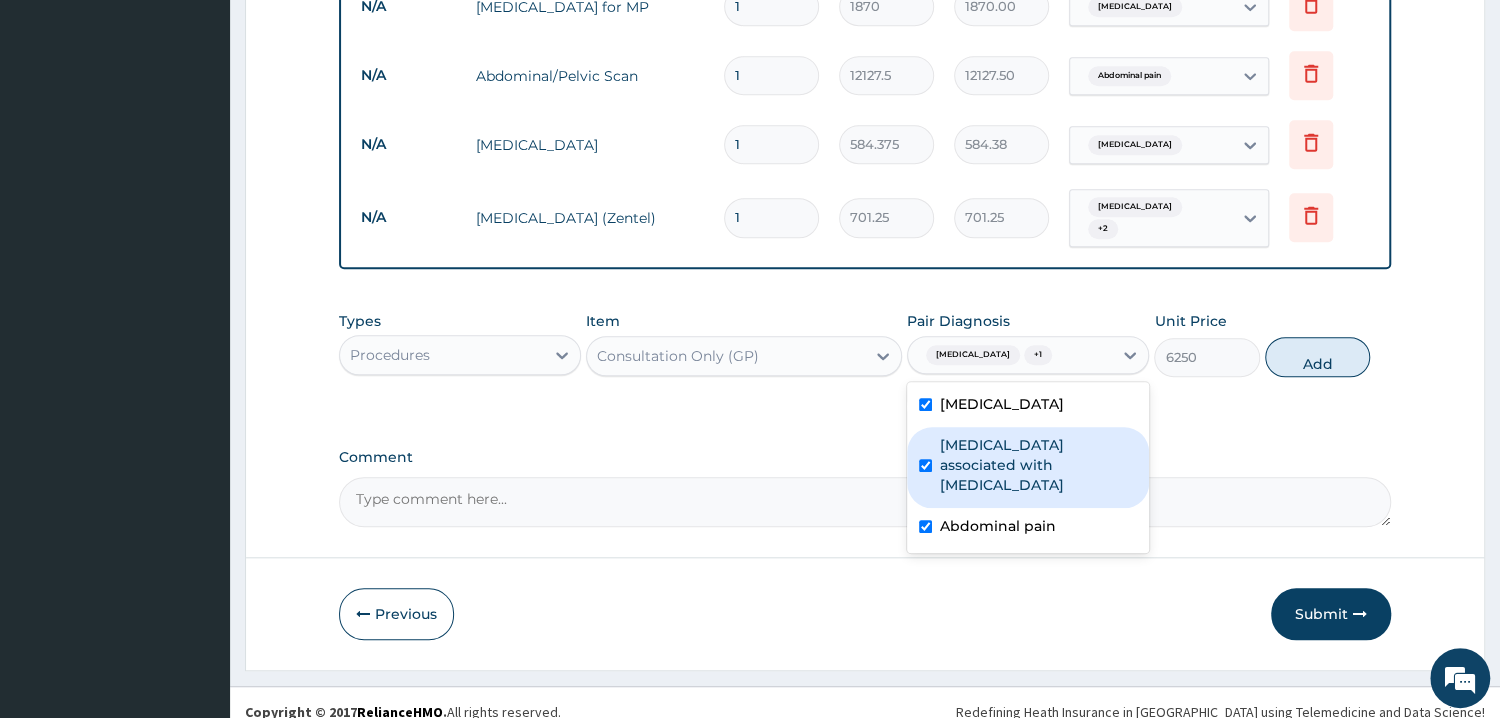 checkbox on "true" 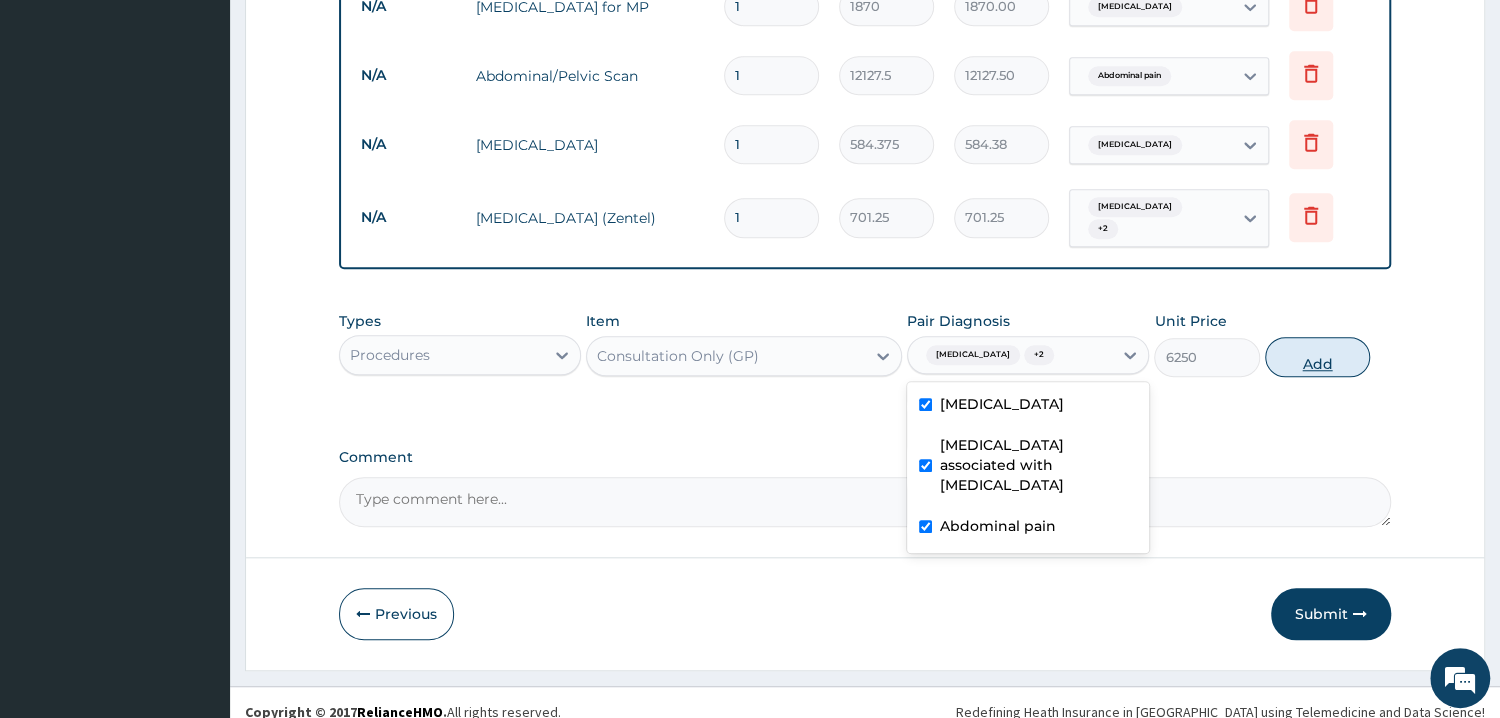 click on "Add" at bounding box center (1317, 357) 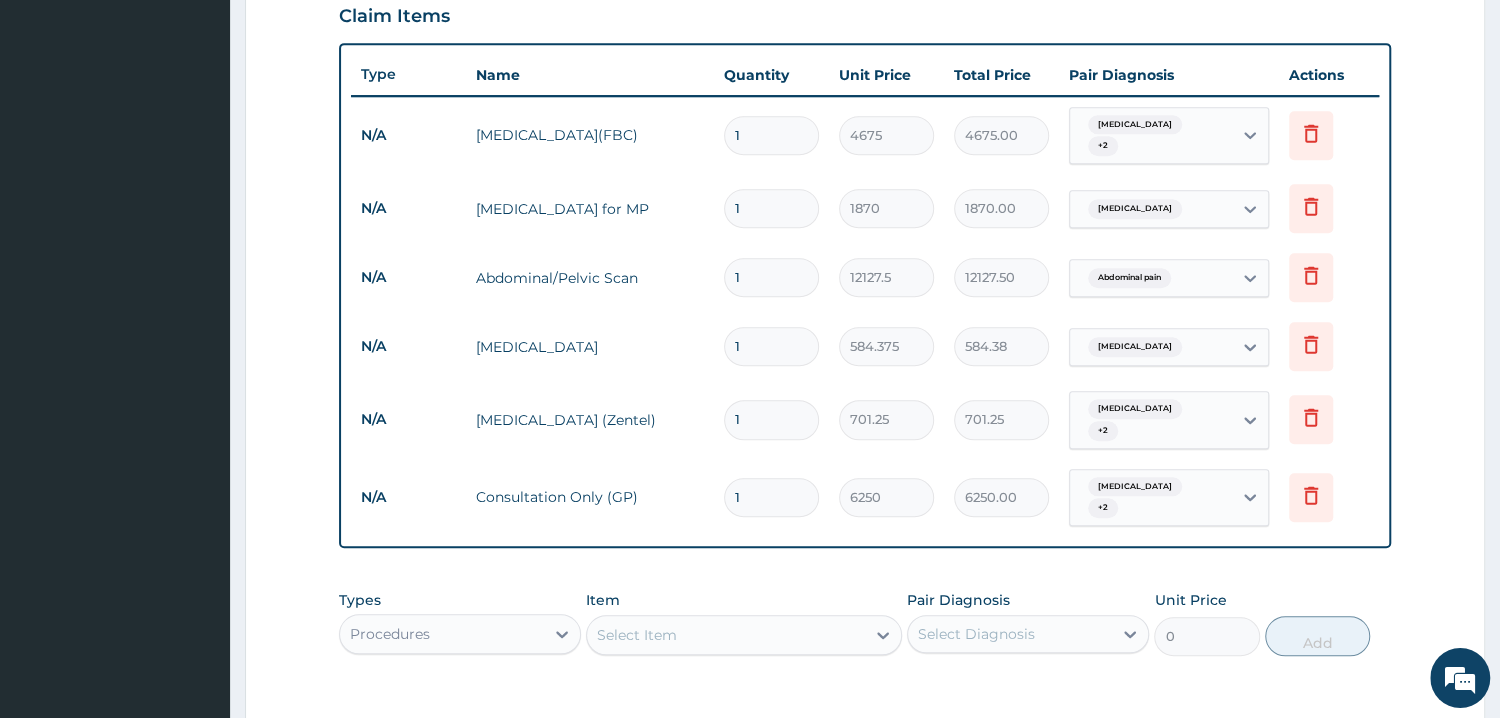 scroll, scrollTop: 688, scrollLeft: 0, axis: vertical 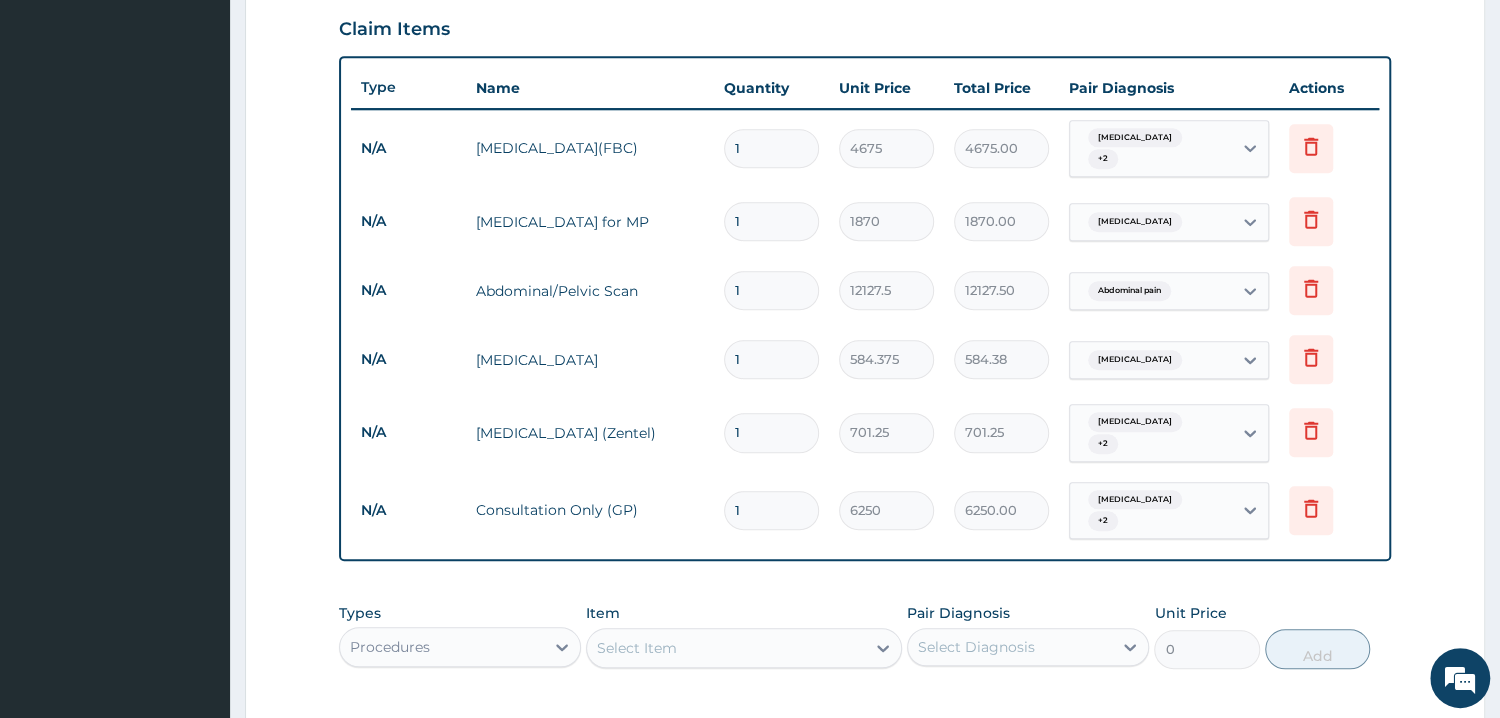 click on "Procedures" at bounding box center [442, 647] 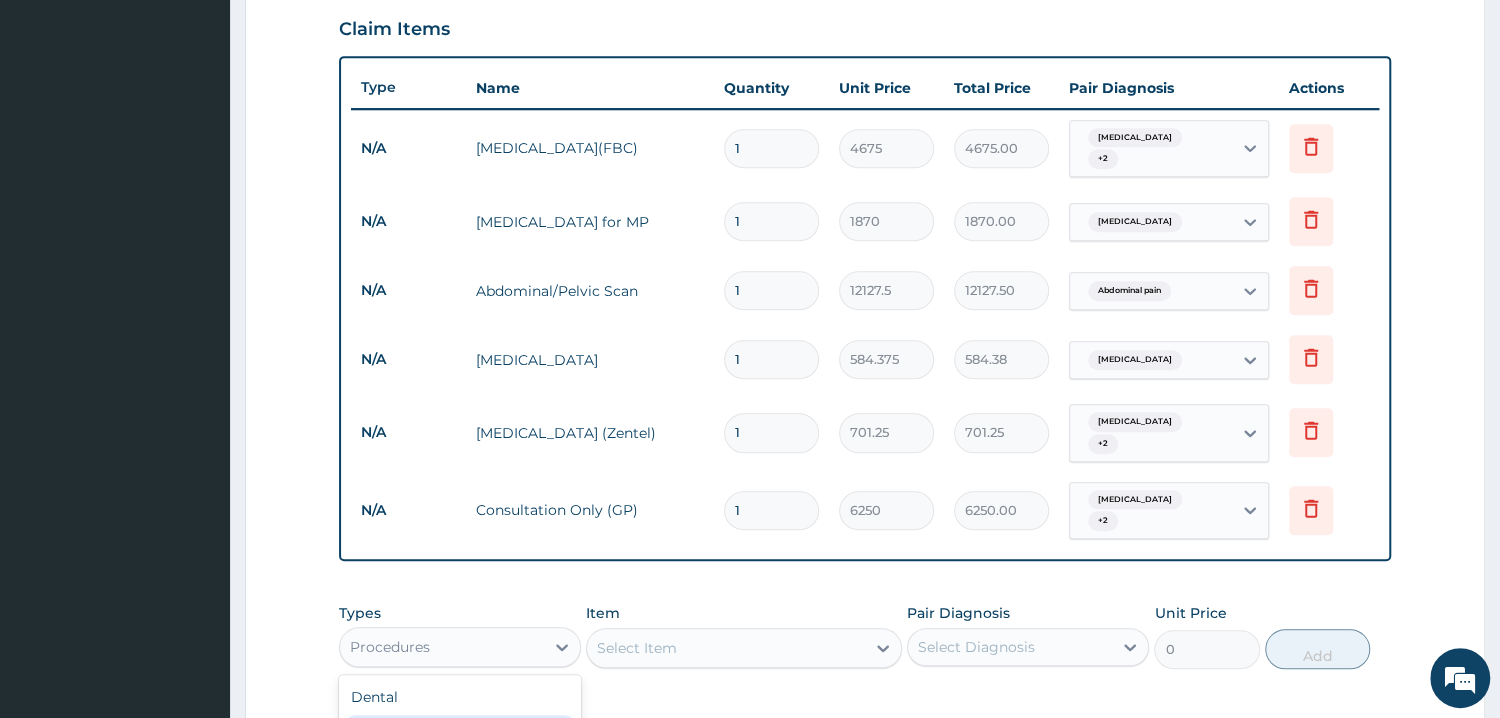 scroll, scrollTop: 68, scrollLeft: 0, axis: vertical 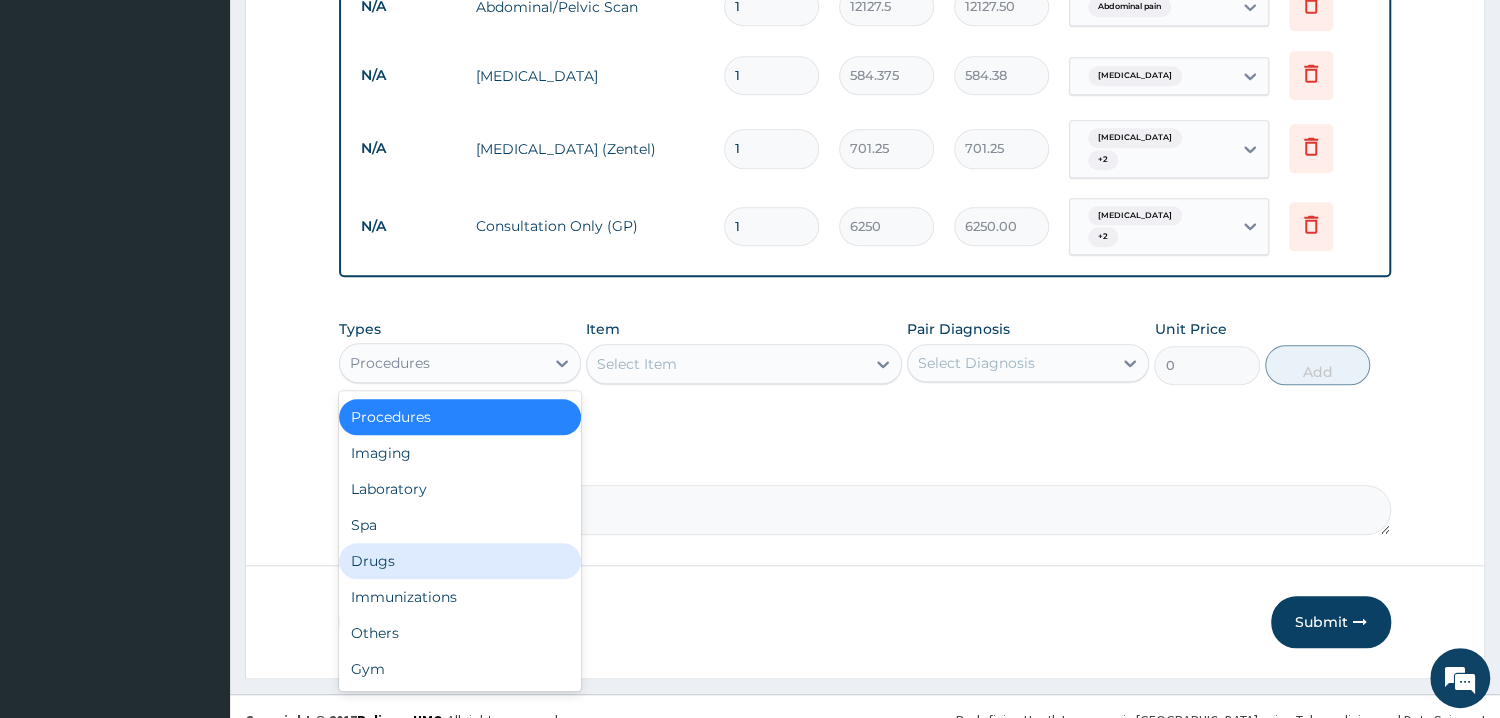click on "Drugs" at bounding box center (460, 561) 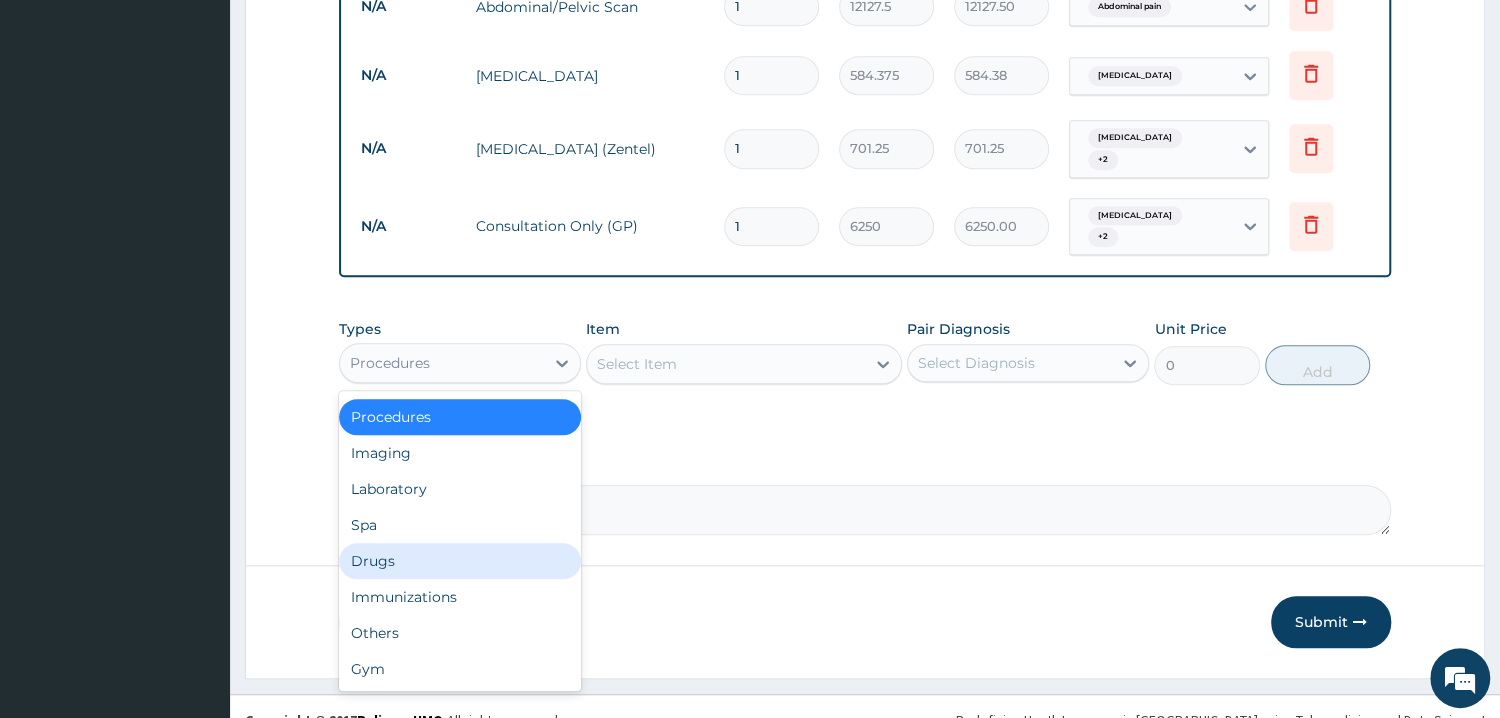 click on "Step  2  of 2 PA Code / Prescription Code Enter Code(Secondary Care Only) Encounter Date 10-07-2025 Important Notice Please enter PA codes before entering items that are not attached to a PA code   All diagnoses entered must be linked to a claim item. Diagnosis & Claim Items that are visible but inactive cannot be edited because they were imported from an already approved PA code. Diagnosis Malaria Confirmed Arthropathy associated with helminthiasis Confirmed Abdominal pain Confirmed NB: All diagnosis must be linked to a claim item Claim Items Type Name Quantity Unit Price Total Price Pair Diagnosis Actions N/A Full Blood Count(FBC) 1 4675 4675.00 Malaria  + 2 Delete N/A Blood Film for MP 1 1870 1870.00 Malaria Delete N/A Abdominal/Pelvic Scan 1 12127.5 12127.50 Abdominal pain Delete N/A Paracetamol 1 584.375 584.38 Malaria Delete N/A Albendazole (Zentel) 1 701.25 701.25 Malaria  + 2 Delete N/A Consultation Only (GP) 1 6250 6250.00 Malaria  + 2 Delete Types option Procedures, selected. Procedures Dental Spa 0" at bounding box center [865, -94] 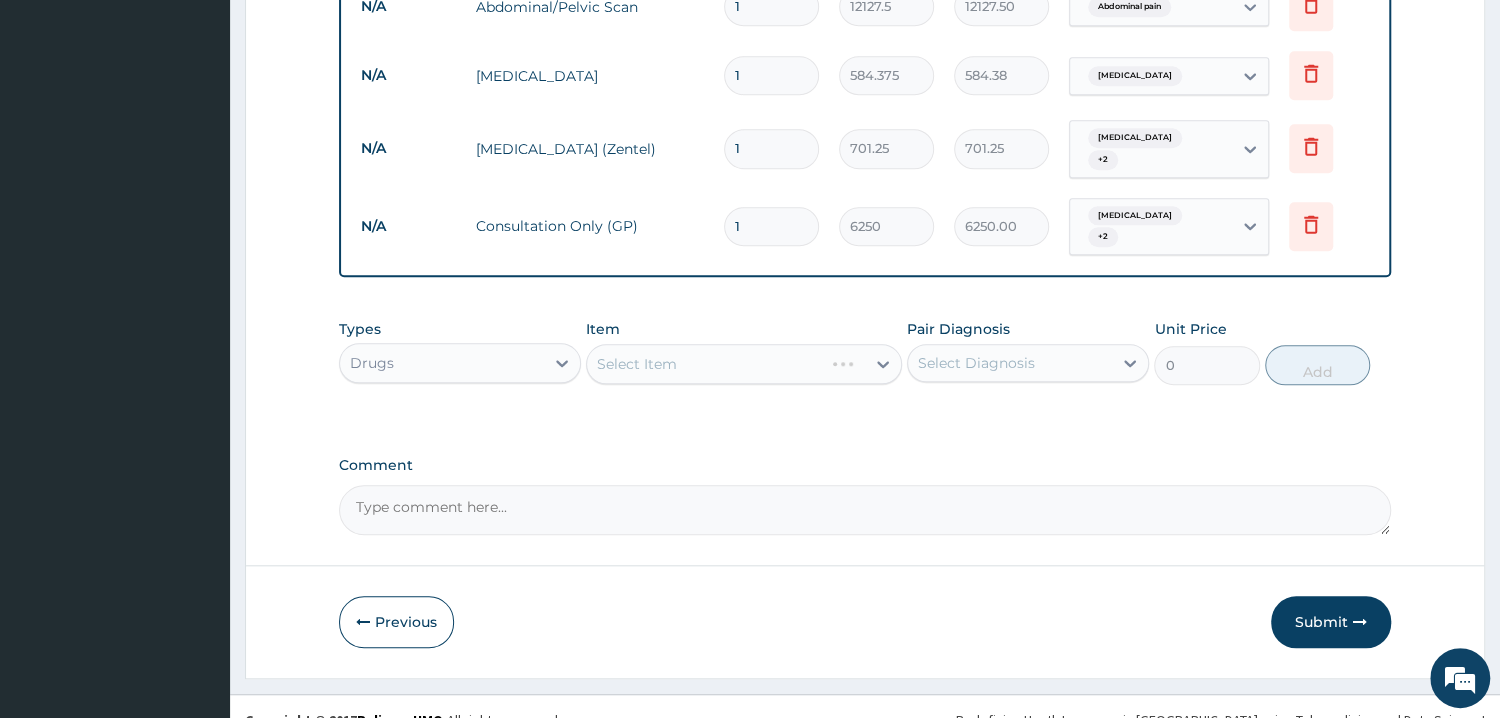 click on "Select Item" at bounding box center (744, 364) 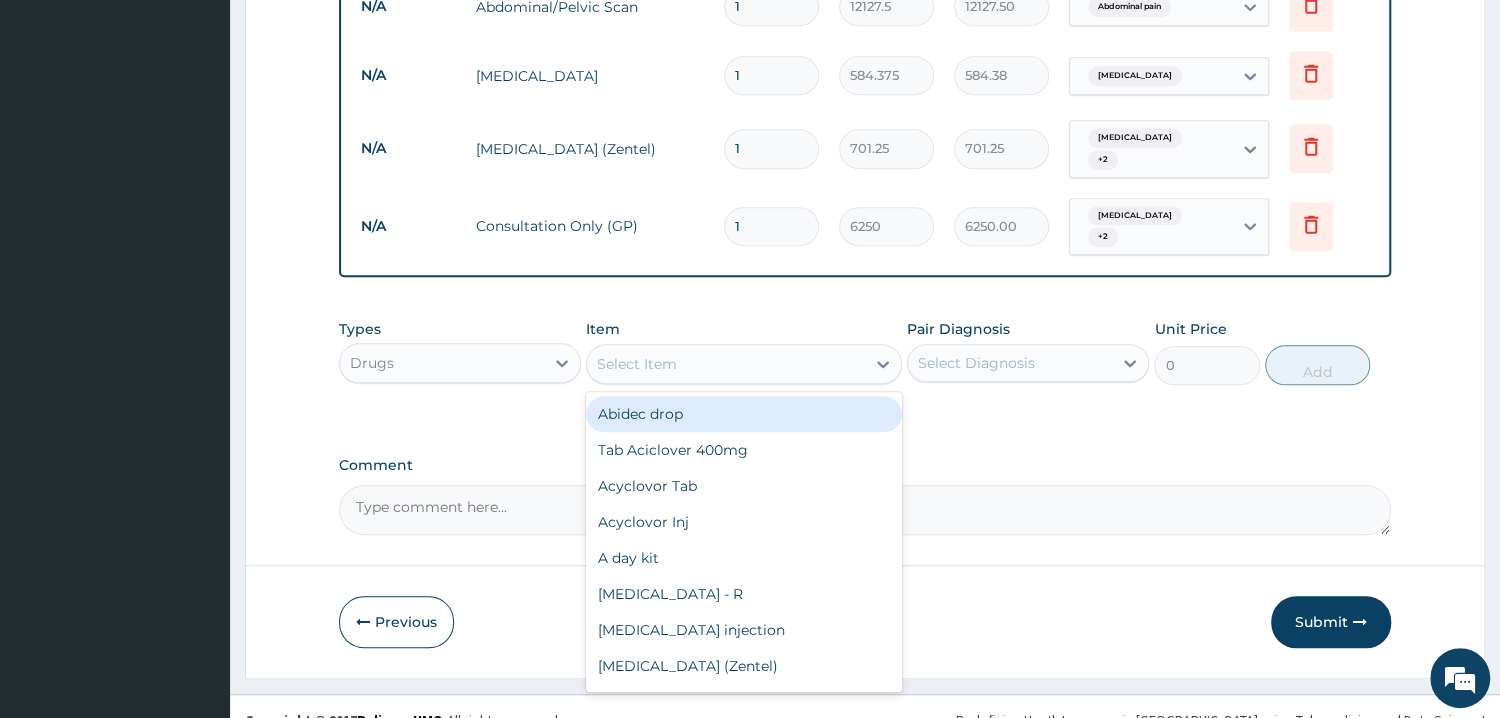 click on "Select Item" at bounding box center (637, 364) 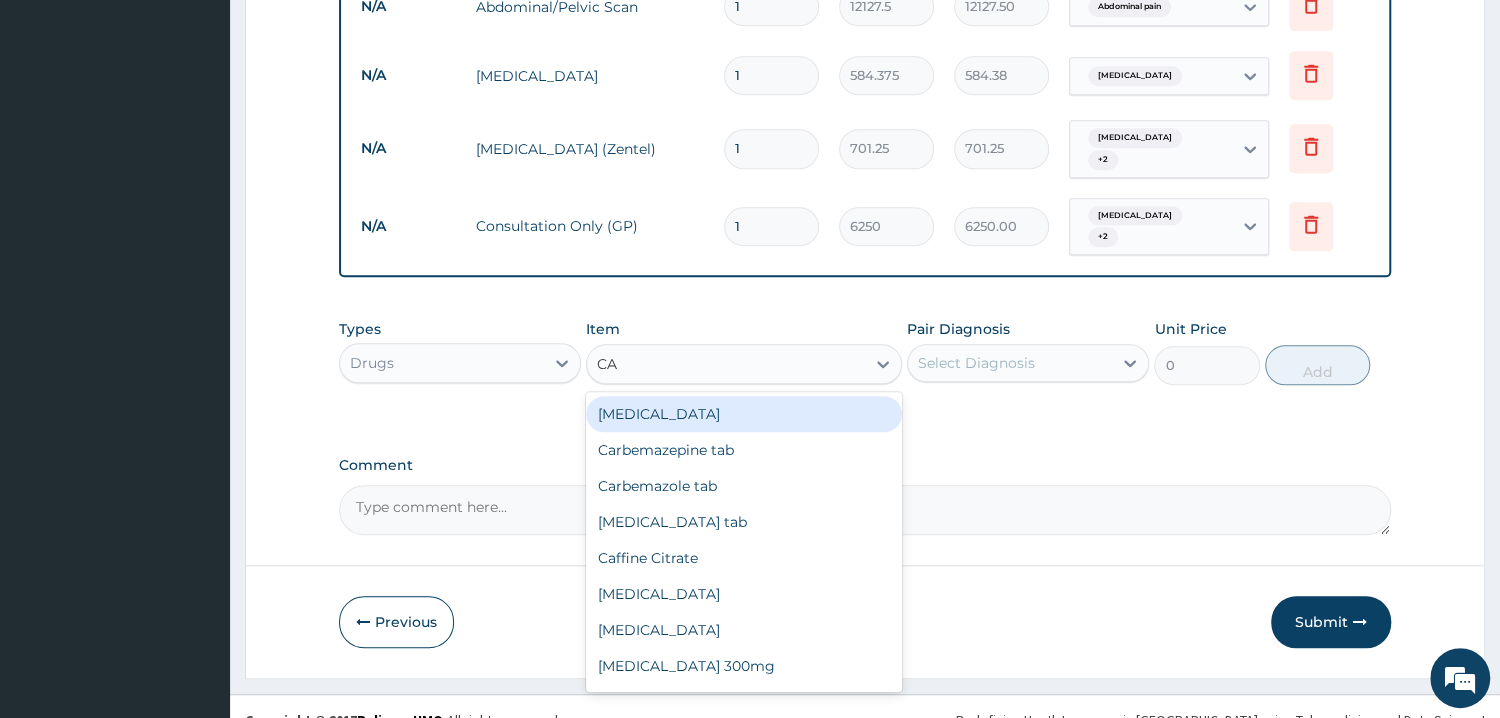type on "CAM" 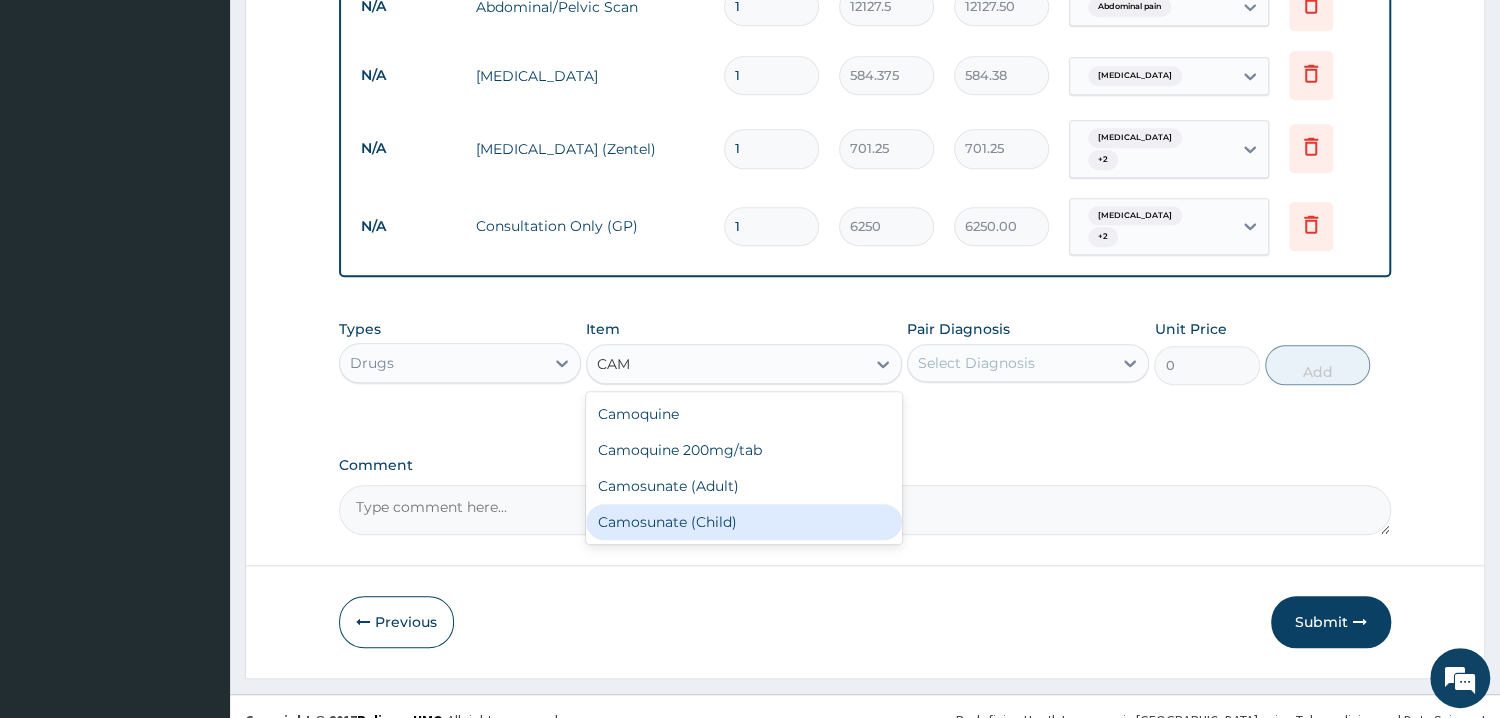 click on "Camosunate (Child)" at bounding box center [744, 522] 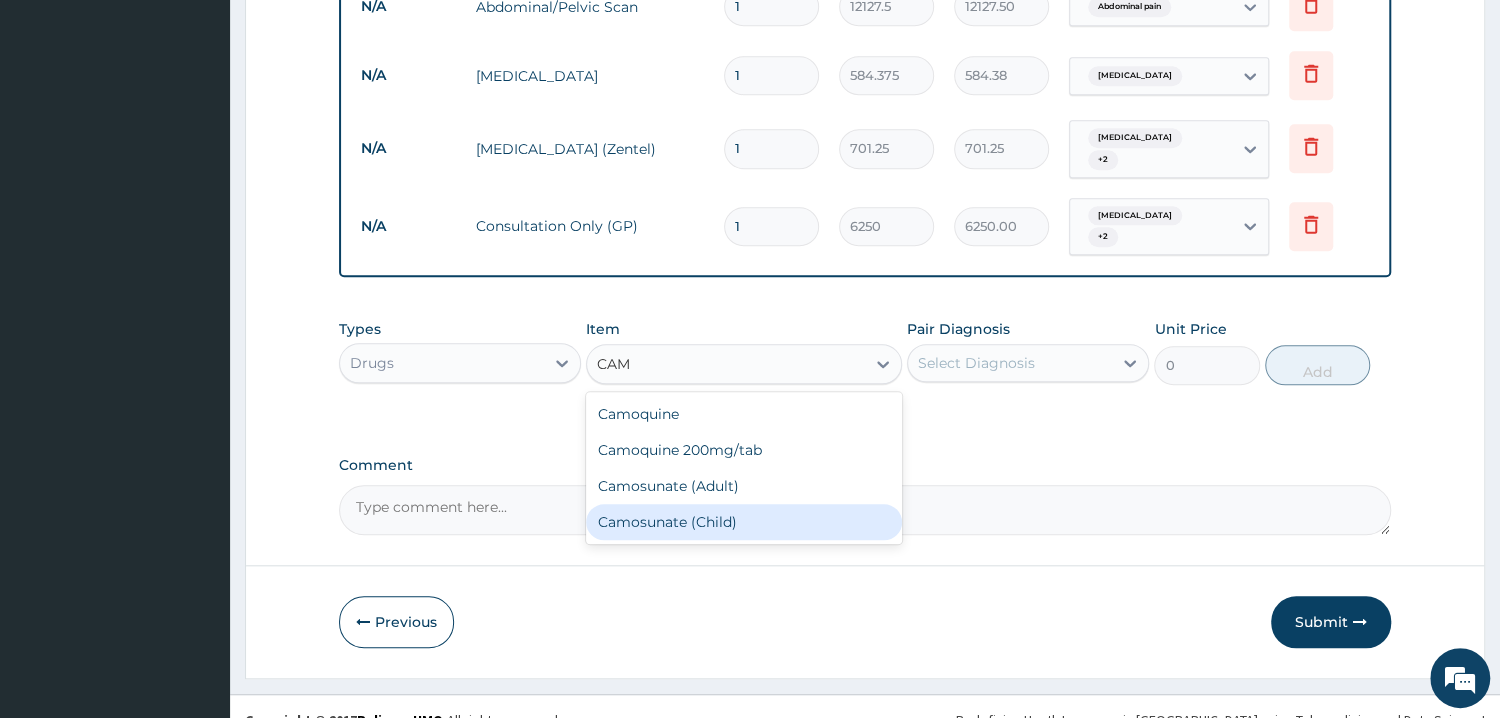 type 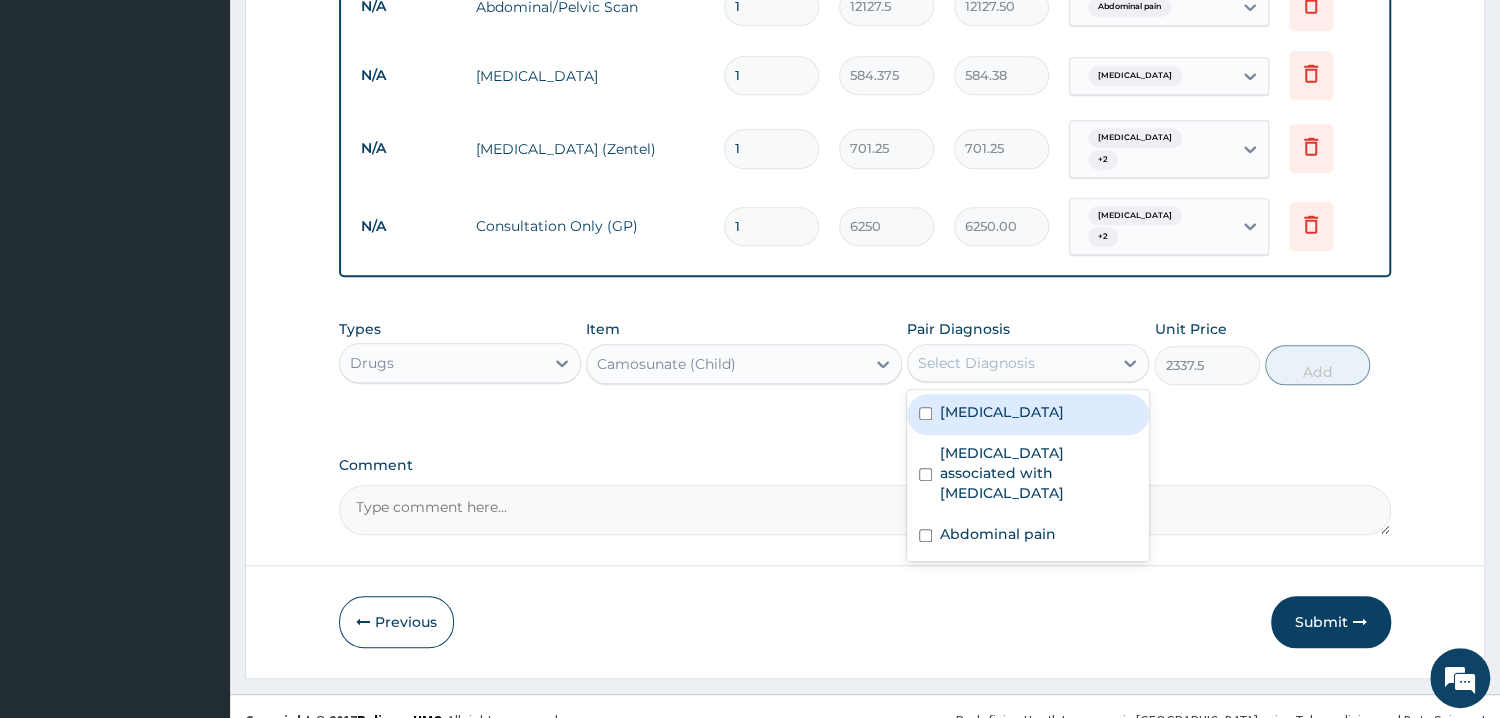 click on "Select Diagnosis" at bounding box center [976, 363] 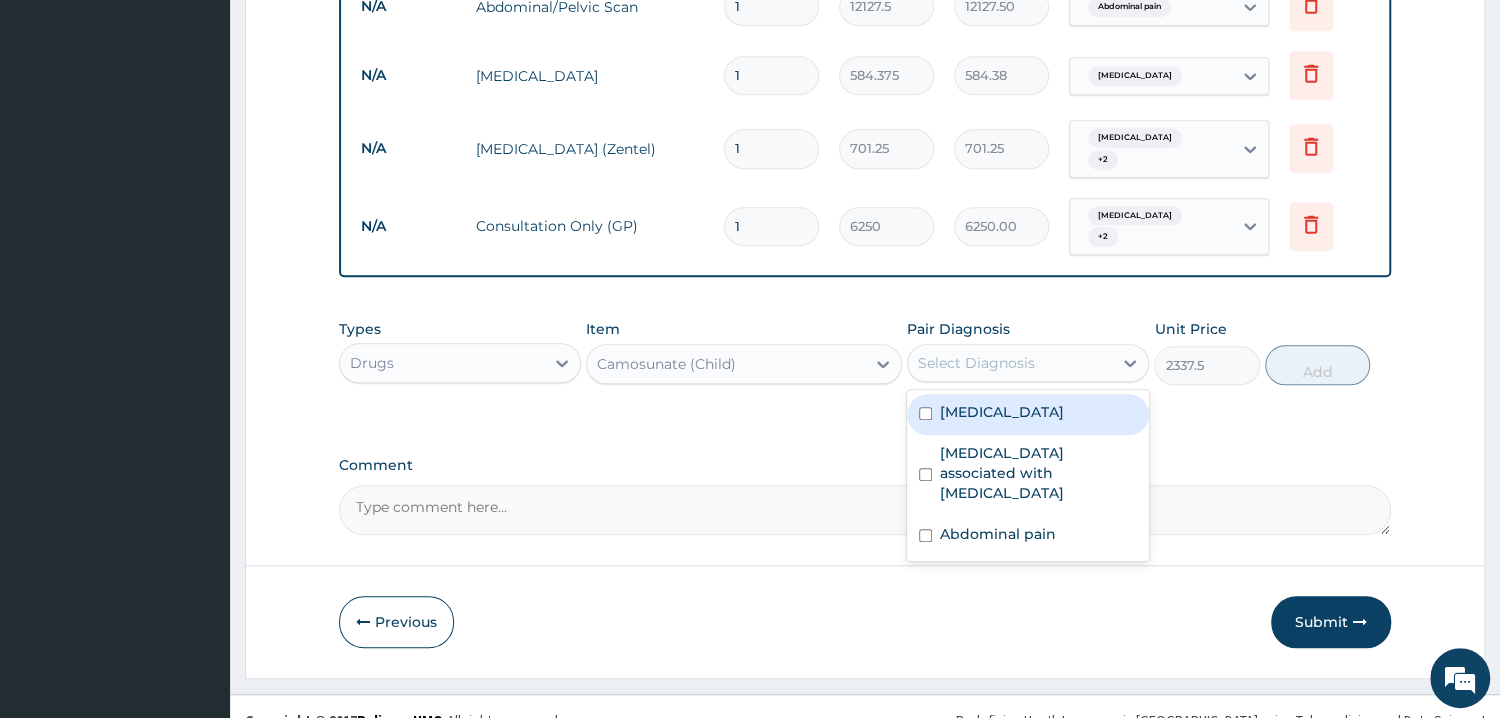 click at bounding box center [925, 413] 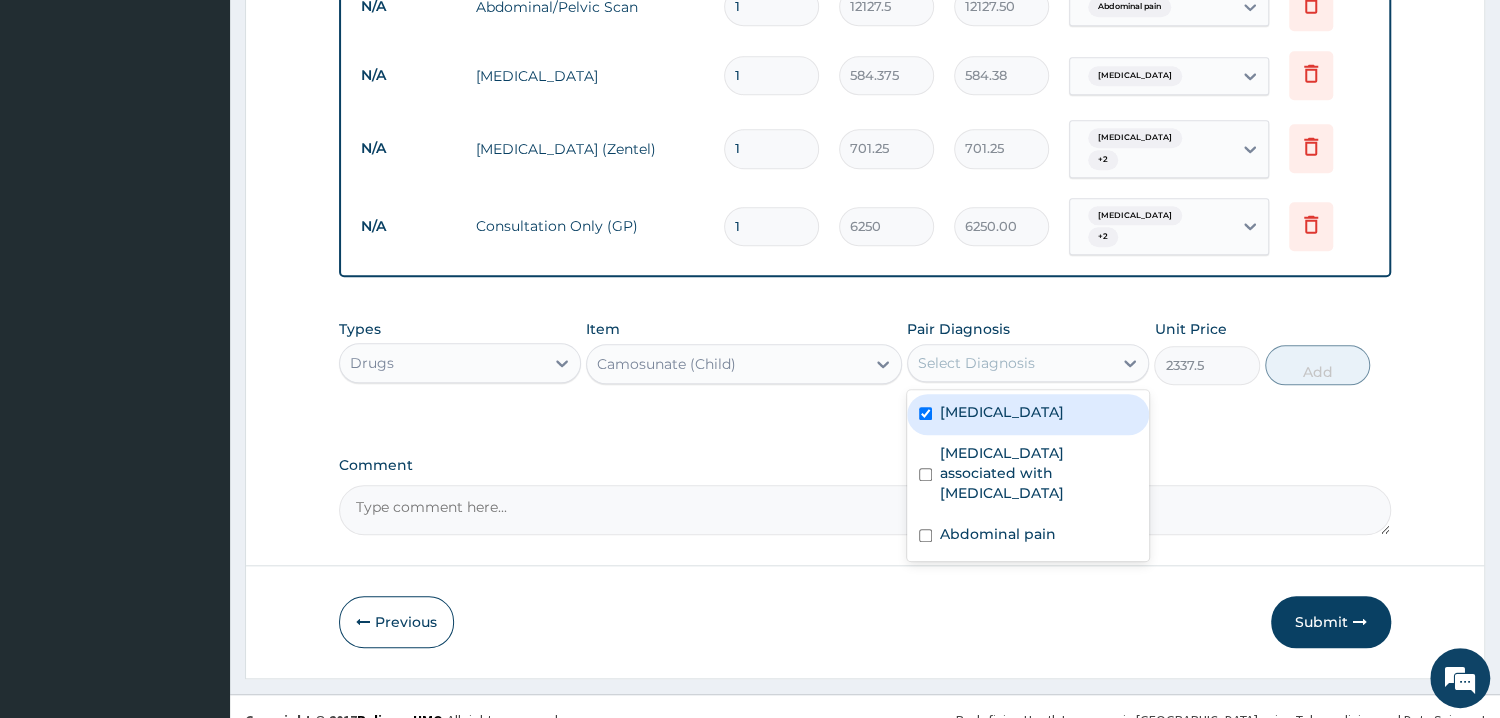 checkbox on "true" 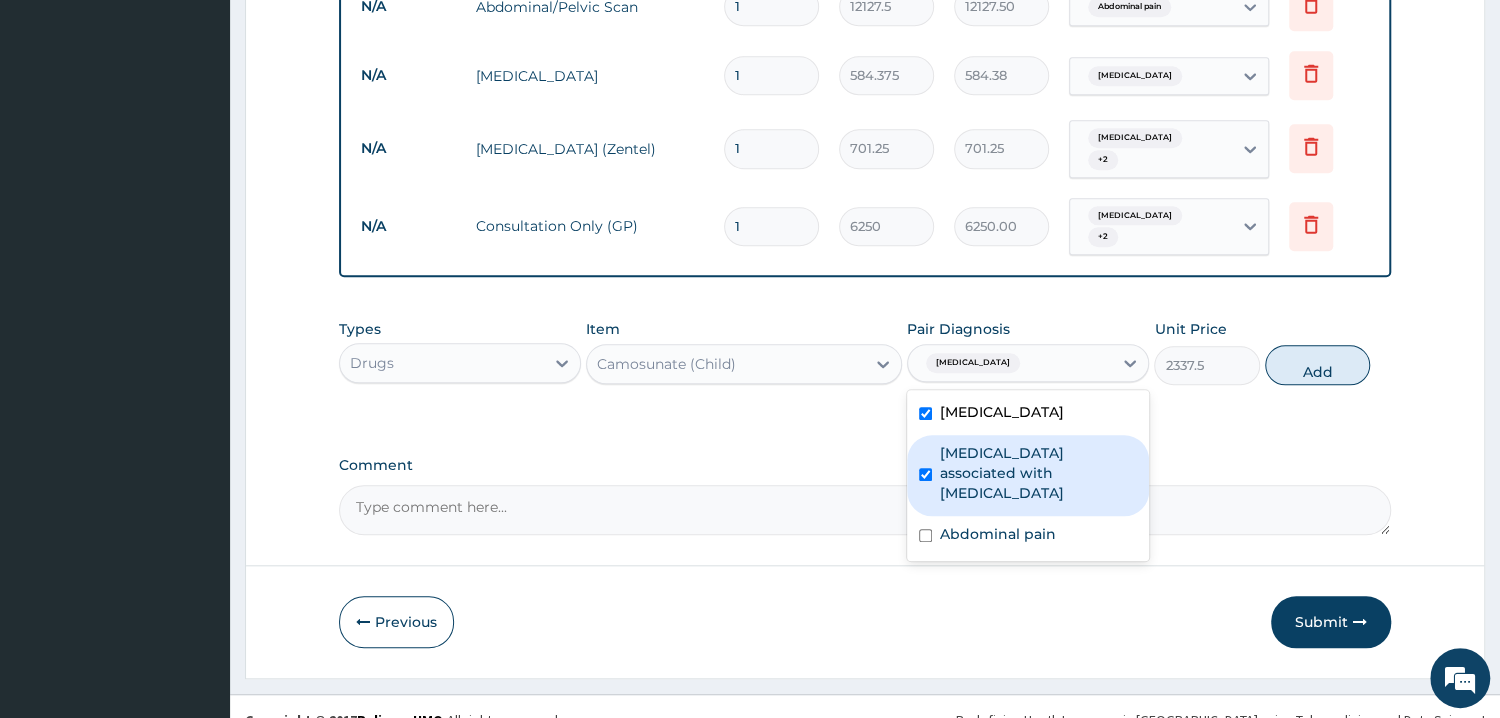 checkbox on "true" 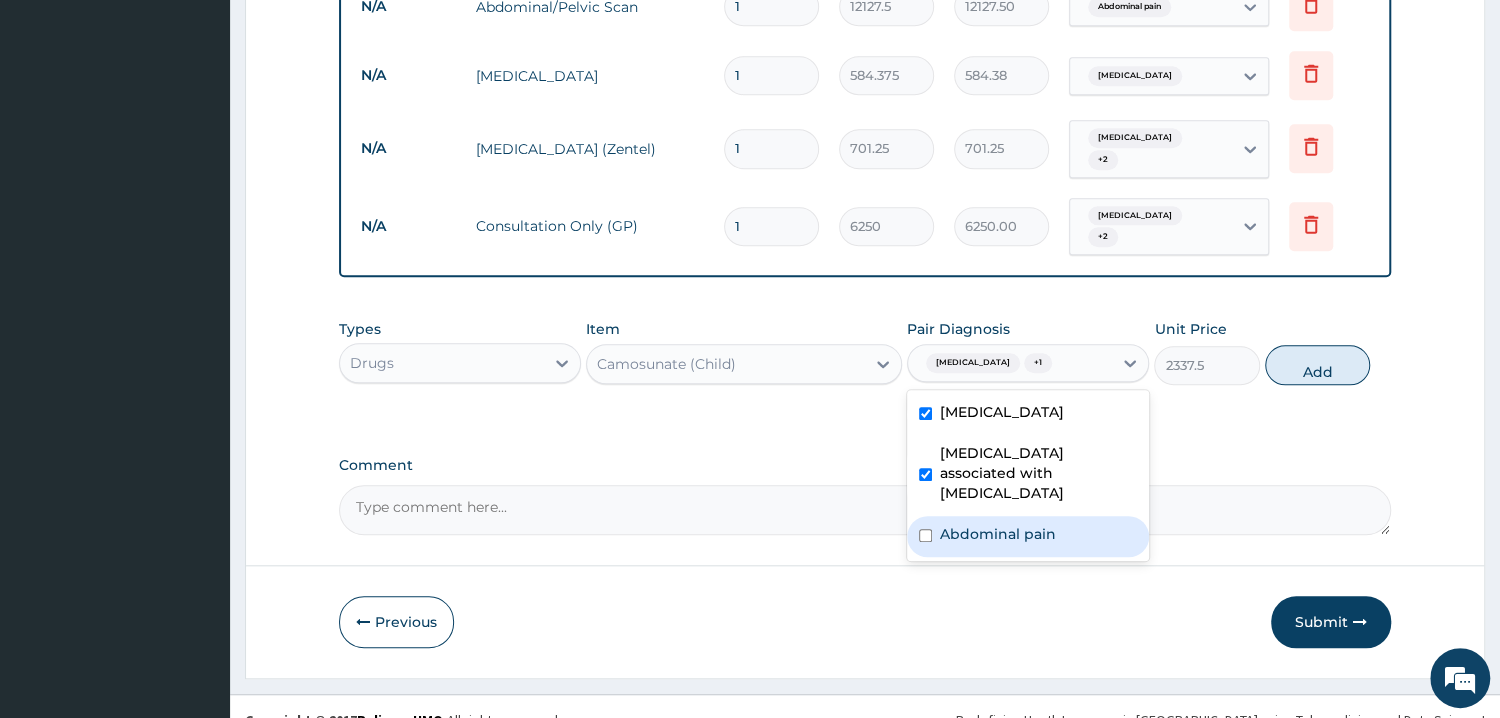 click at bounding box center (925, 535) 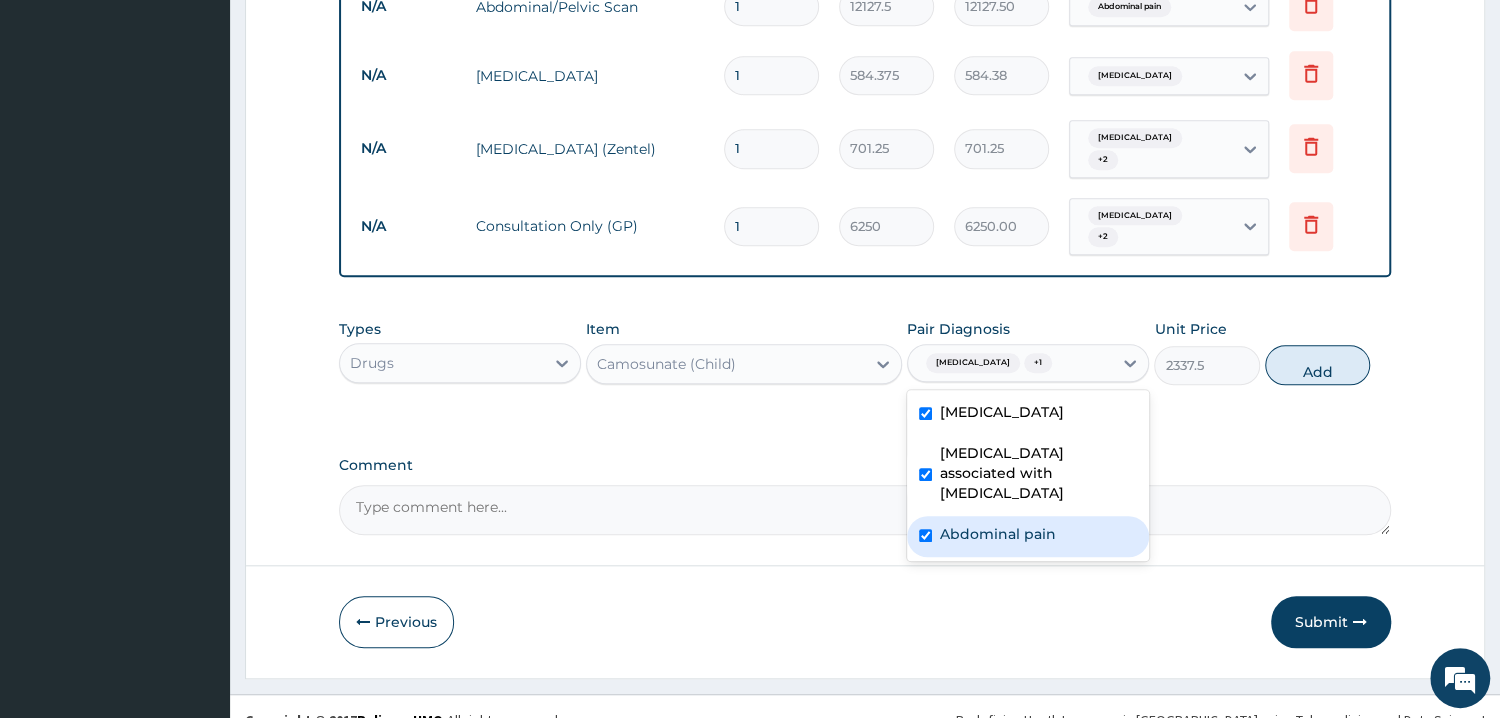 checkbox on "true" 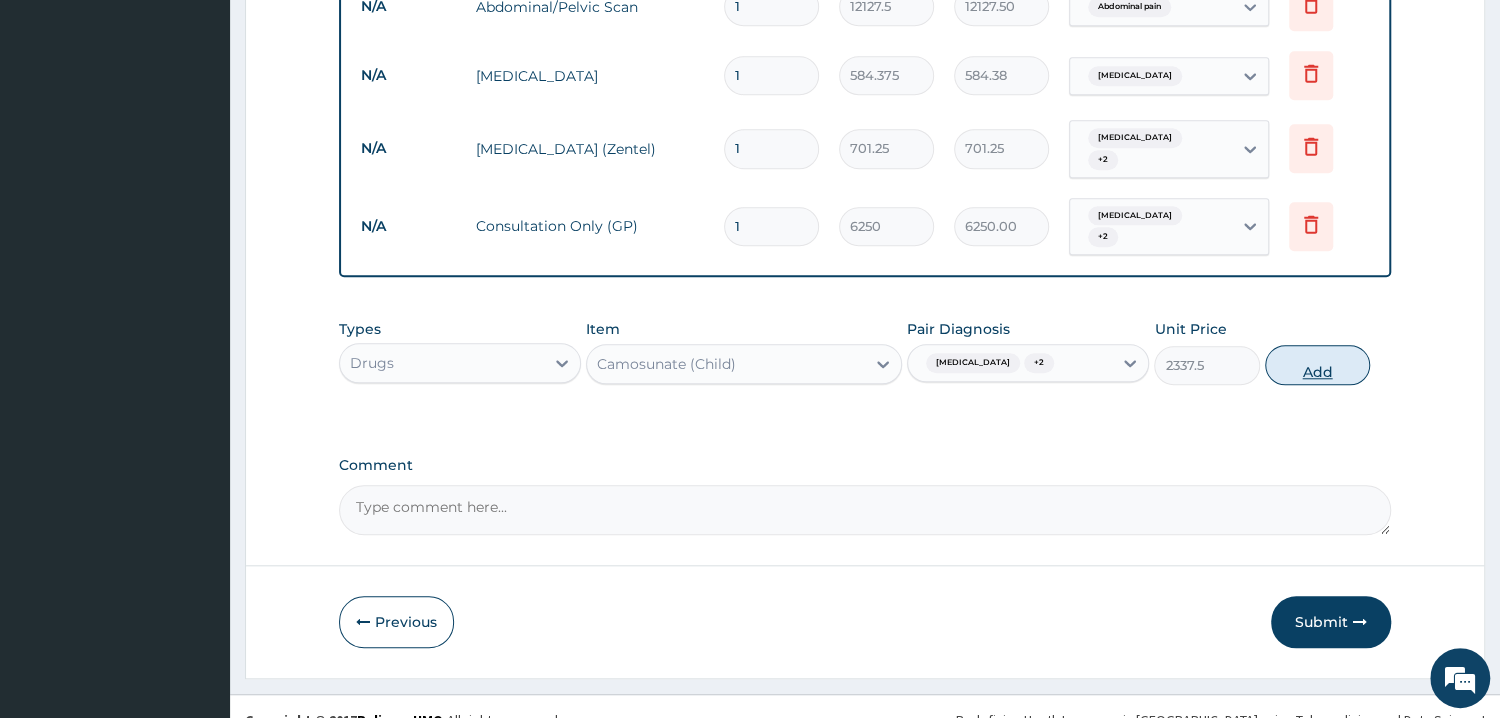 click on "Add" at bounding box center (1317, 365) 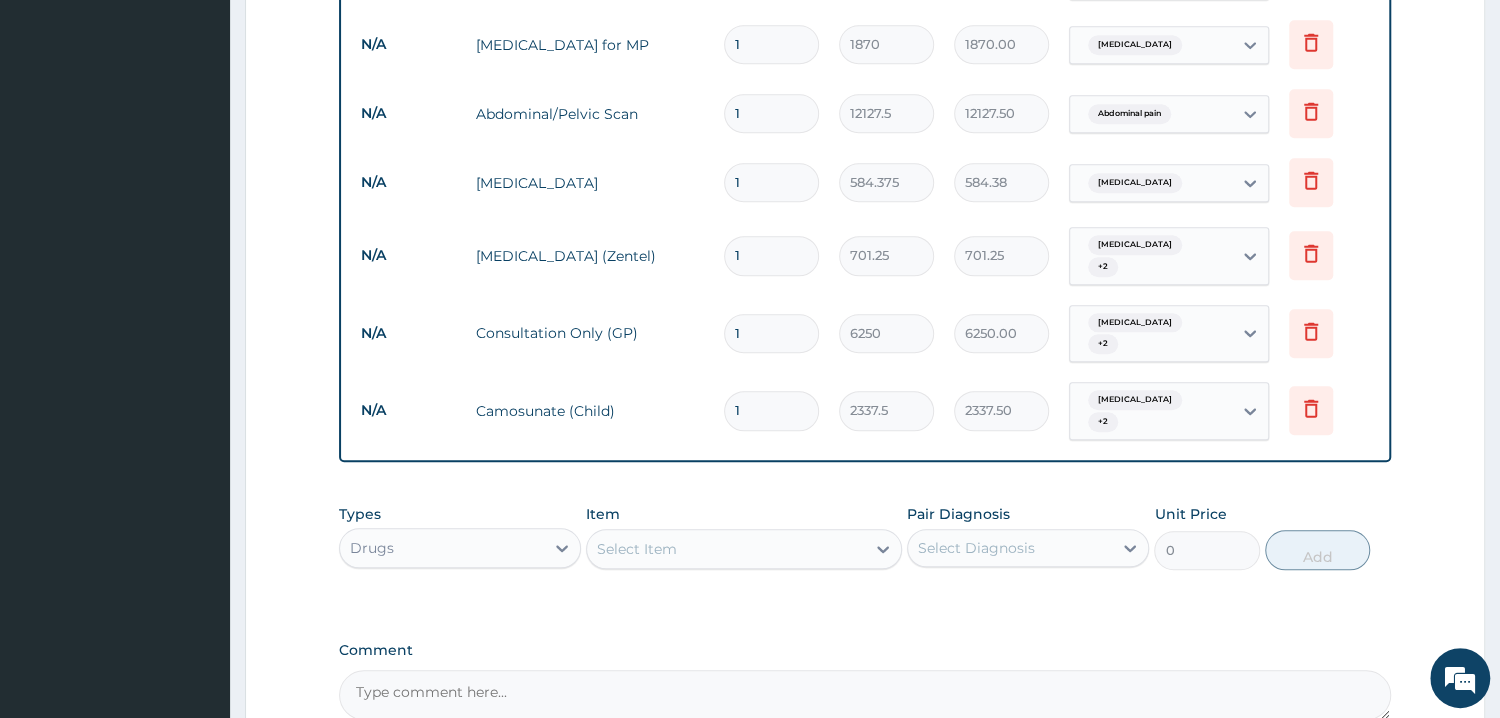 scroll, scrollTop: 758, scrollLeft: 0, axis: vertical 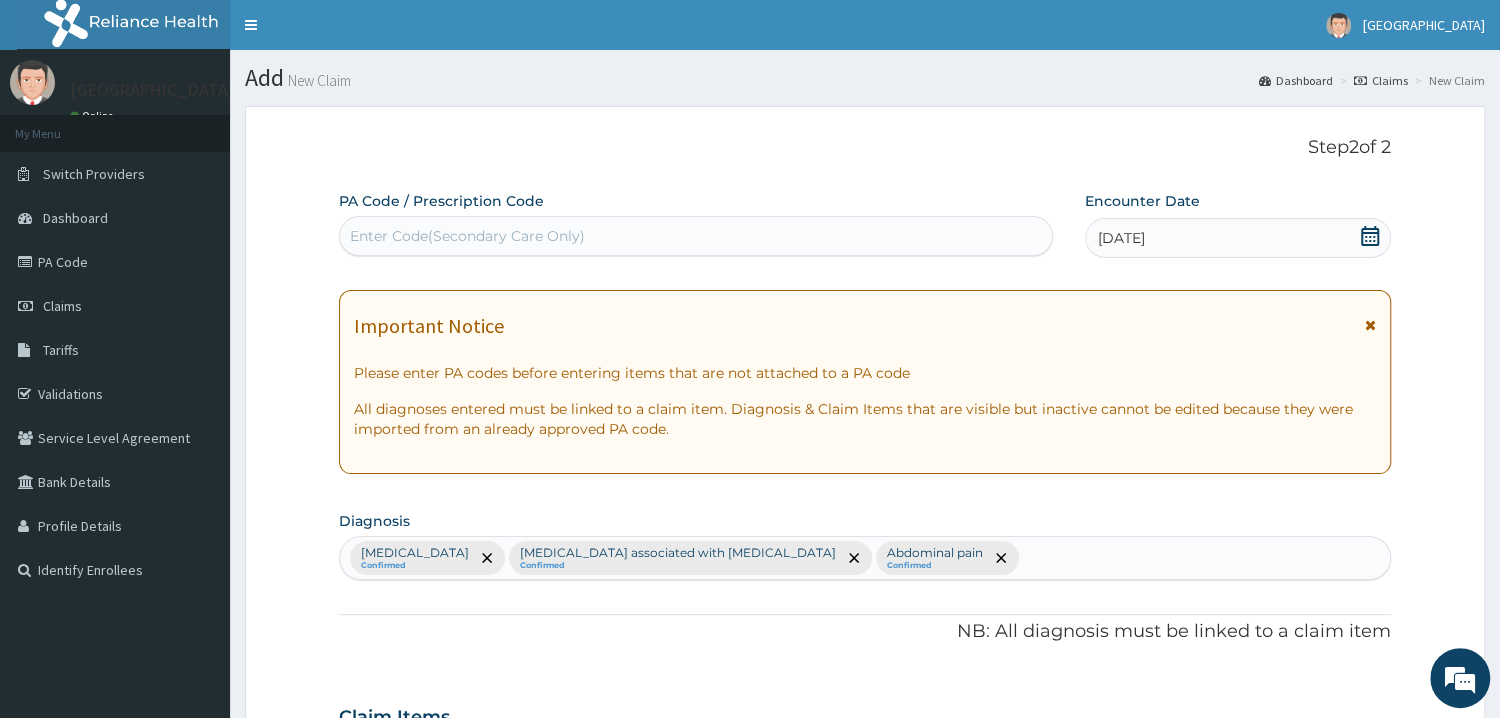 click on "Enter Code(Secondary Care Only)" at bounding box center [467, 236] 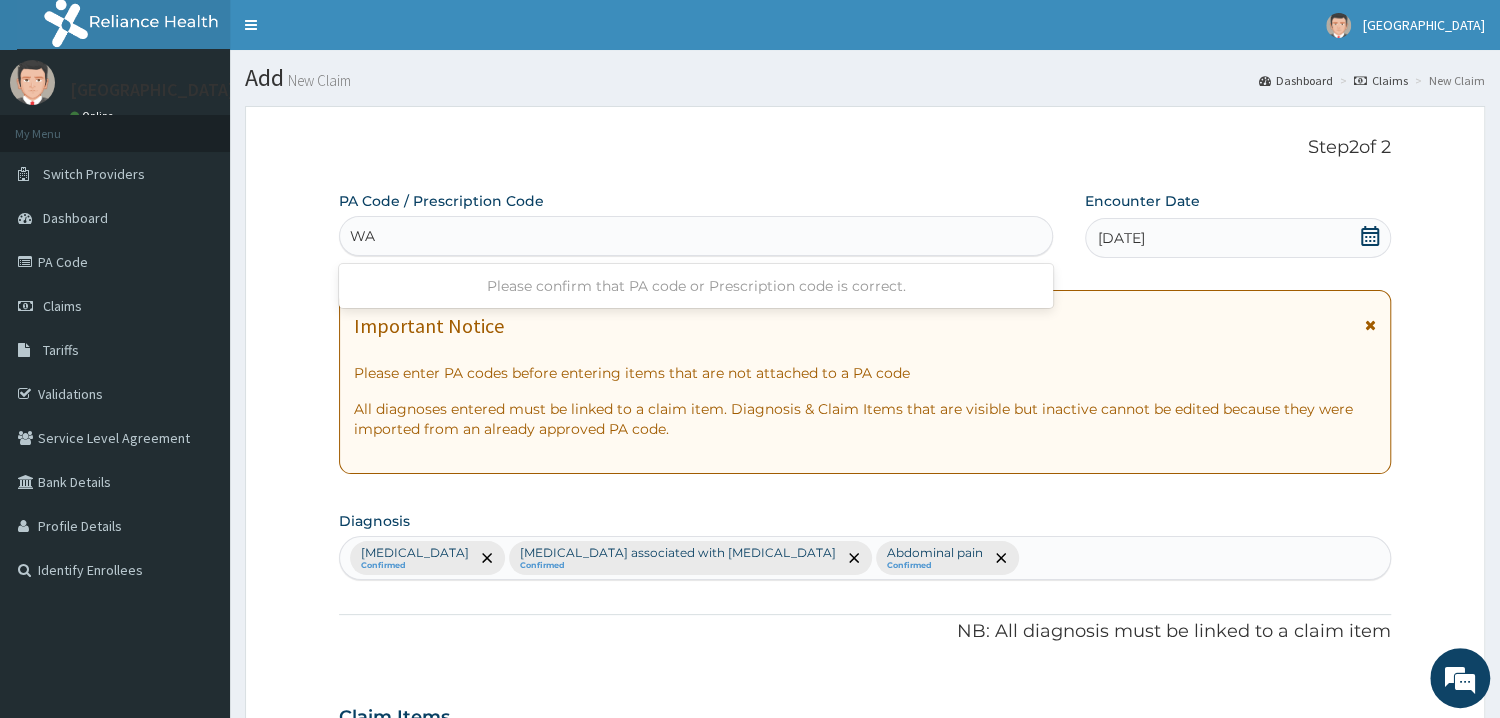 type on "W" 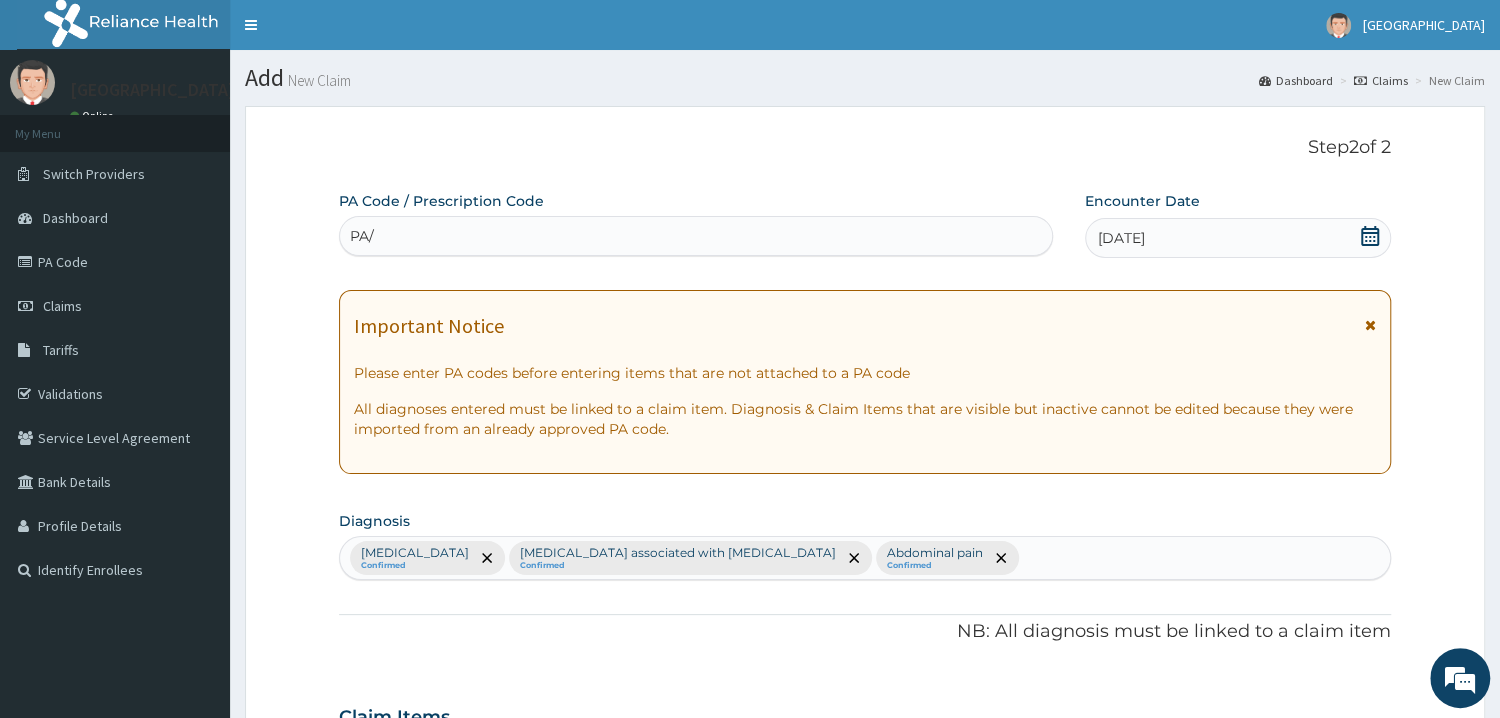 type on "PA/" 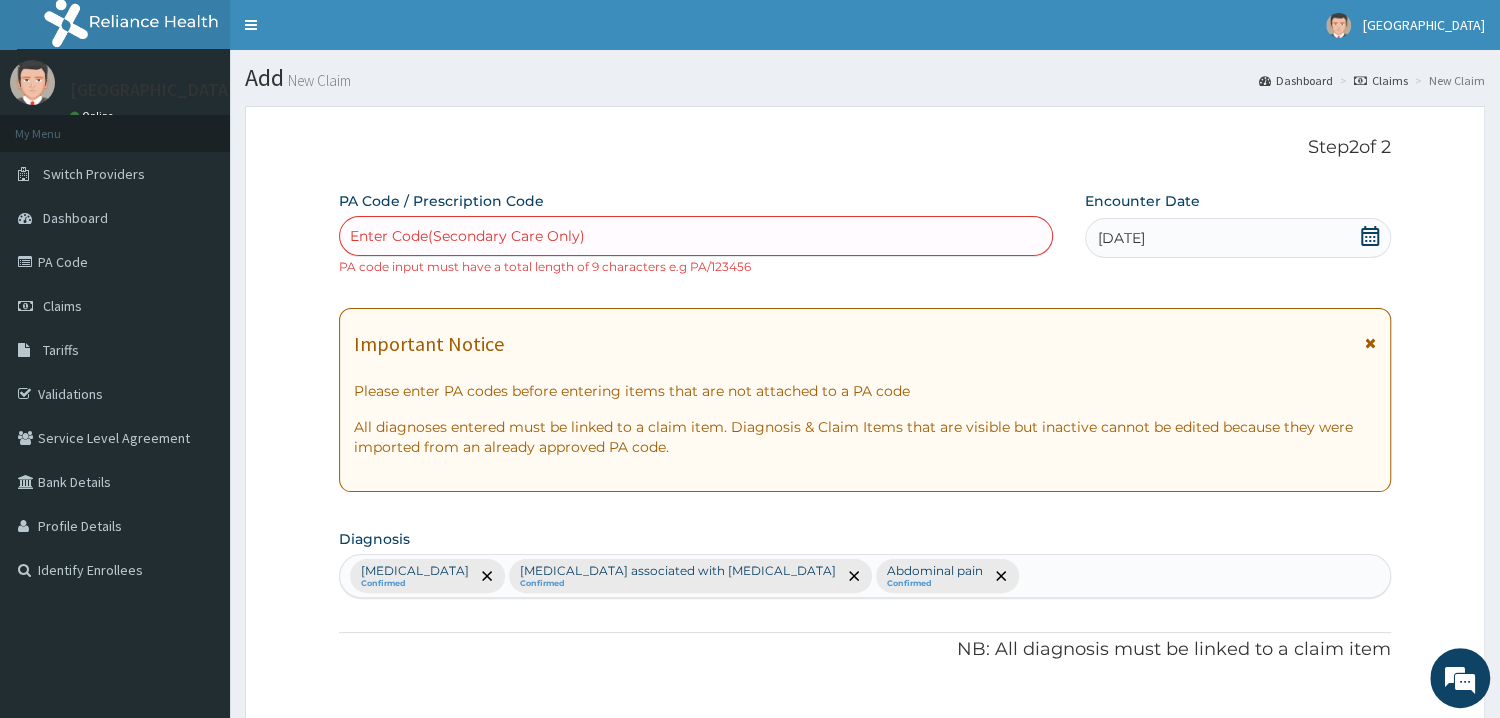 click on "PA Code / Prescription Code Enter Code(Secondary Care Only) PA code input must have a total length of 9 characters e.g PA/123456" at bounding box center [696, 233] 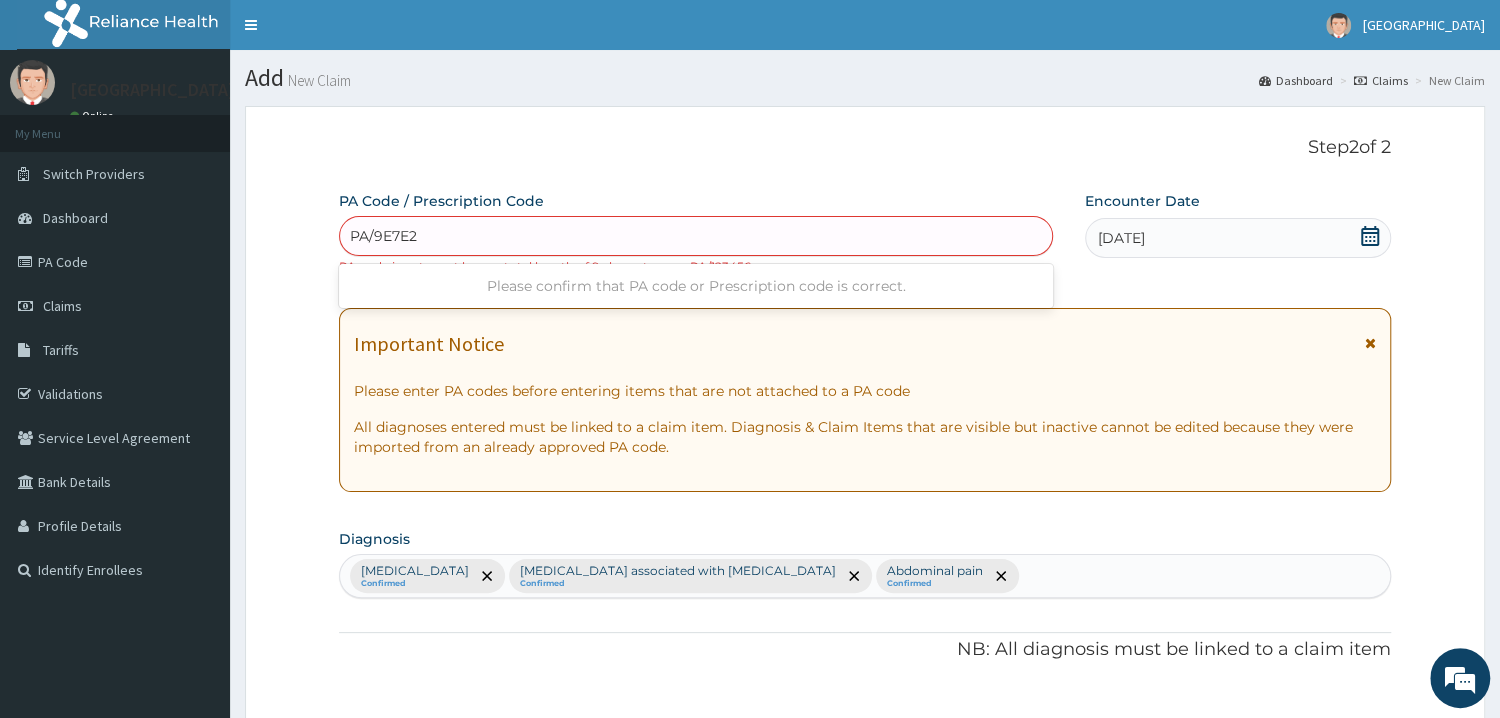 type on "PA/9E7E2B" 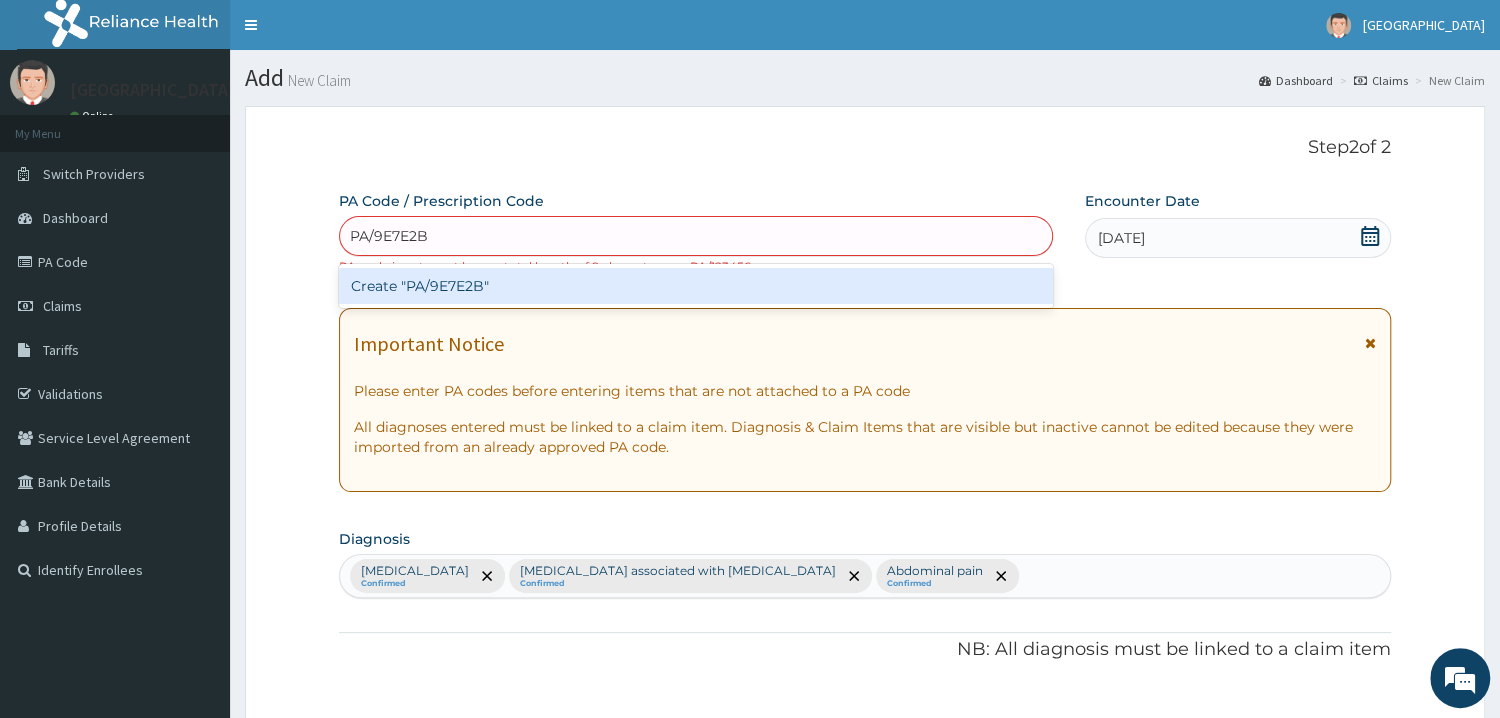 click on "Create "PA/9E7E2B"" at bounding box center [696, 286] 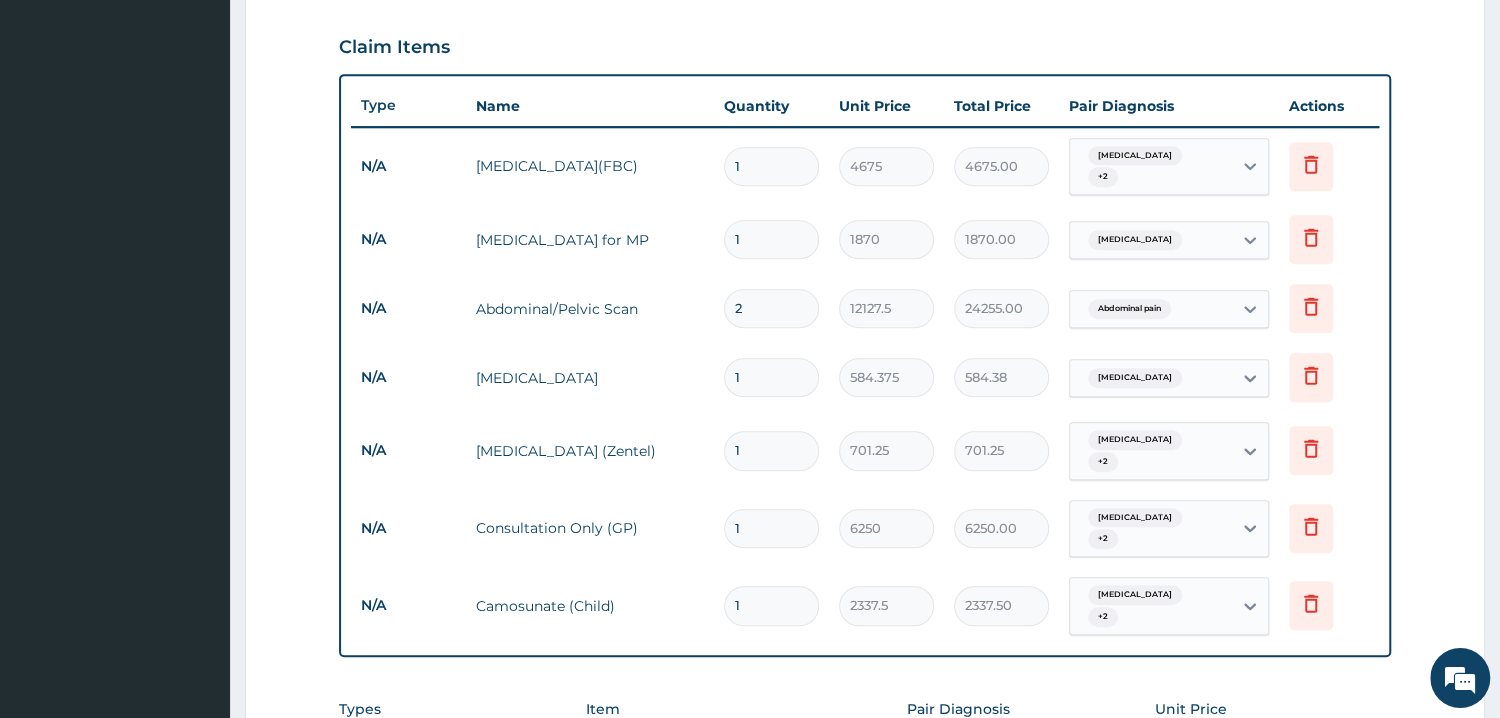 scroll, scrollTop: 778, scrollLeft: 0, axis: vertical 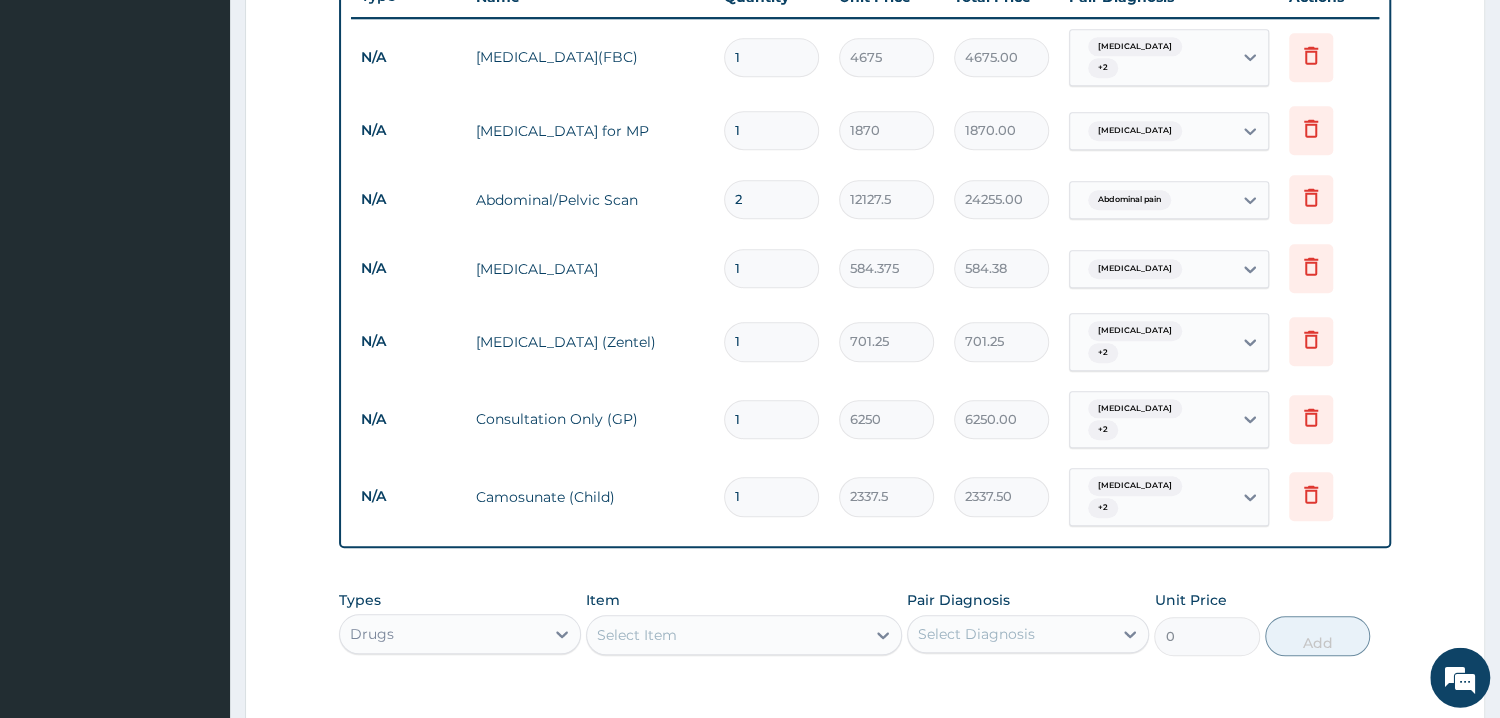 click on "2" at bounding box center [771, 200] 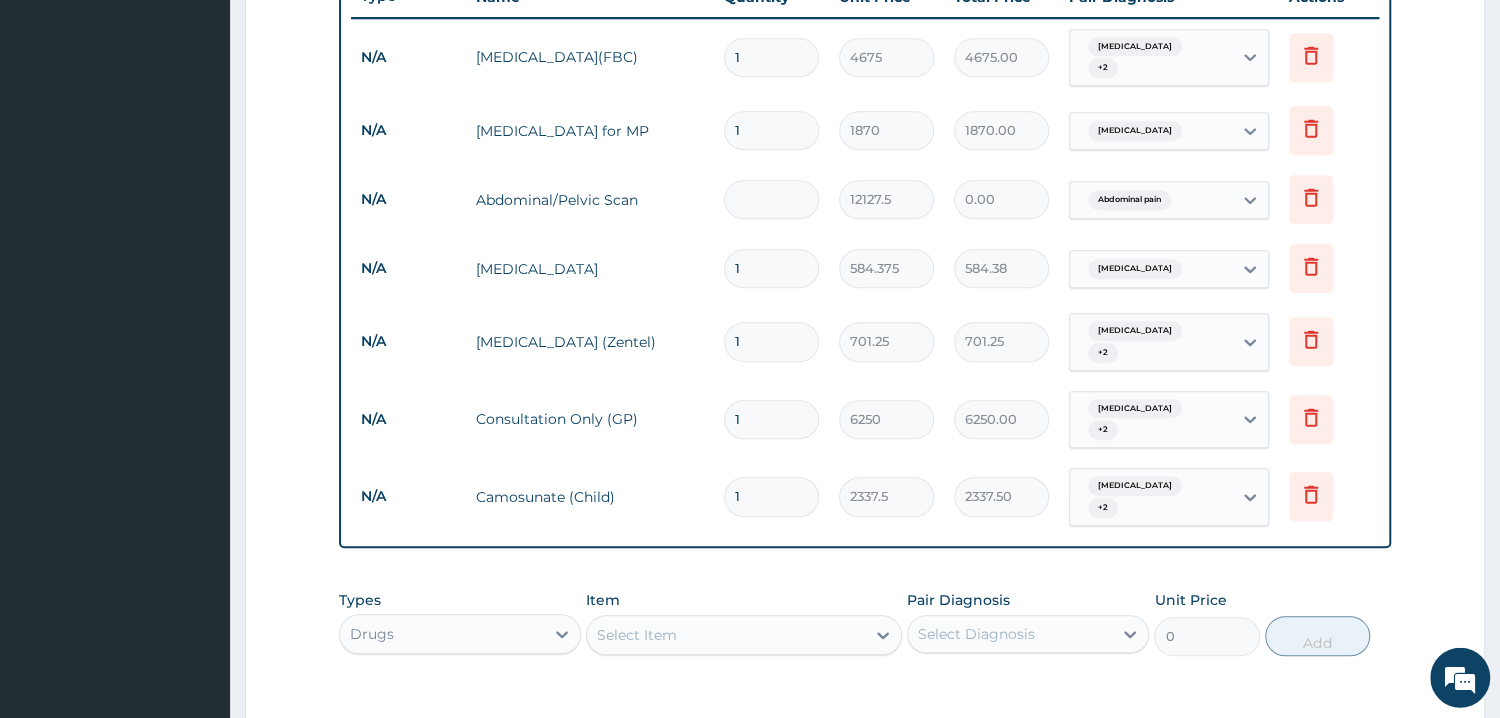 type on "0.00" 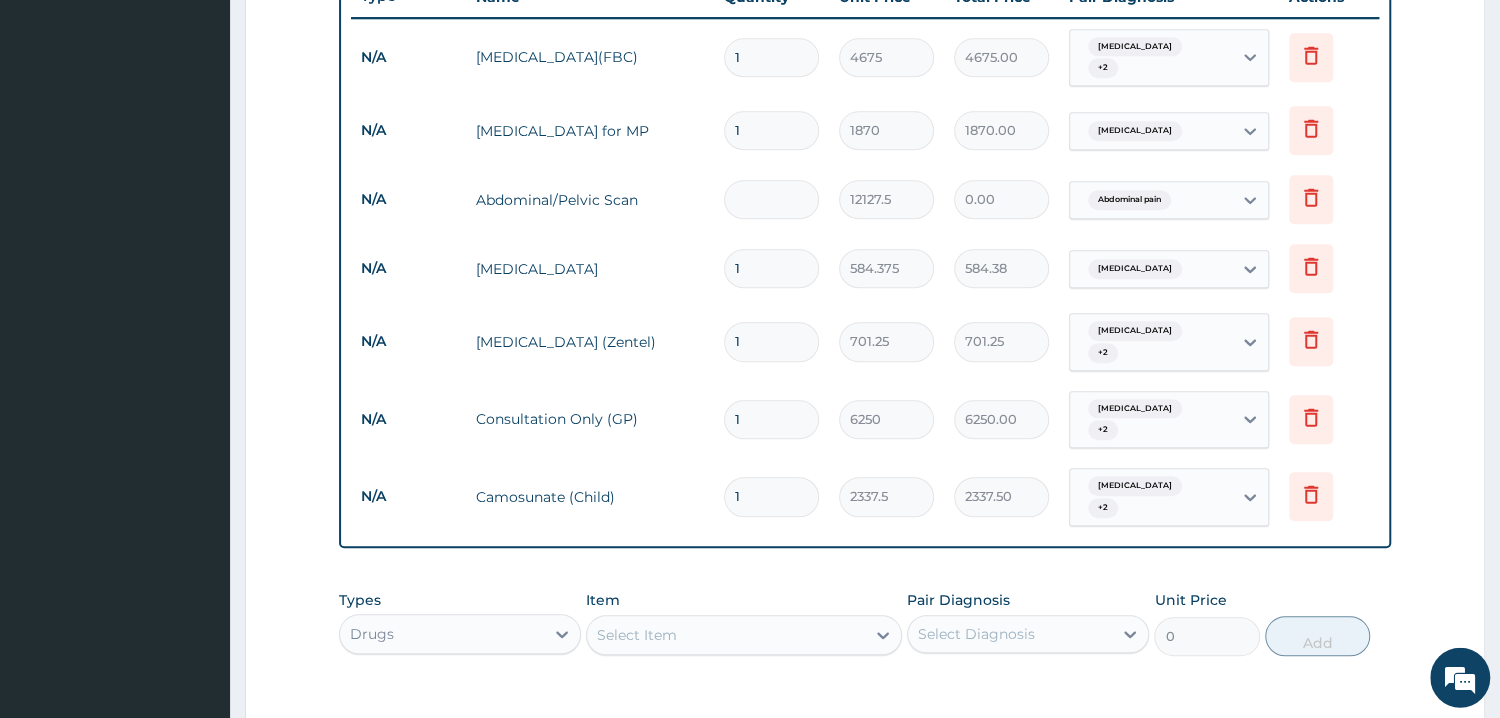 type on "1" 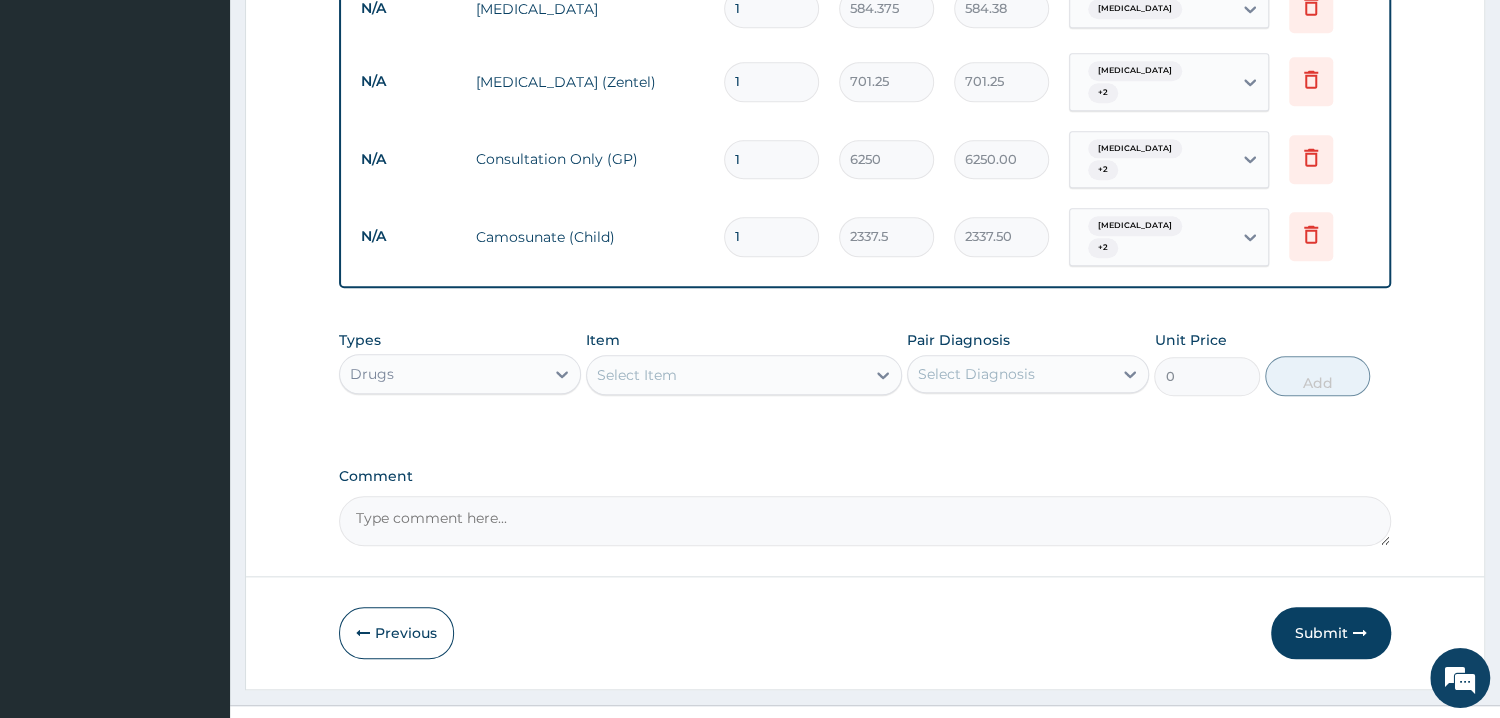 scroll, scrollTop: 1040, scrollLeft: 0, axis: vertical 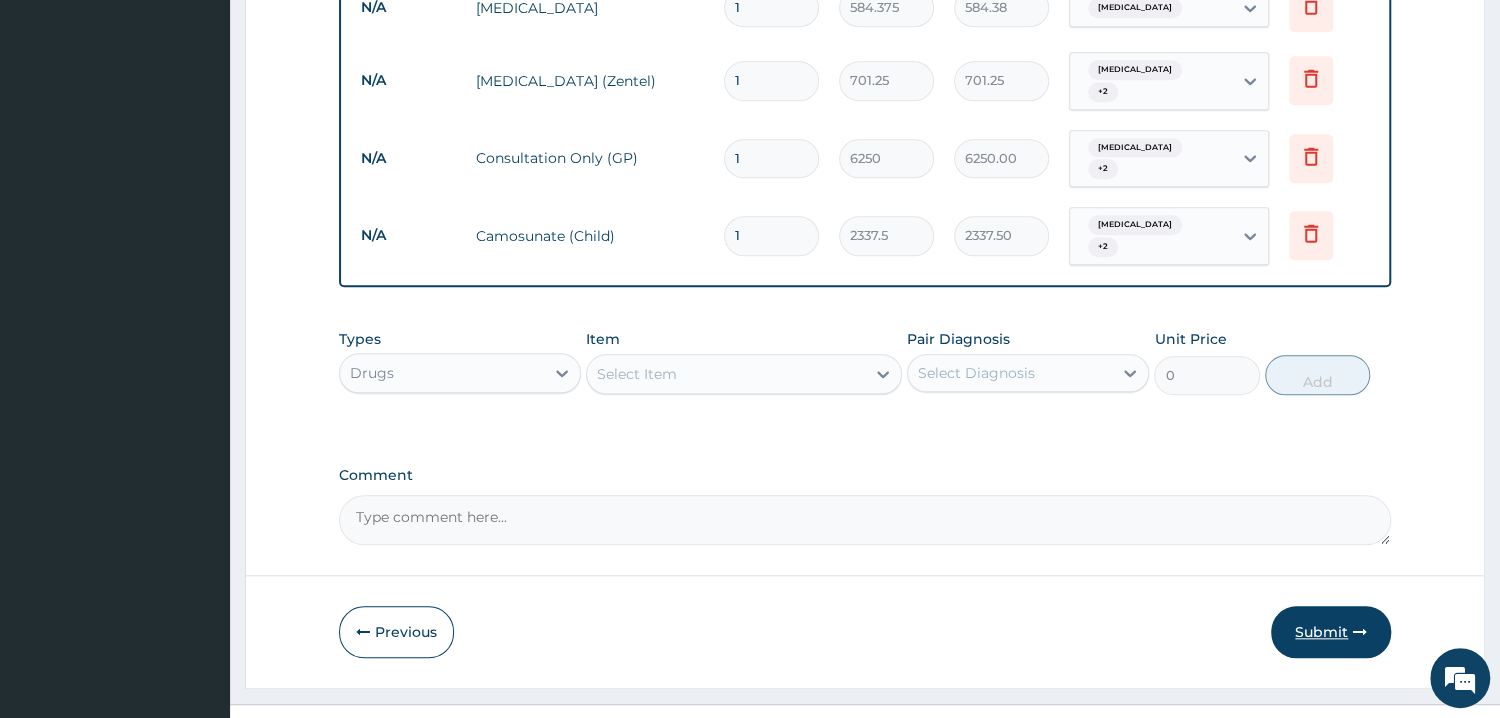 type on "1" 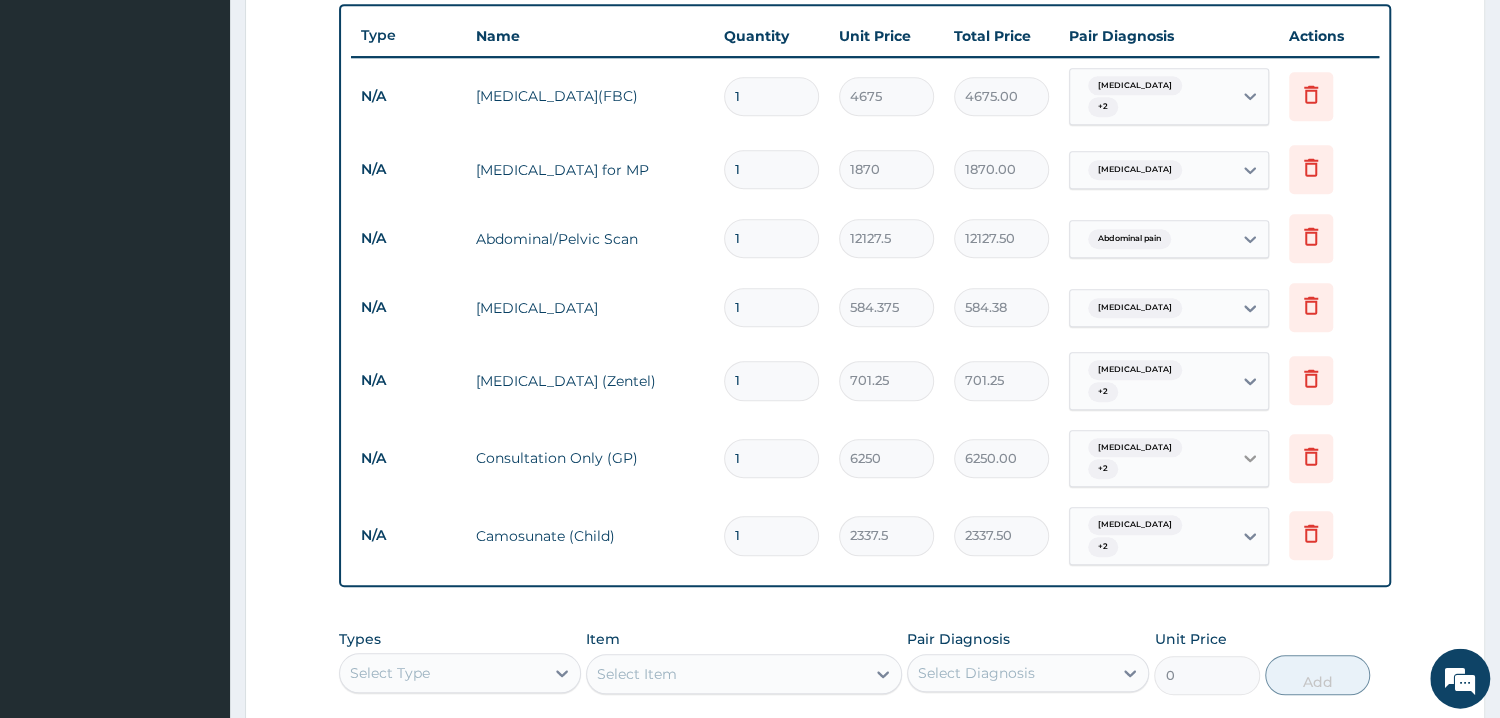scroll, scrollTop: 719, scrollLeft: 0, axis: vertical 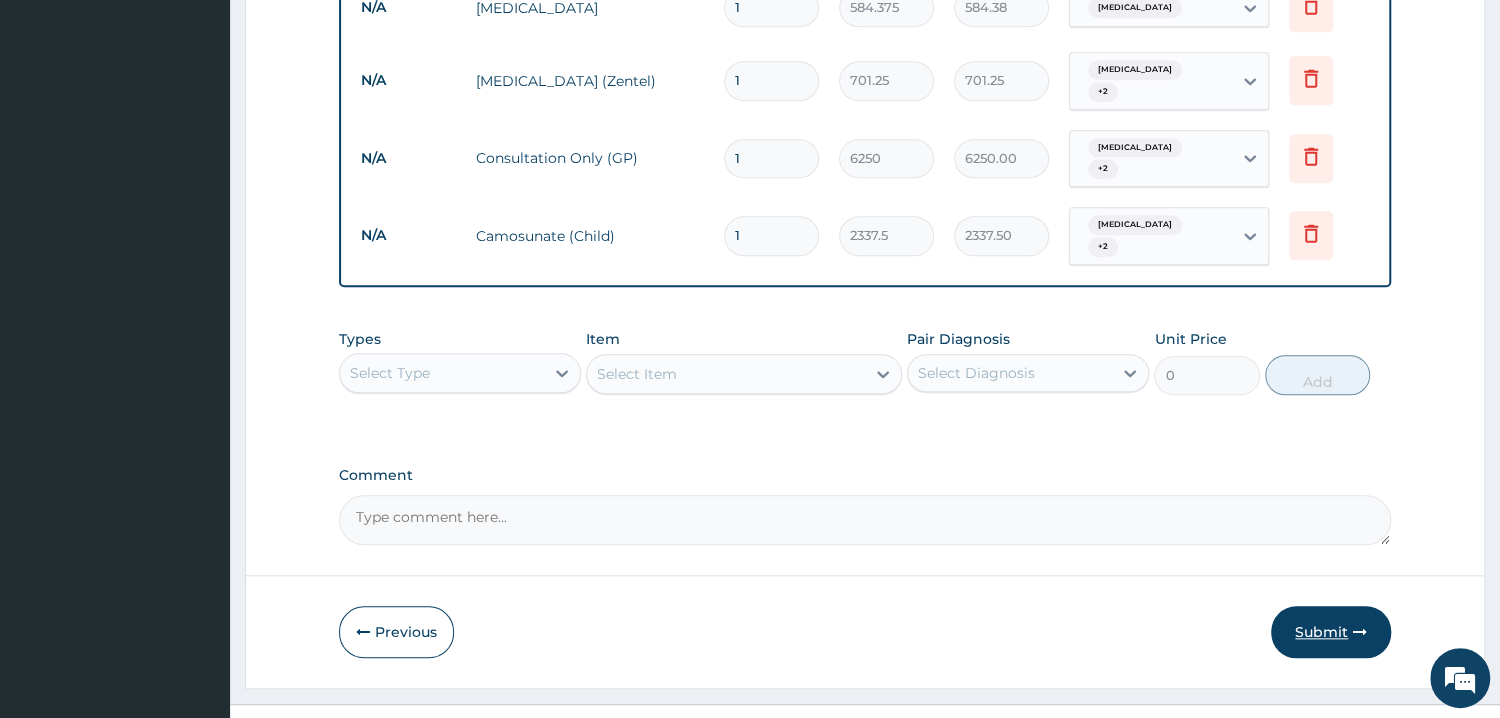 click on "Submit" at bounding box center (1331, 632) 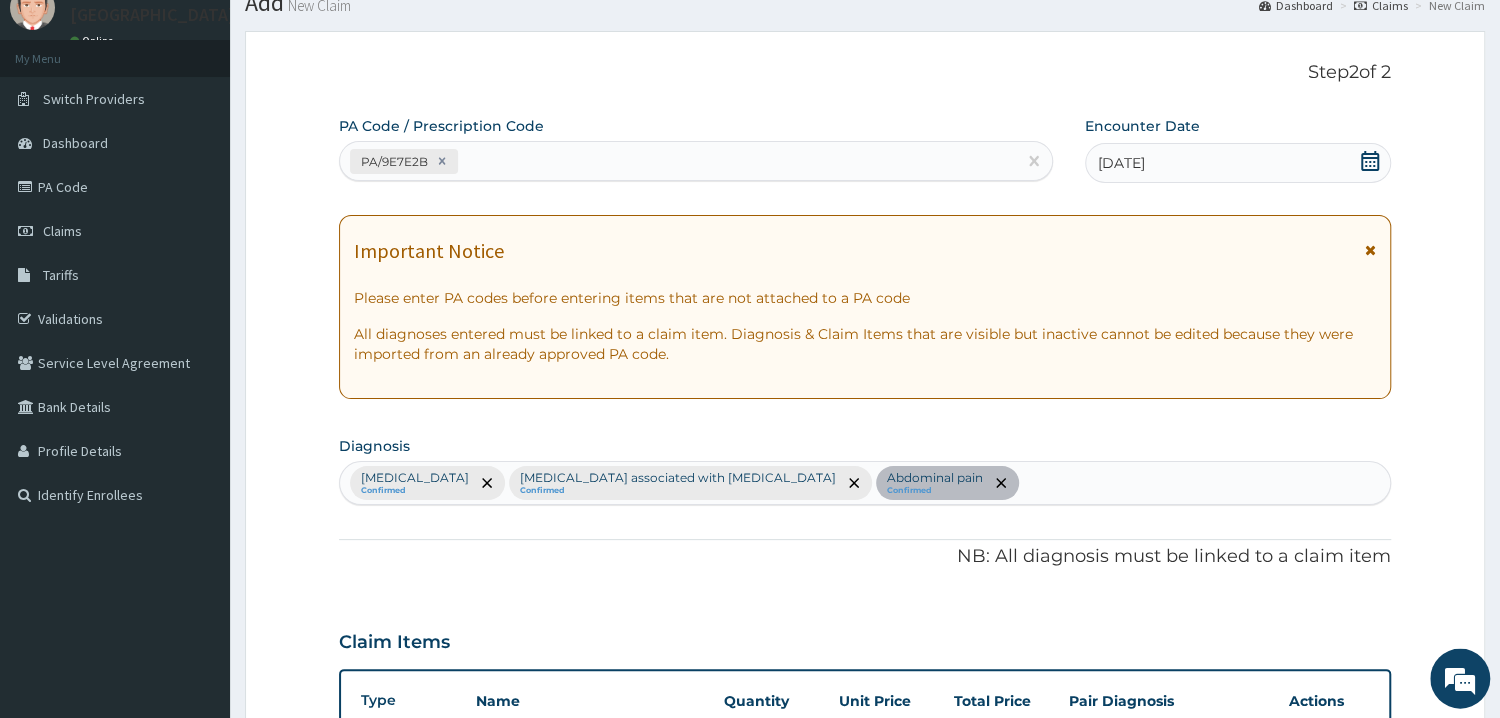 scroll, scrollTop: 64, scrollLeft: 0, axis: vertical 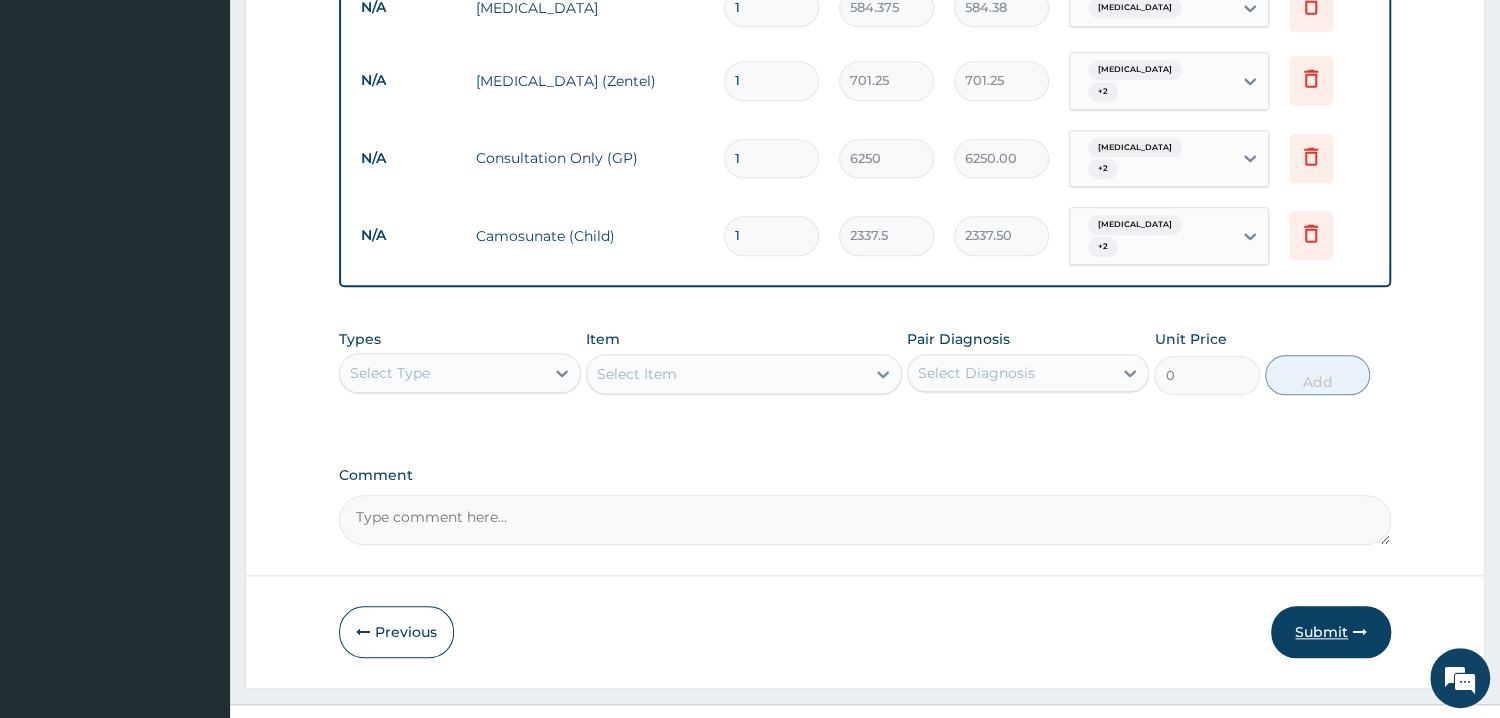 click on "Submit" at bounding box center [1331, 632] 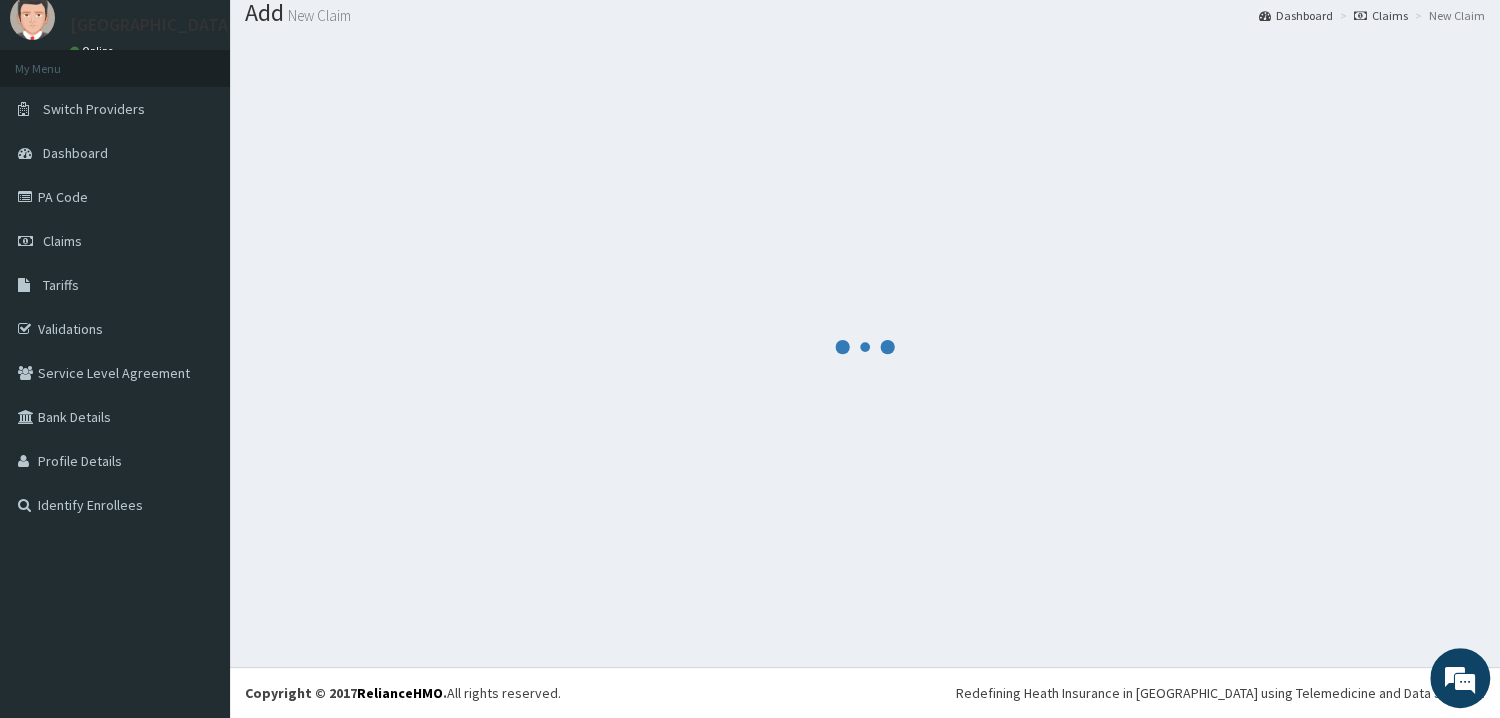 scroll, scrollTop: 64, scrollLeft: 0, axis: vertical 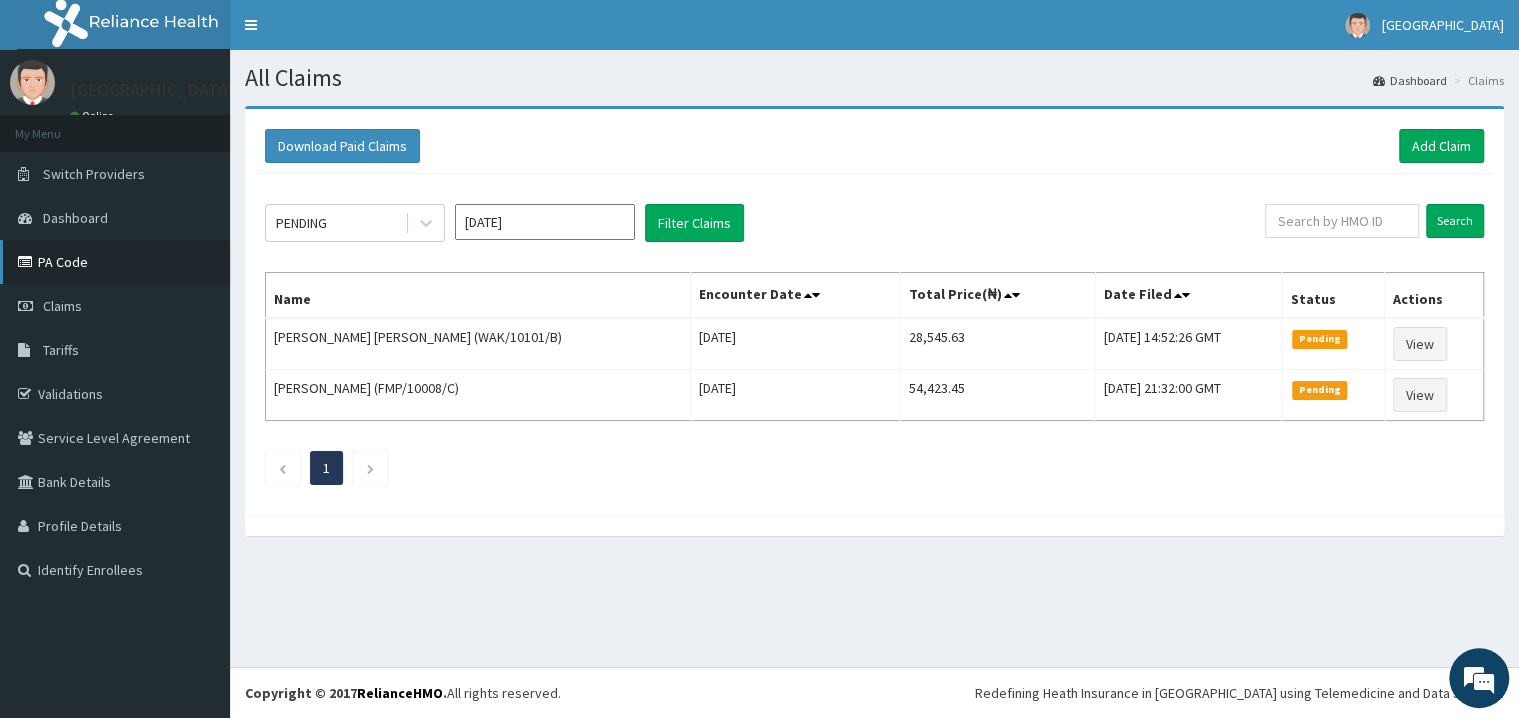 click on "PA Code" at bounding box center [115, 262] 